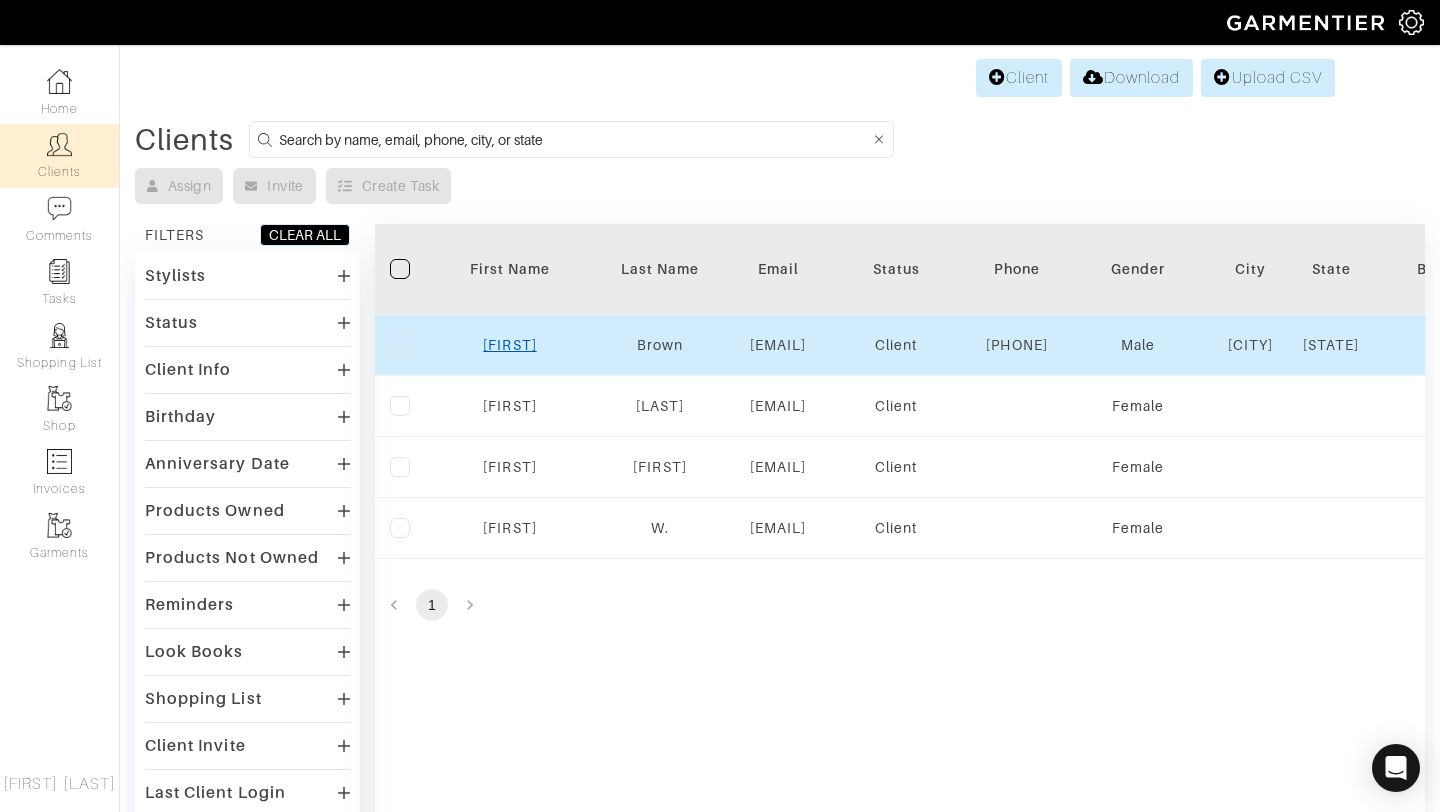 scroll, scrollTop: 0, scrollLeft: 0, axis: both 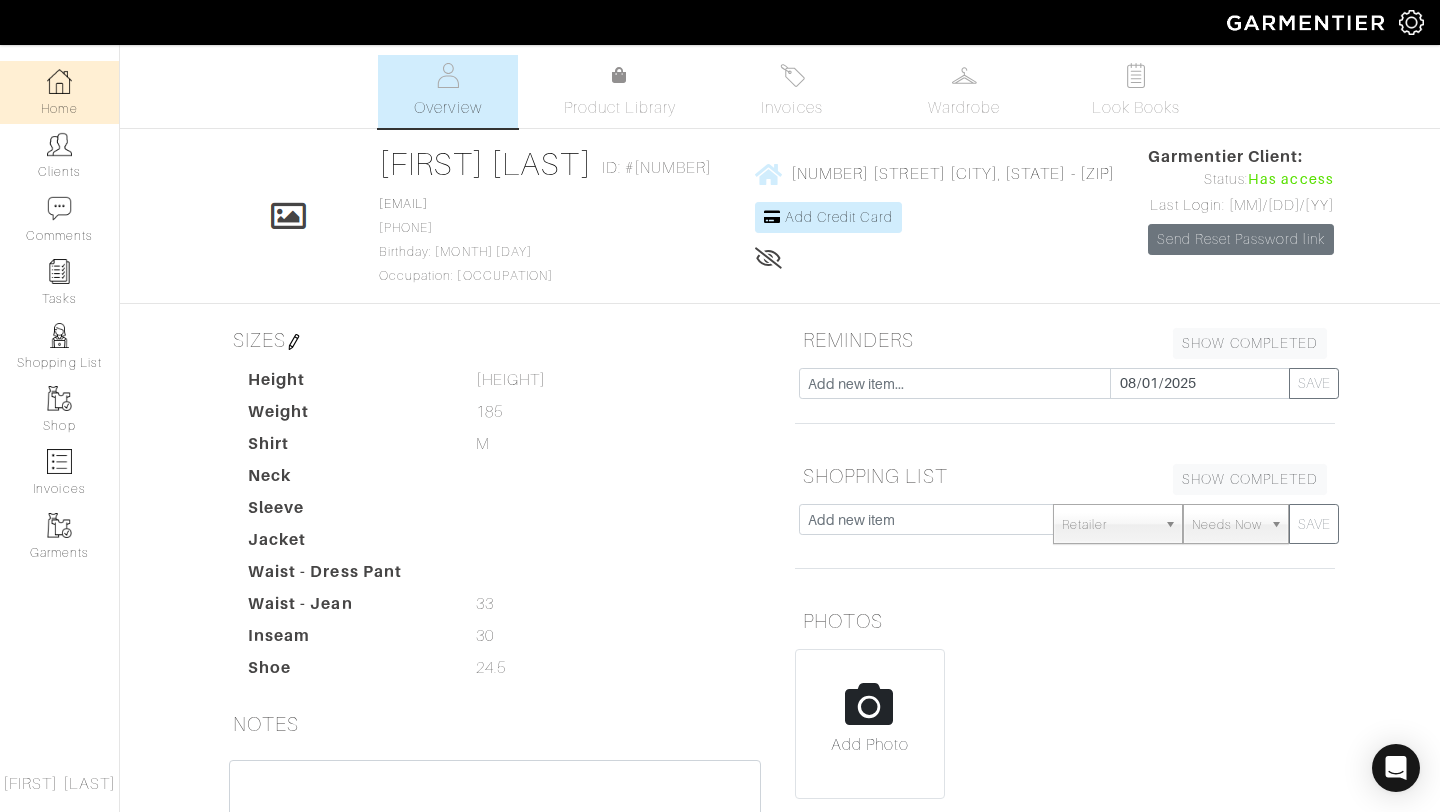 click on "Home" at bounding box center [59, 92] 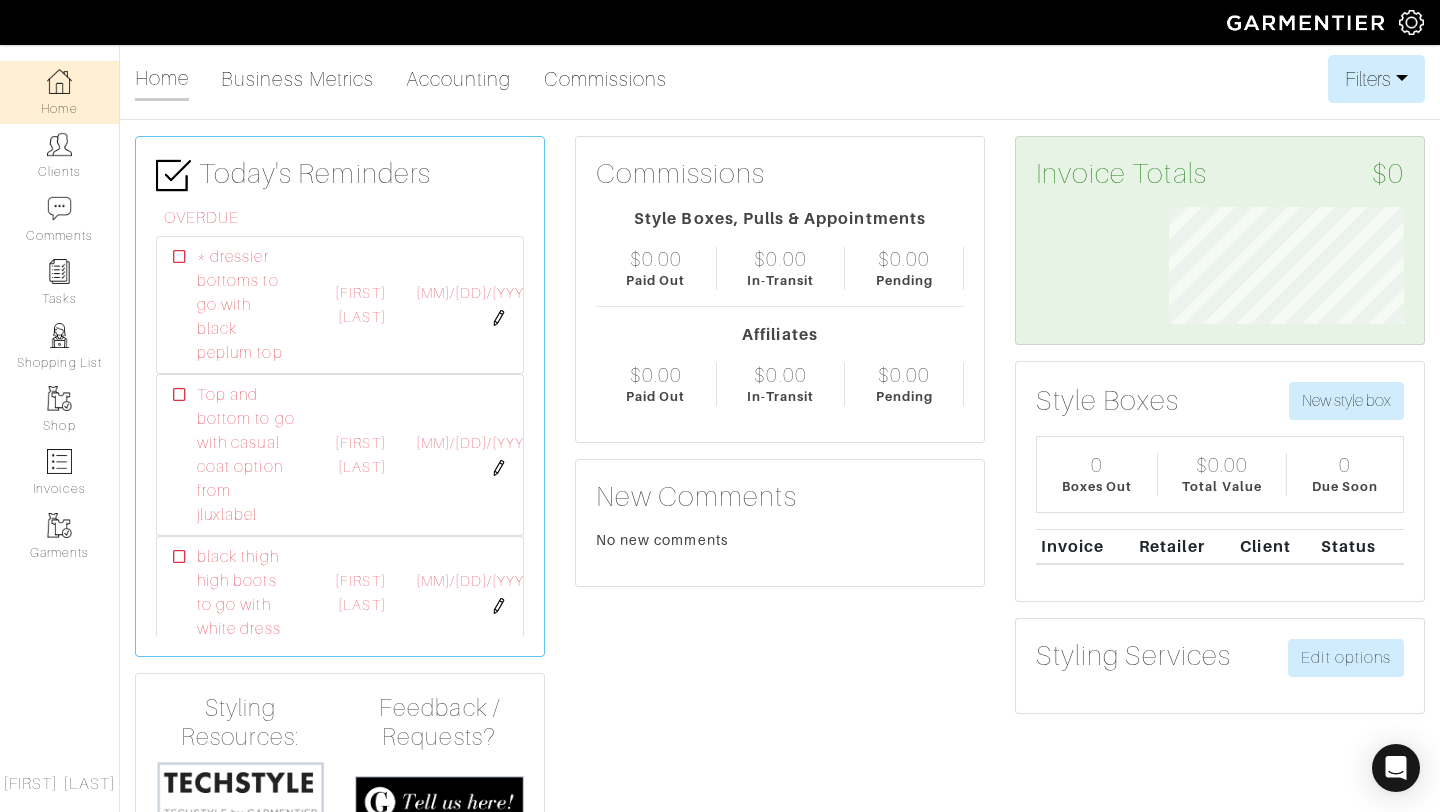 scroll, scrollTop: 999883, scrollLeft: 999734, axis: both 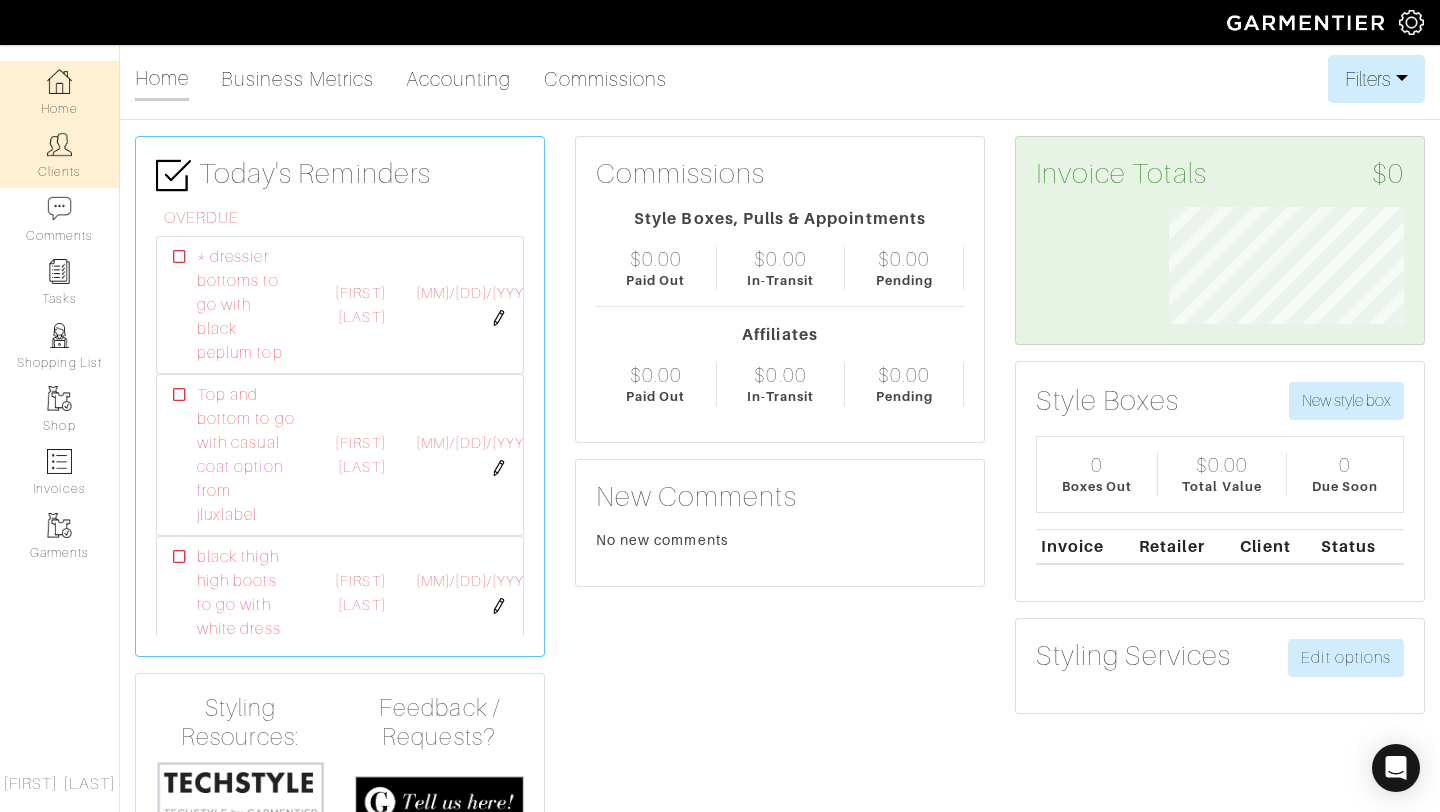 click on "Clients" at bounding box center [59, 155] 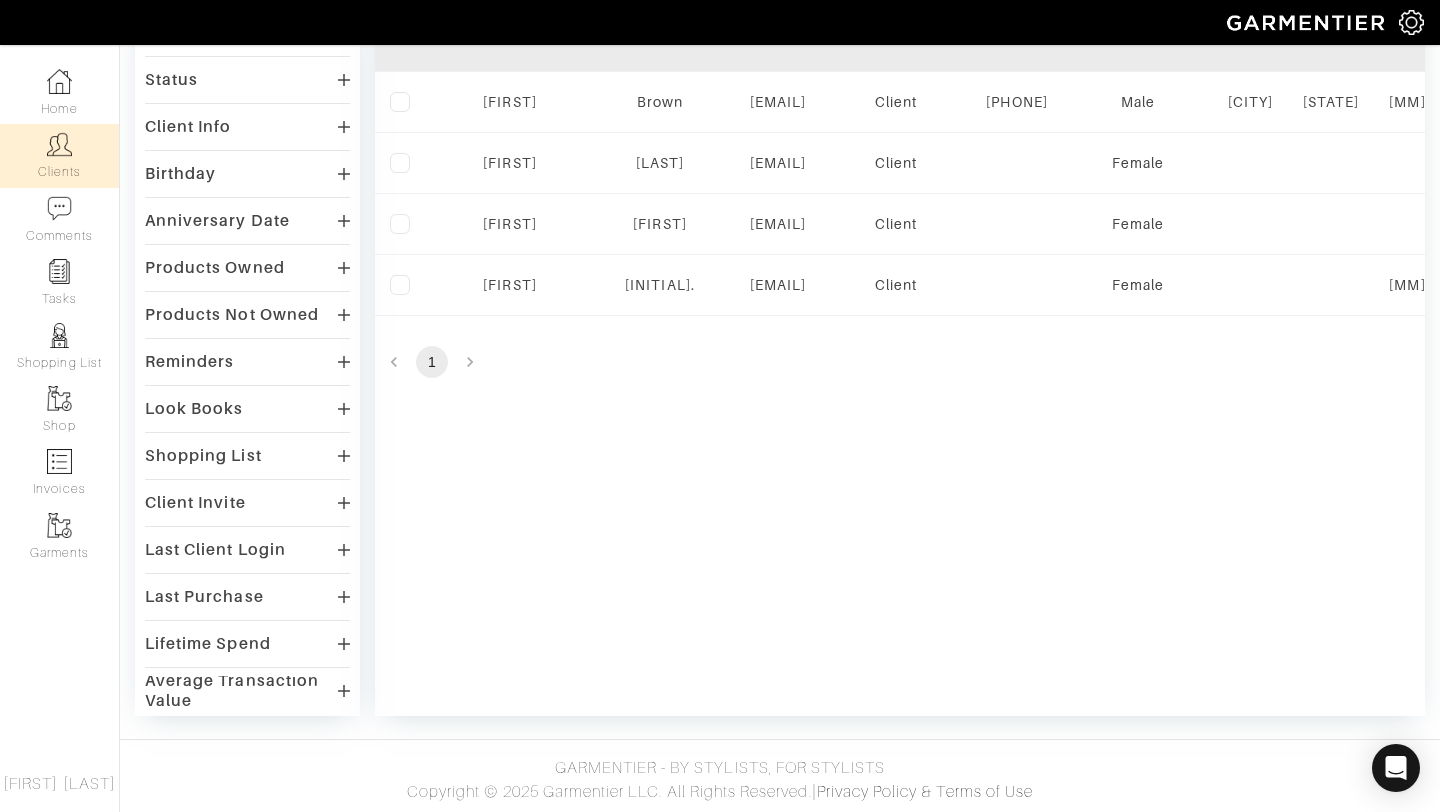 scroll, scrollTop: 0, scrollLeft: 0, axis: both 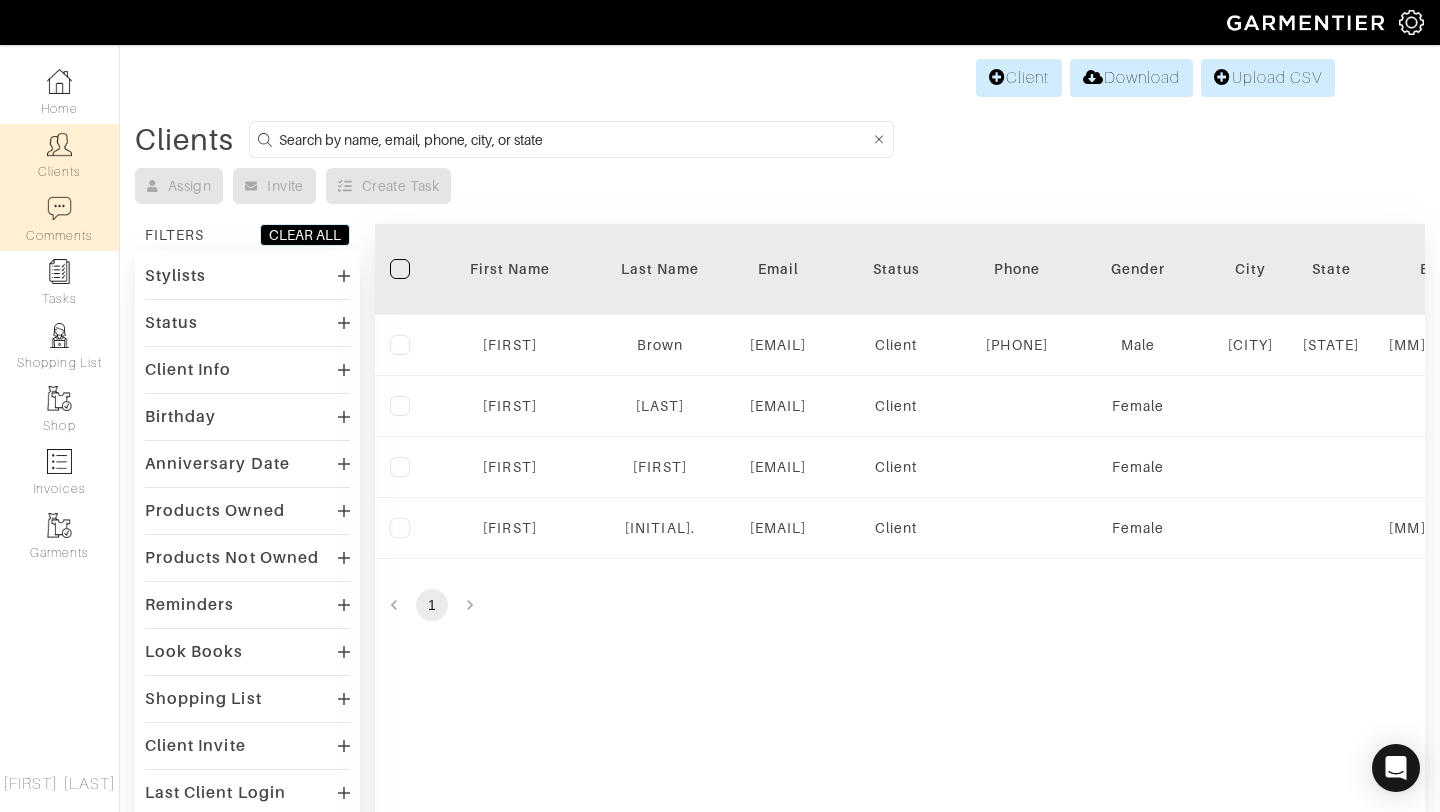 click at bounding box center (59, 208) 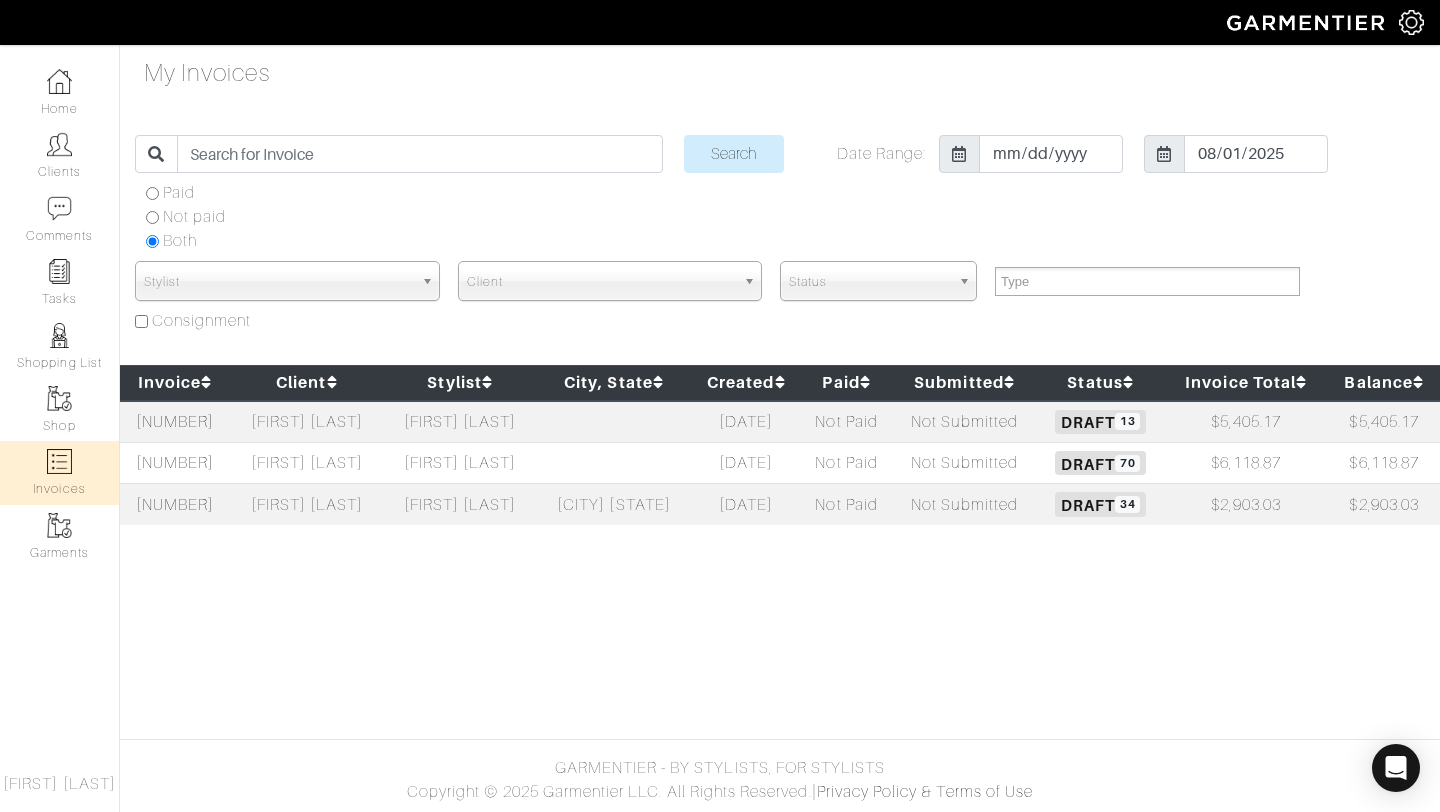 select 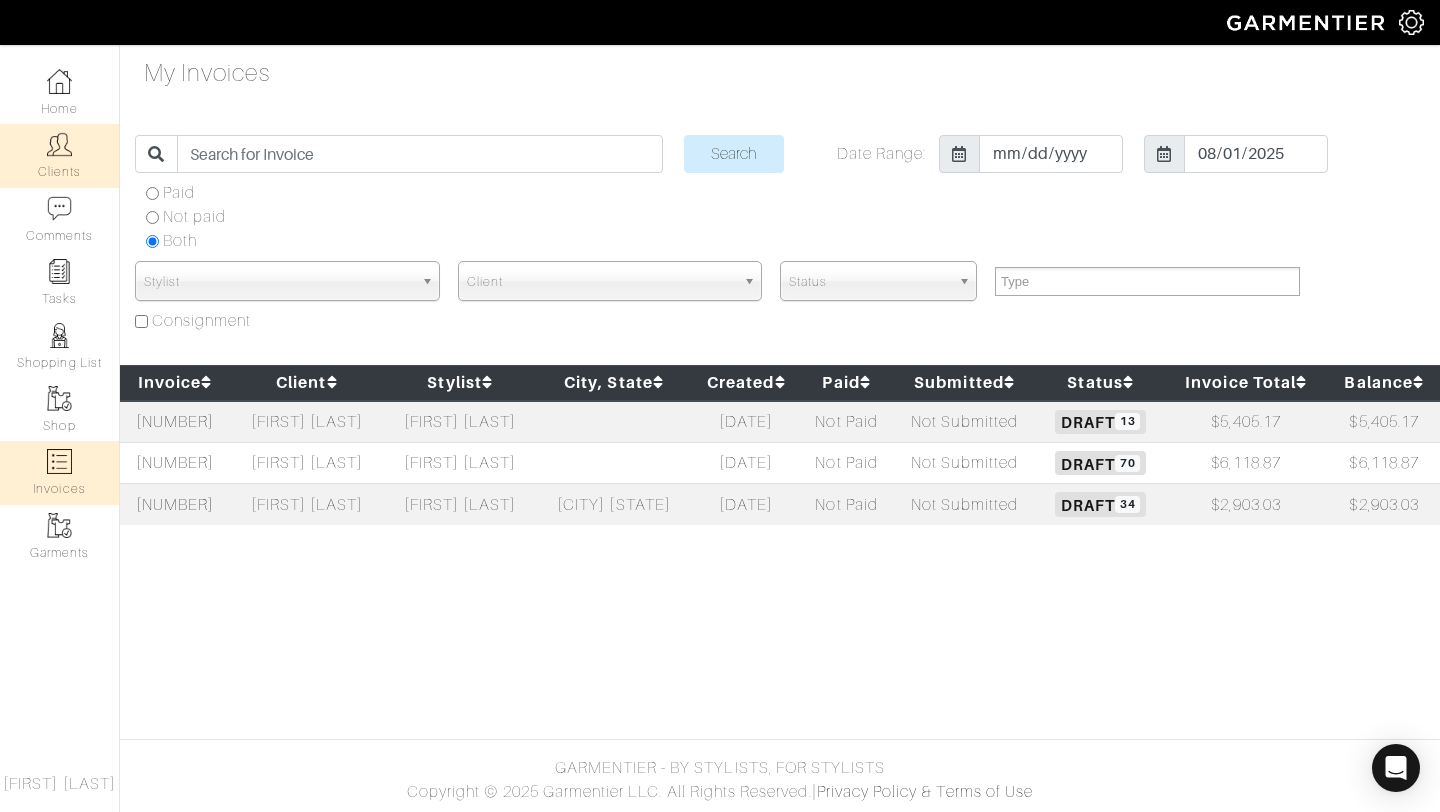 click on "Clients" at bounding box center [59, 155] 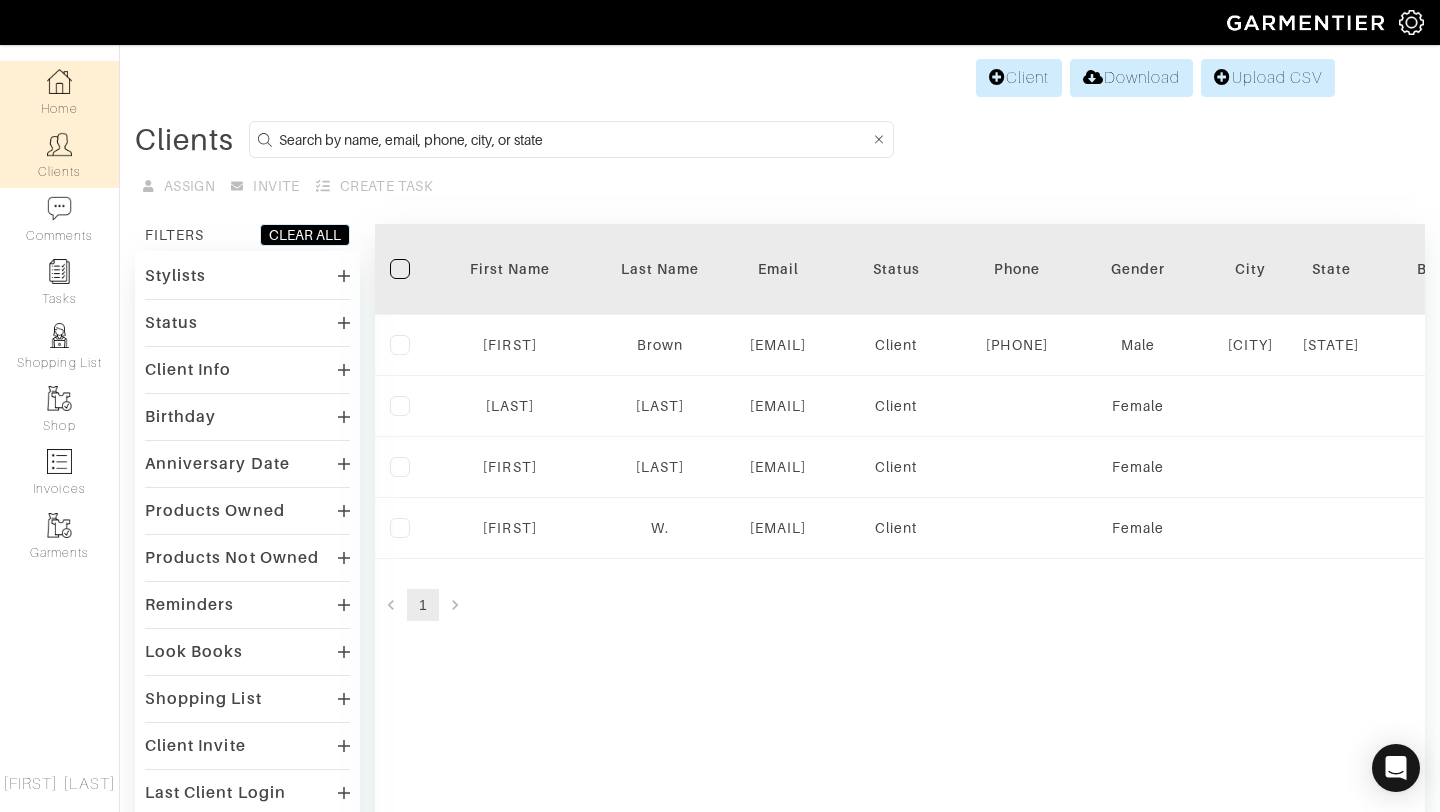 click on "Home" at bounding box center (59, 92) 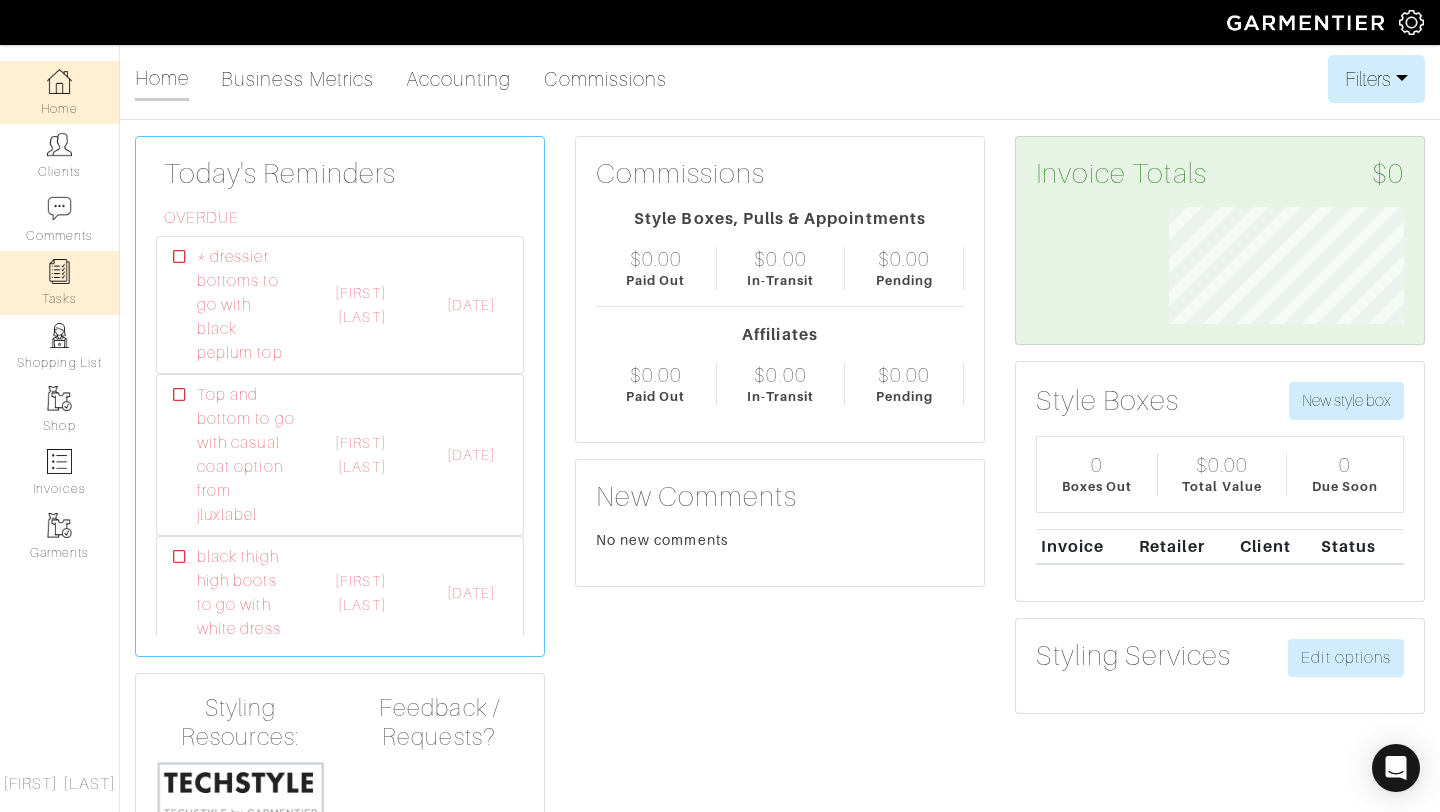 scroll, scrollTop: 999883, scrollLeft: 999734, axis: both 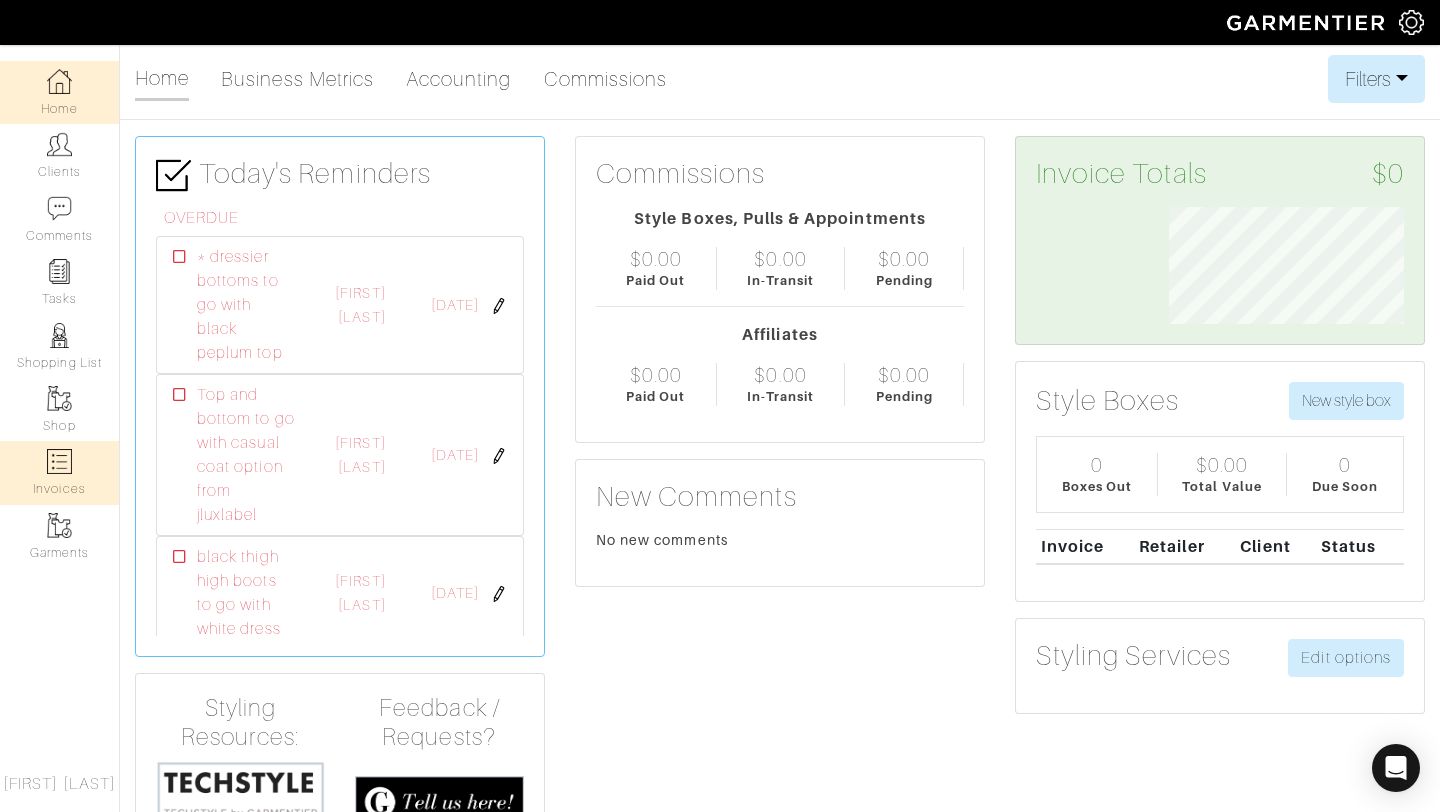 click on "Invoices" at bounding box center [59, 472] 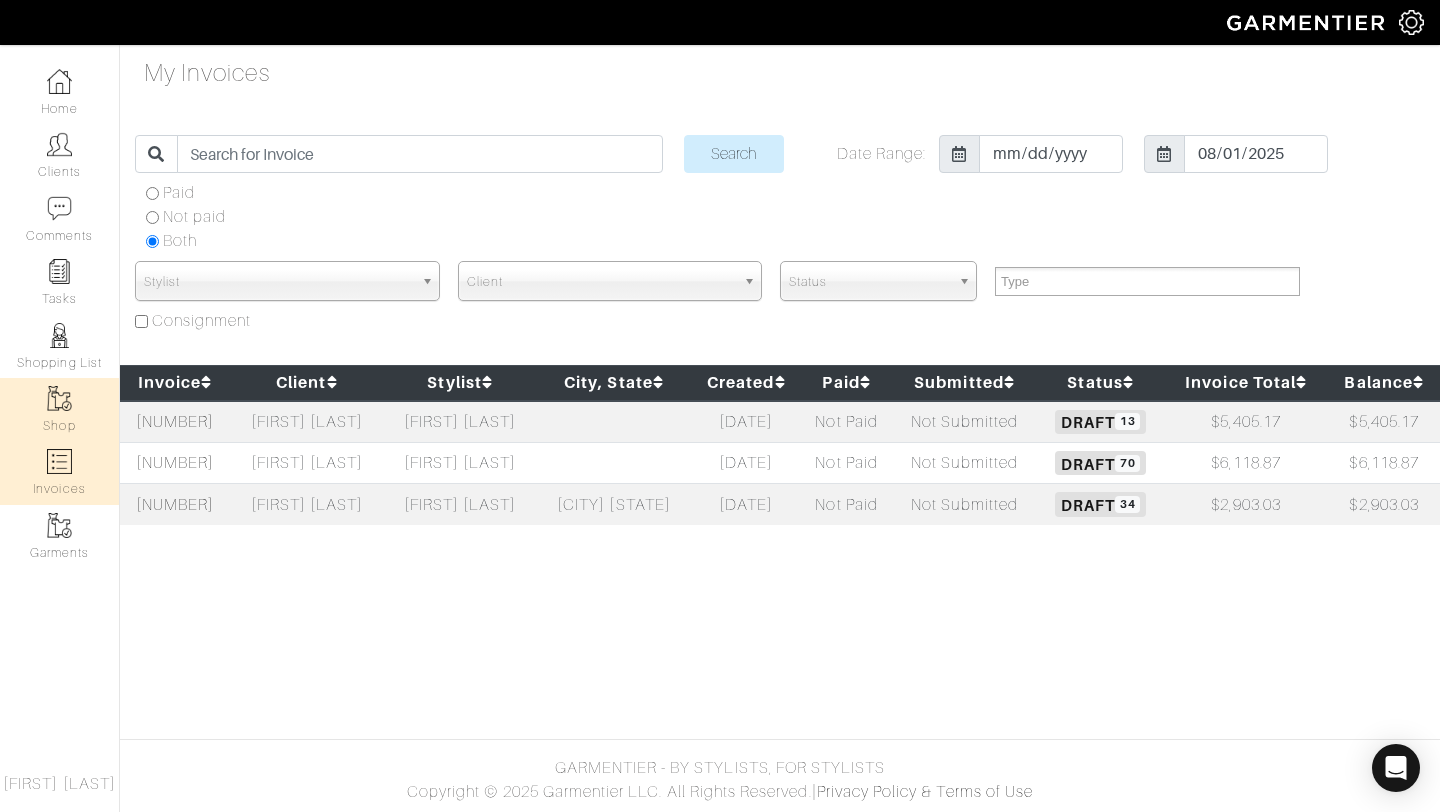 click at bounding box center (59, 398) 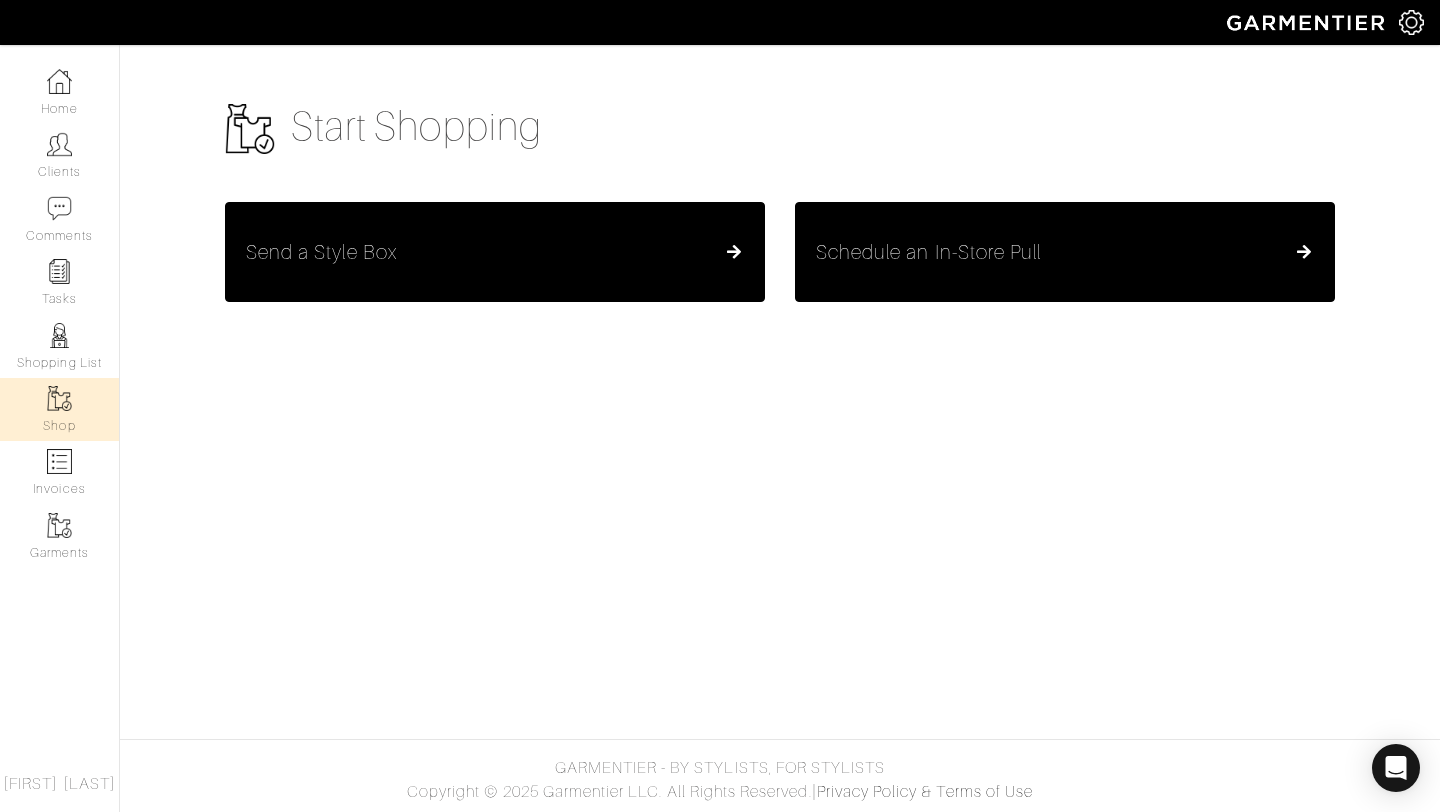 click on "Invoices" at bounding box center [59, 472] 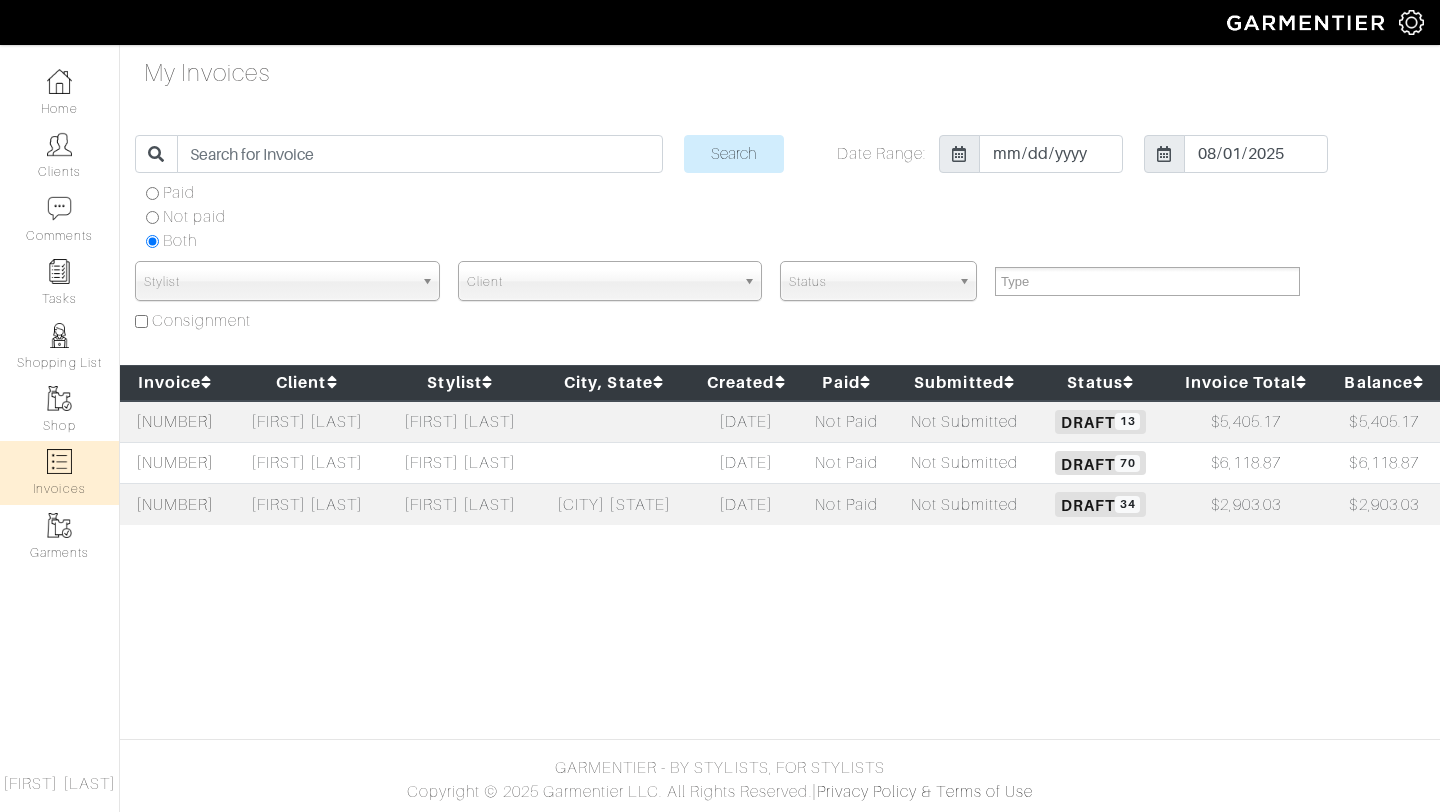 select 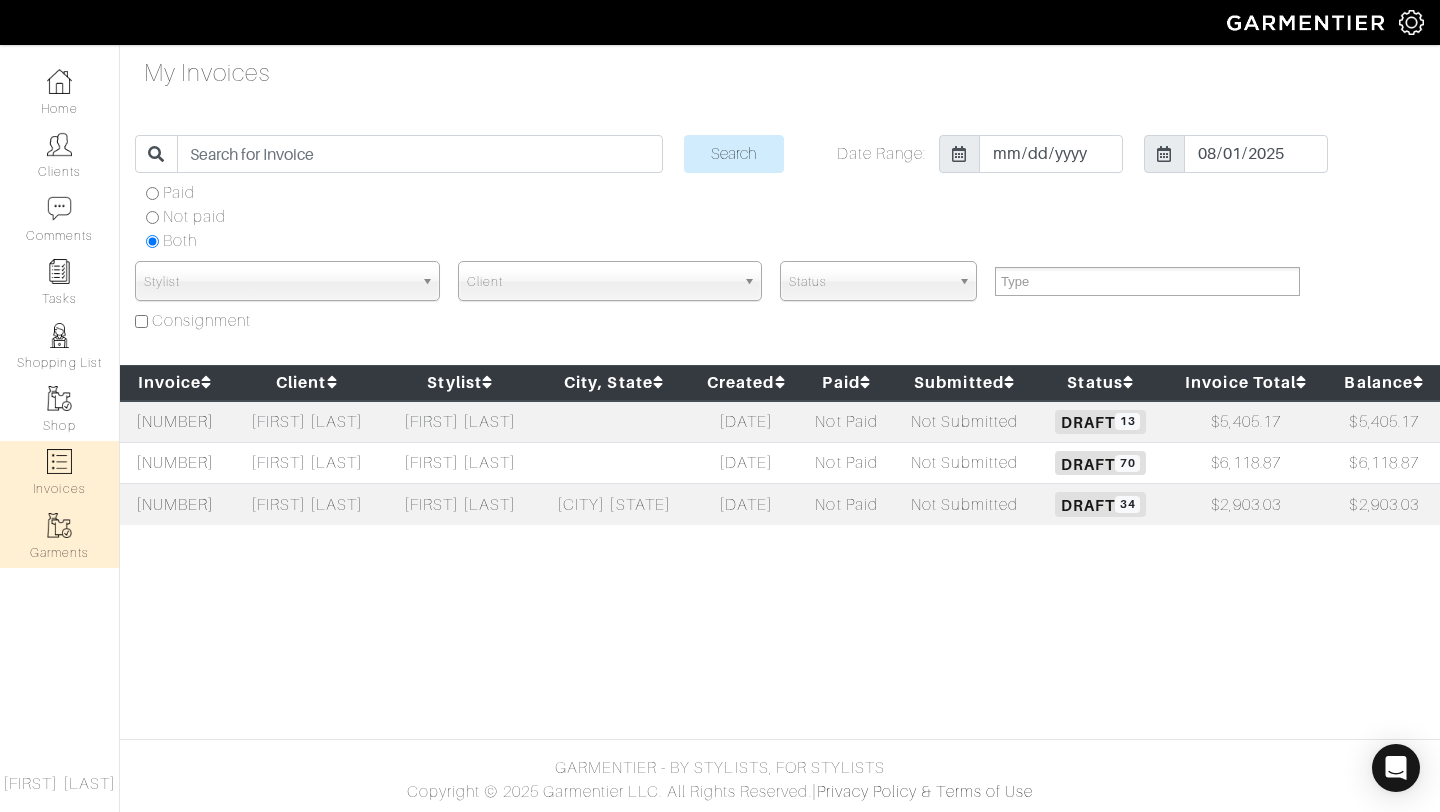click on "Garments" at bounding box center [59, 536] 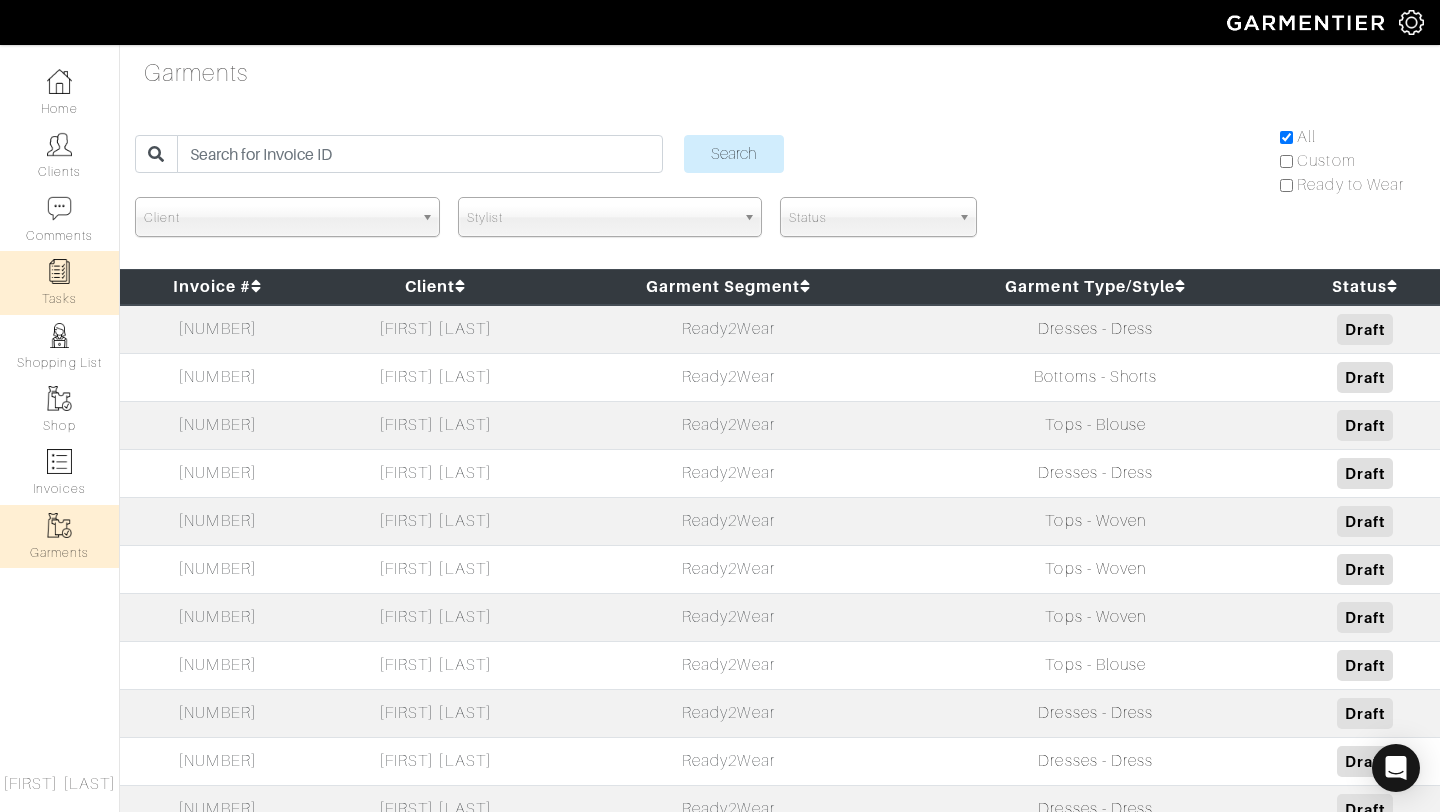 click on "Tasks" at bounding box center (59, 282) 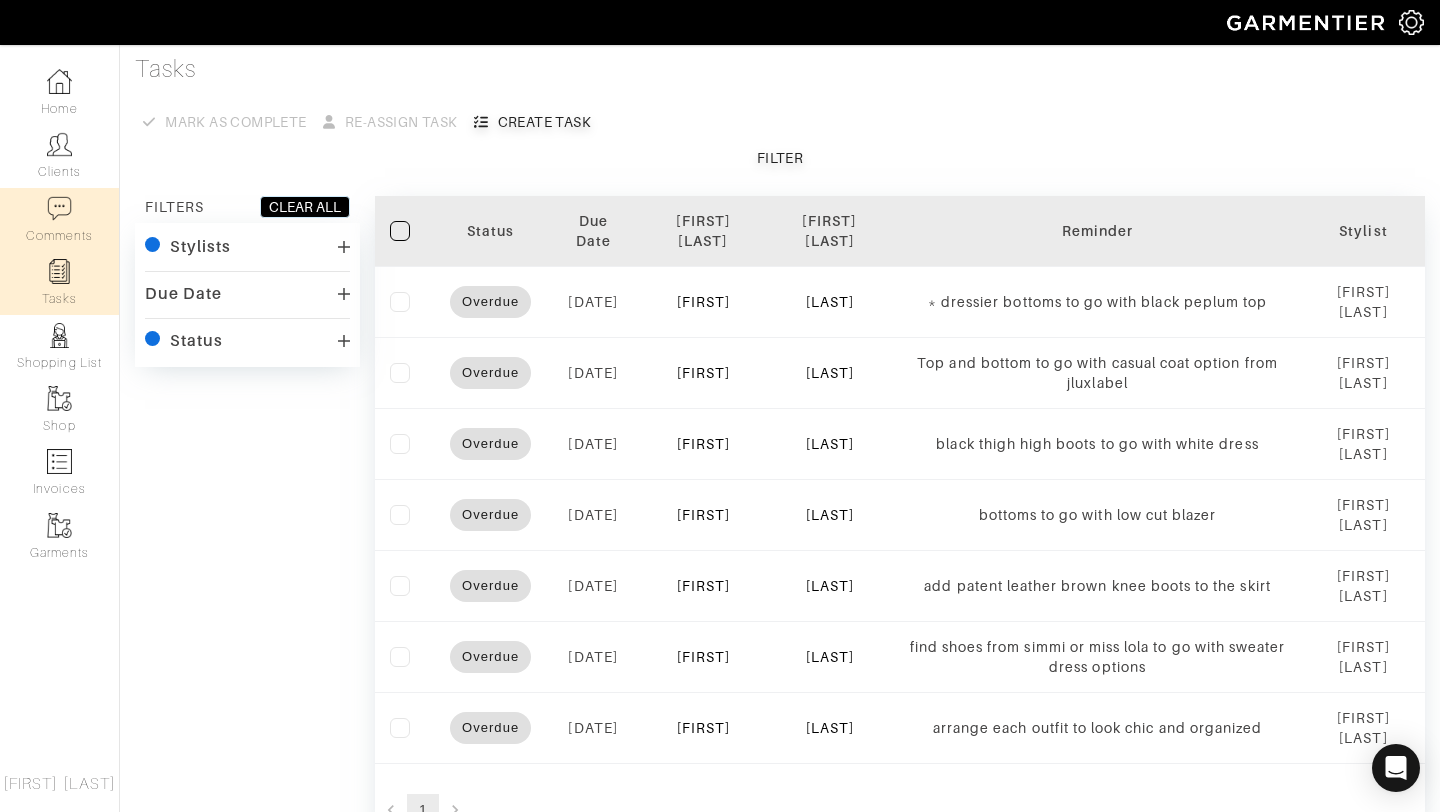 click on "Comments" at bounding box center [59, 219] 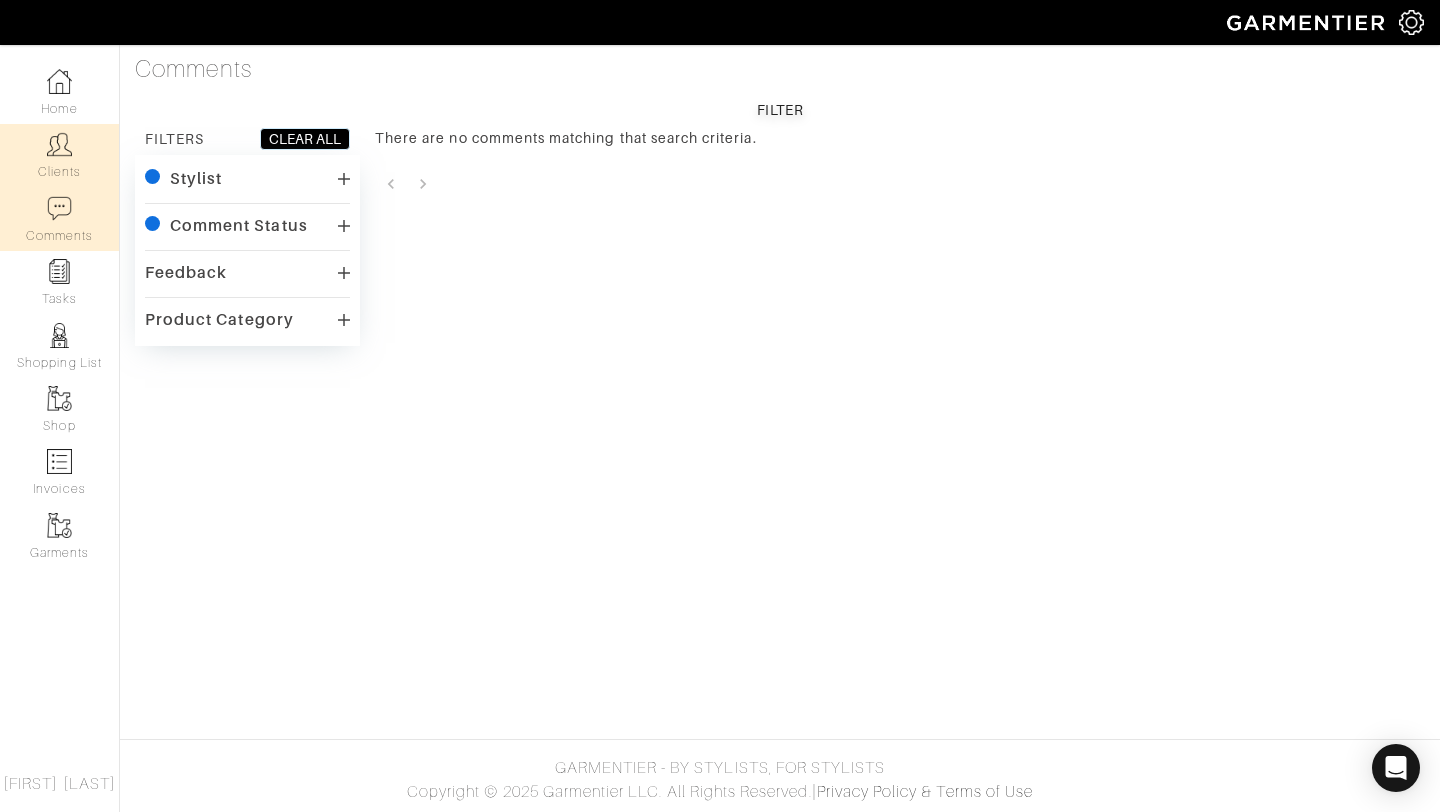 click at bounding box center [59, 144] 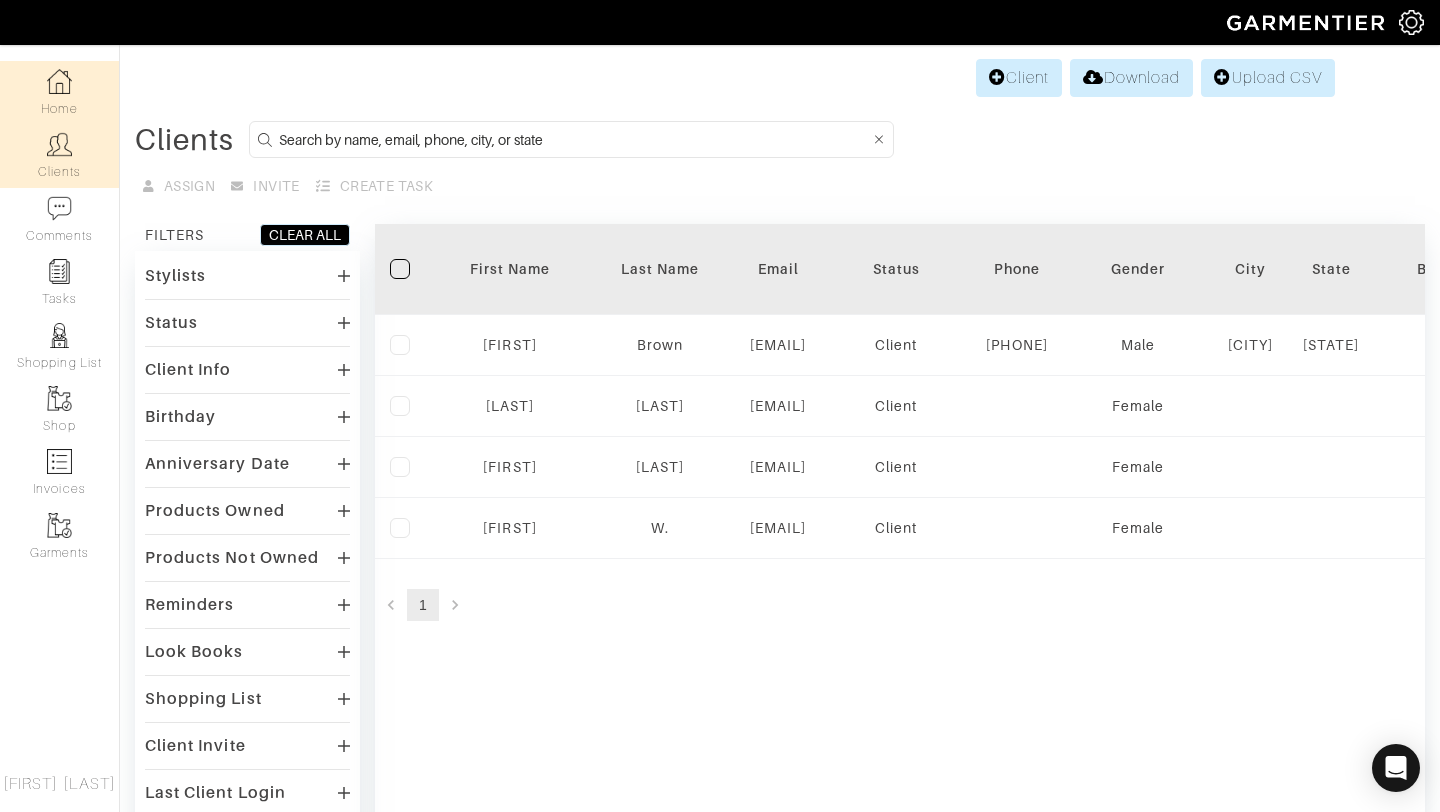 click at bounding box center (59, 81) 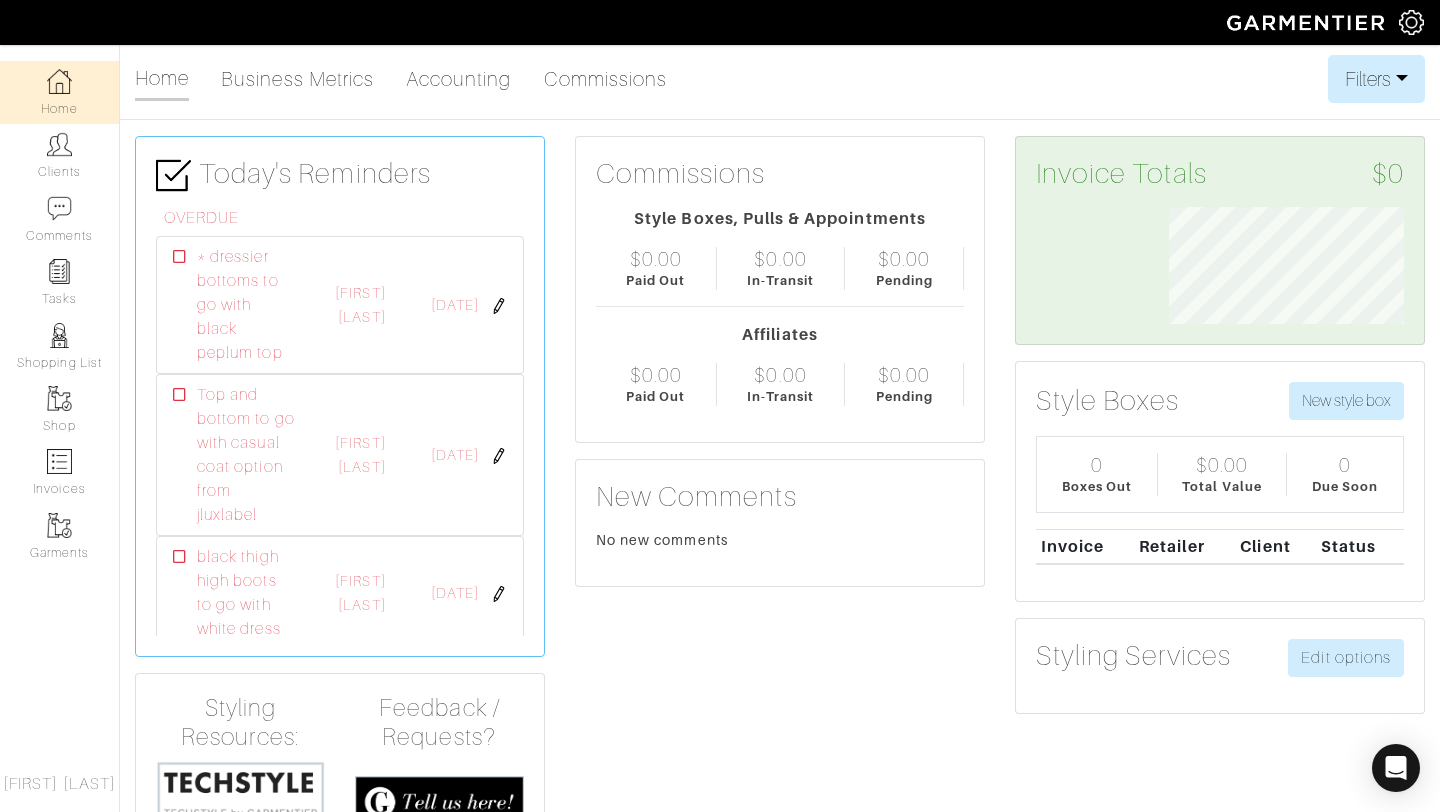 scroll, scrollTop: 999883, scrollLeft: 999734, axis: both 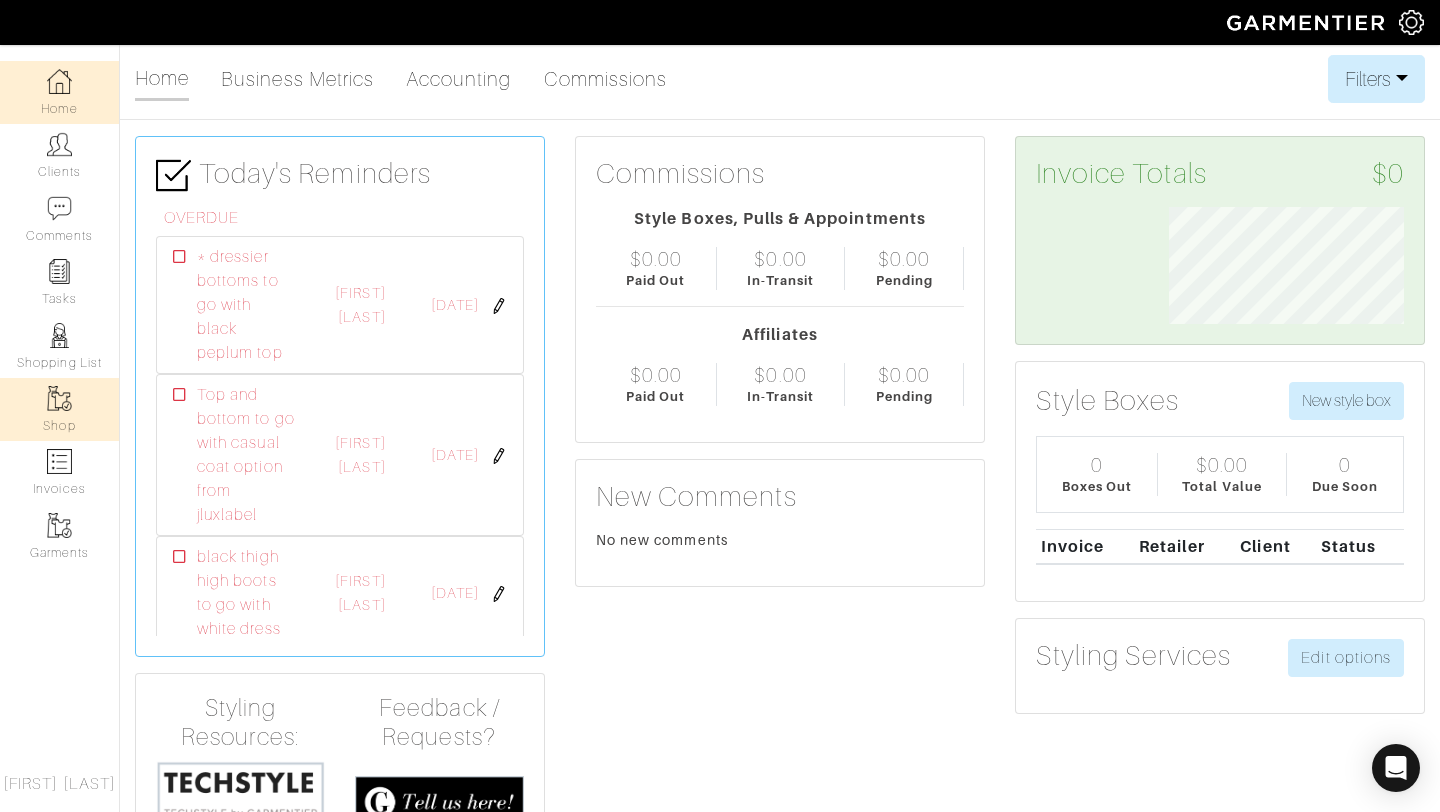 click on "Shop" at bounding box center [59, 409] 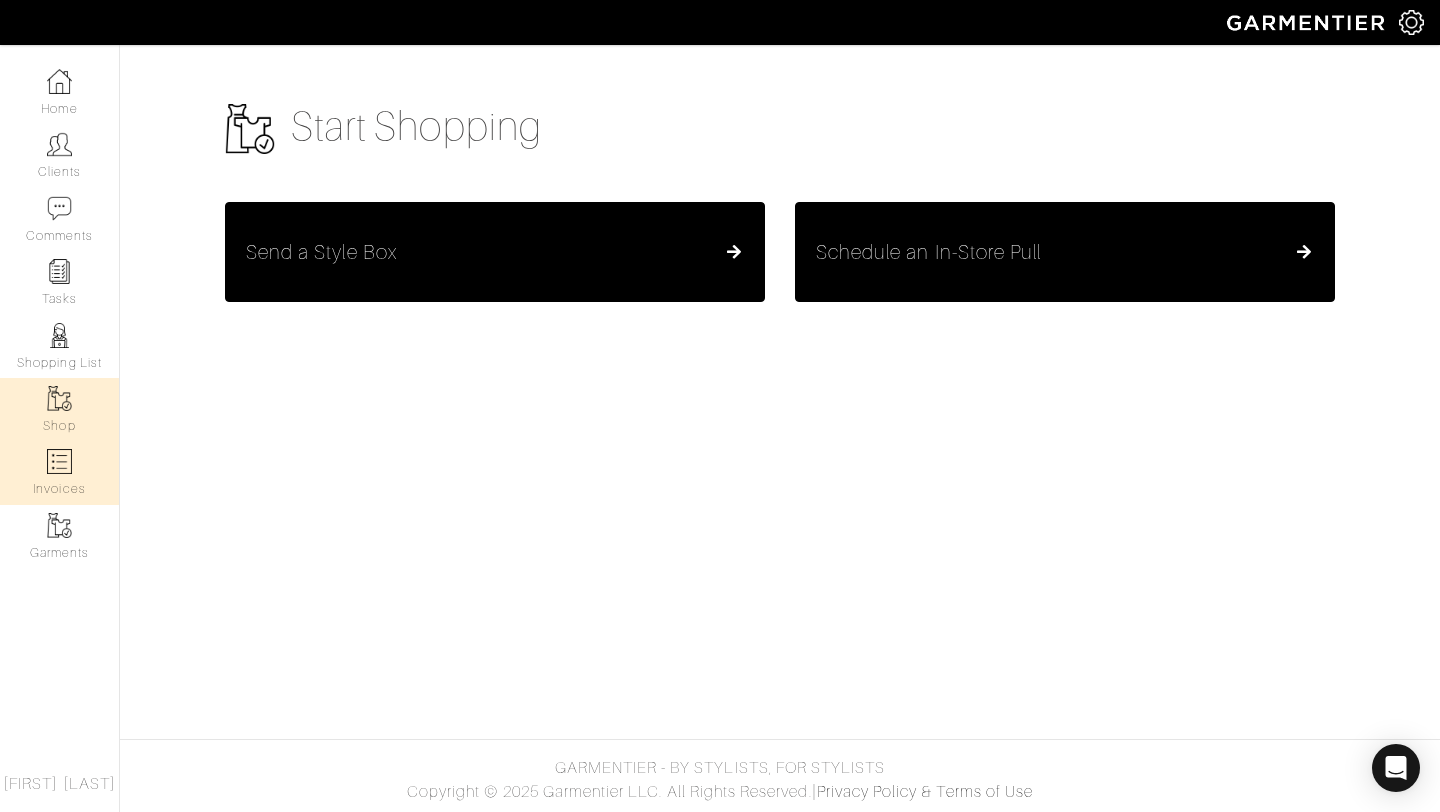 drag, startPoint x: 52, startPoint y: 468, endPoint x: 56, endPoint y: 478, distance: 10.770329 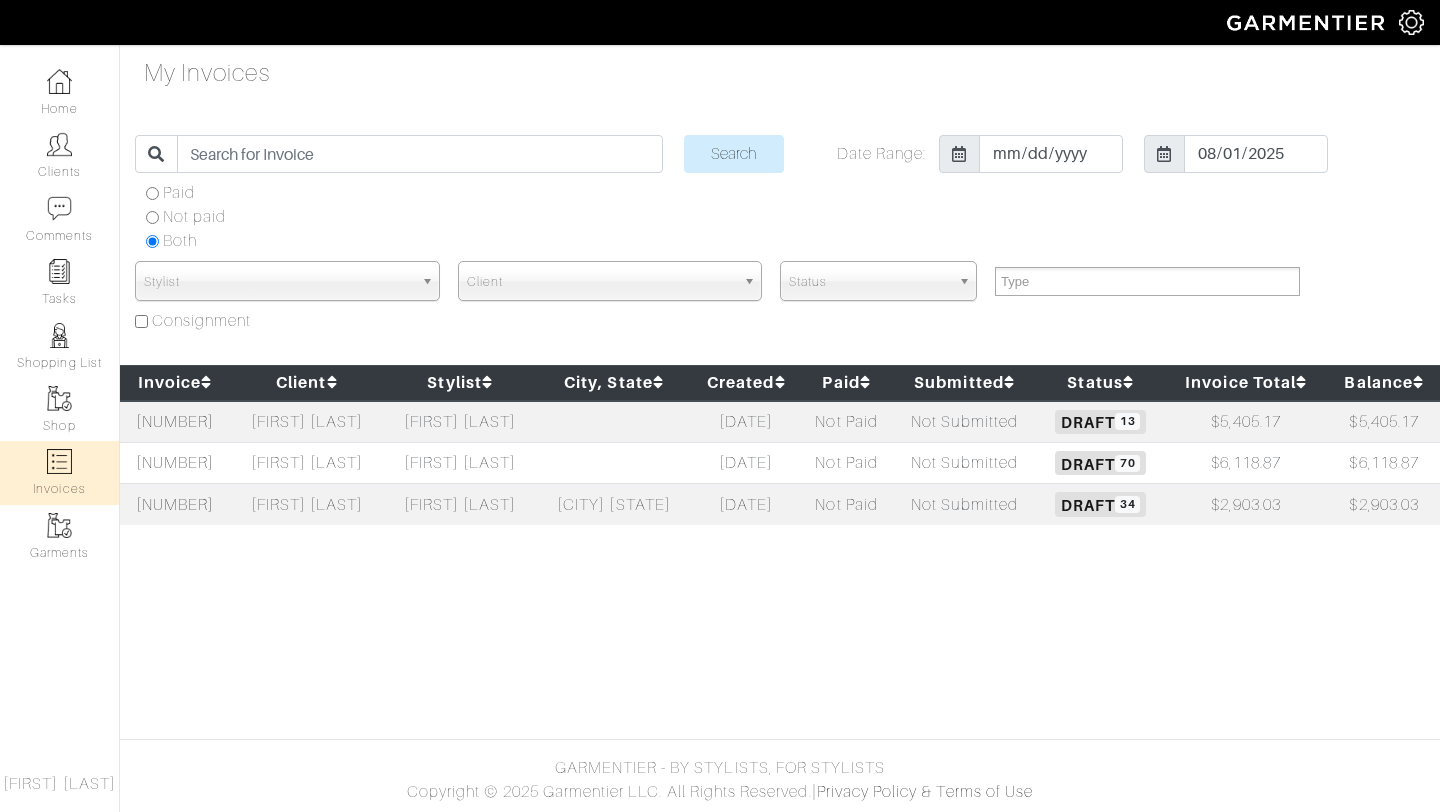 select 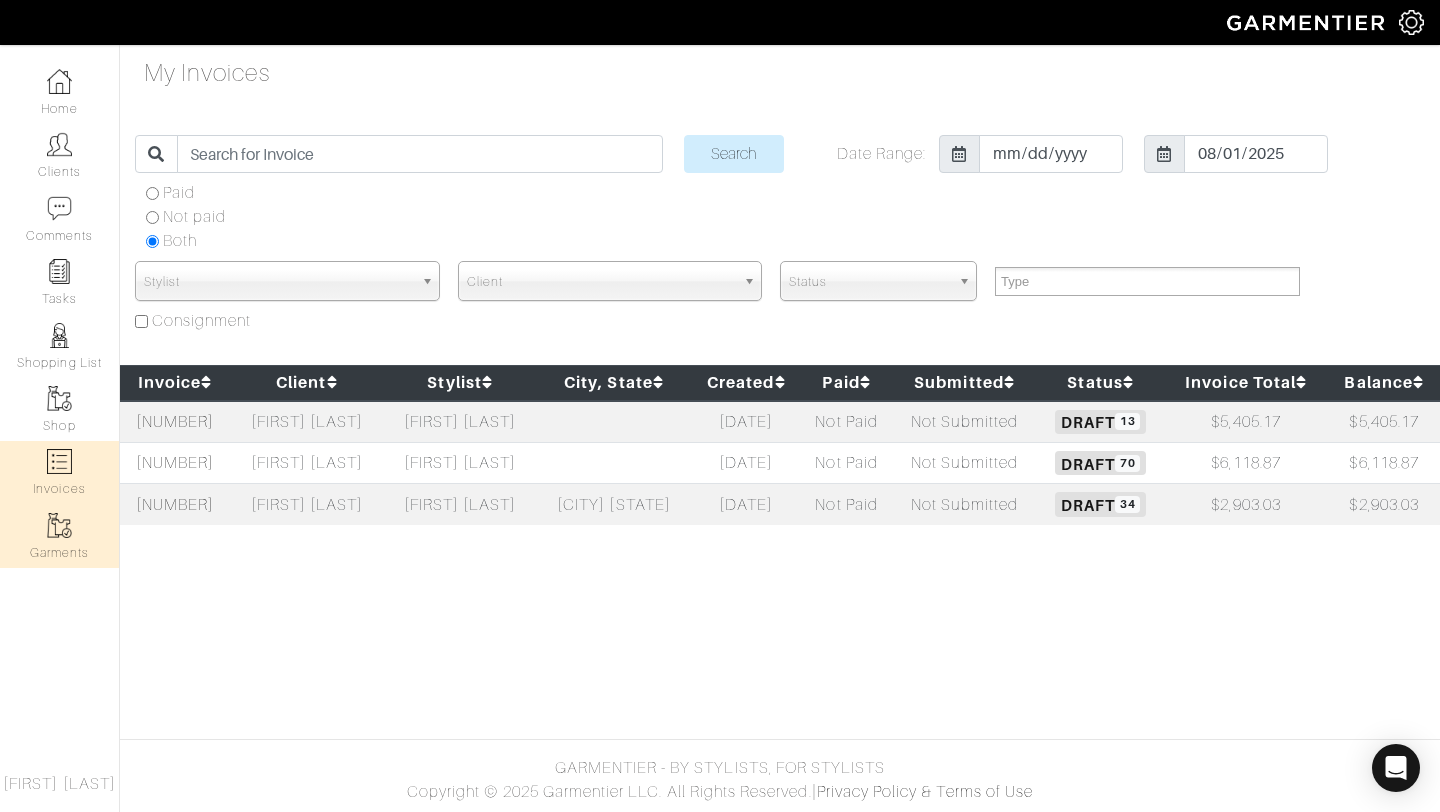 click on "Garments" at bounding box center (59, 536) 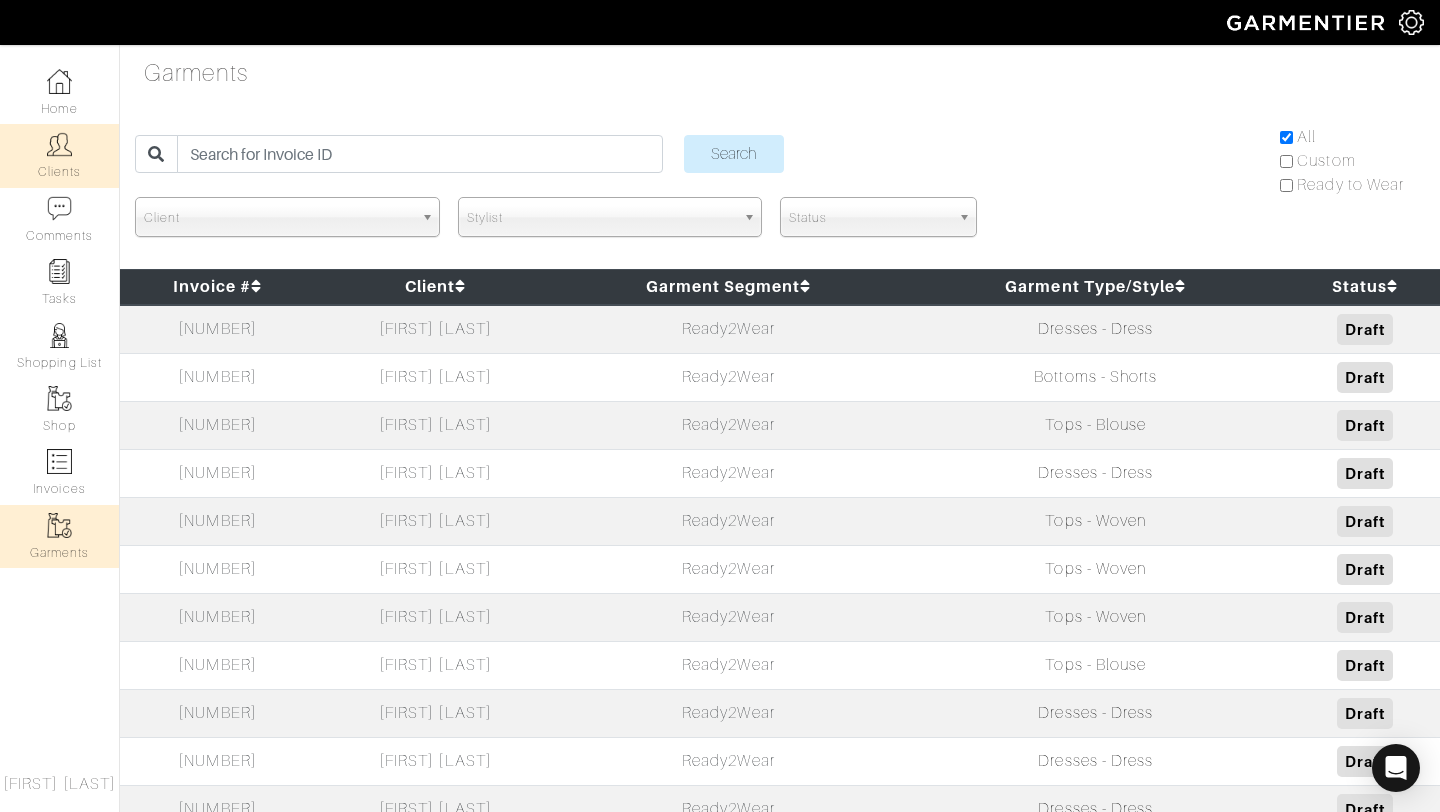 click on "Clients" at bounding box center (59, 155) 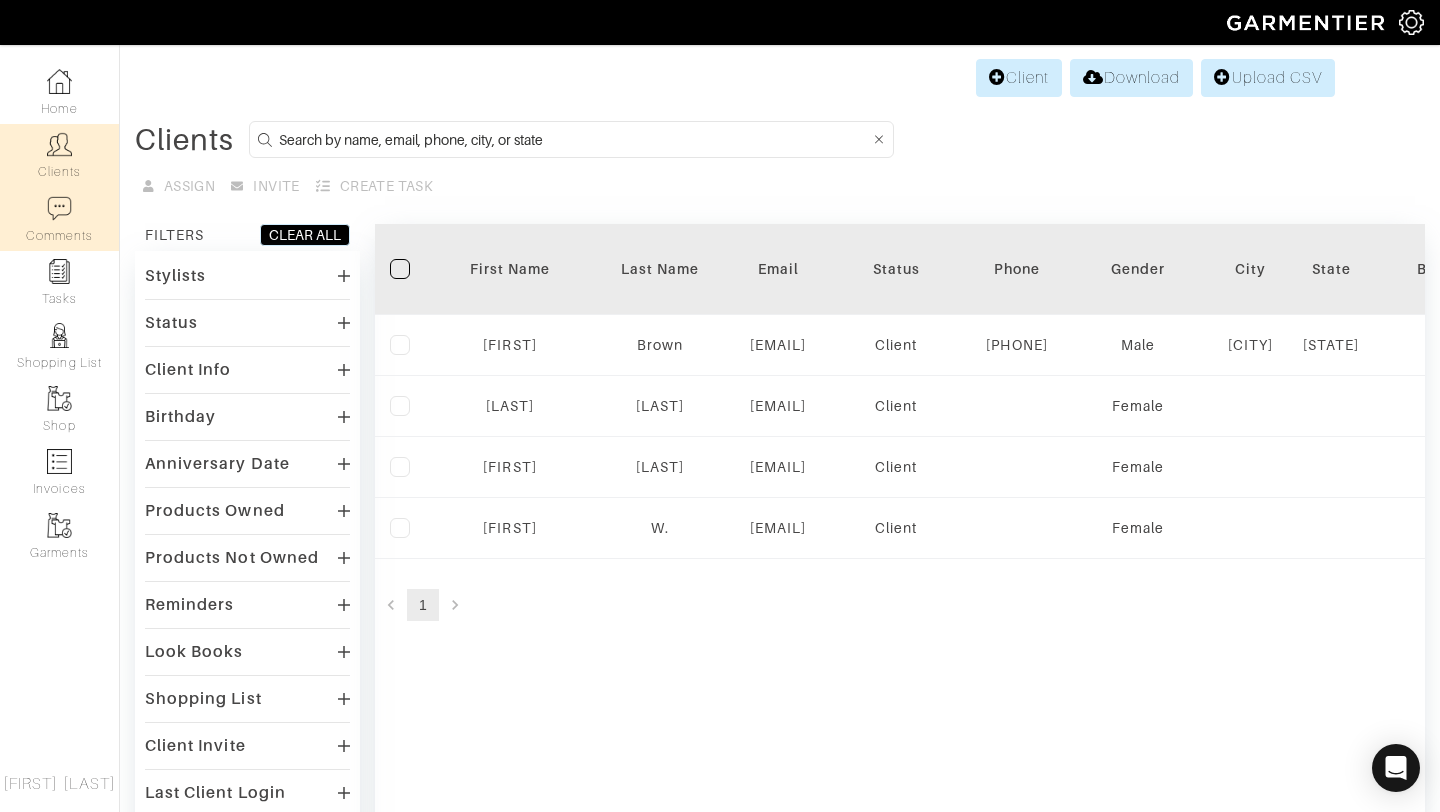 click on "Comments" at bounding box center (59, 219) 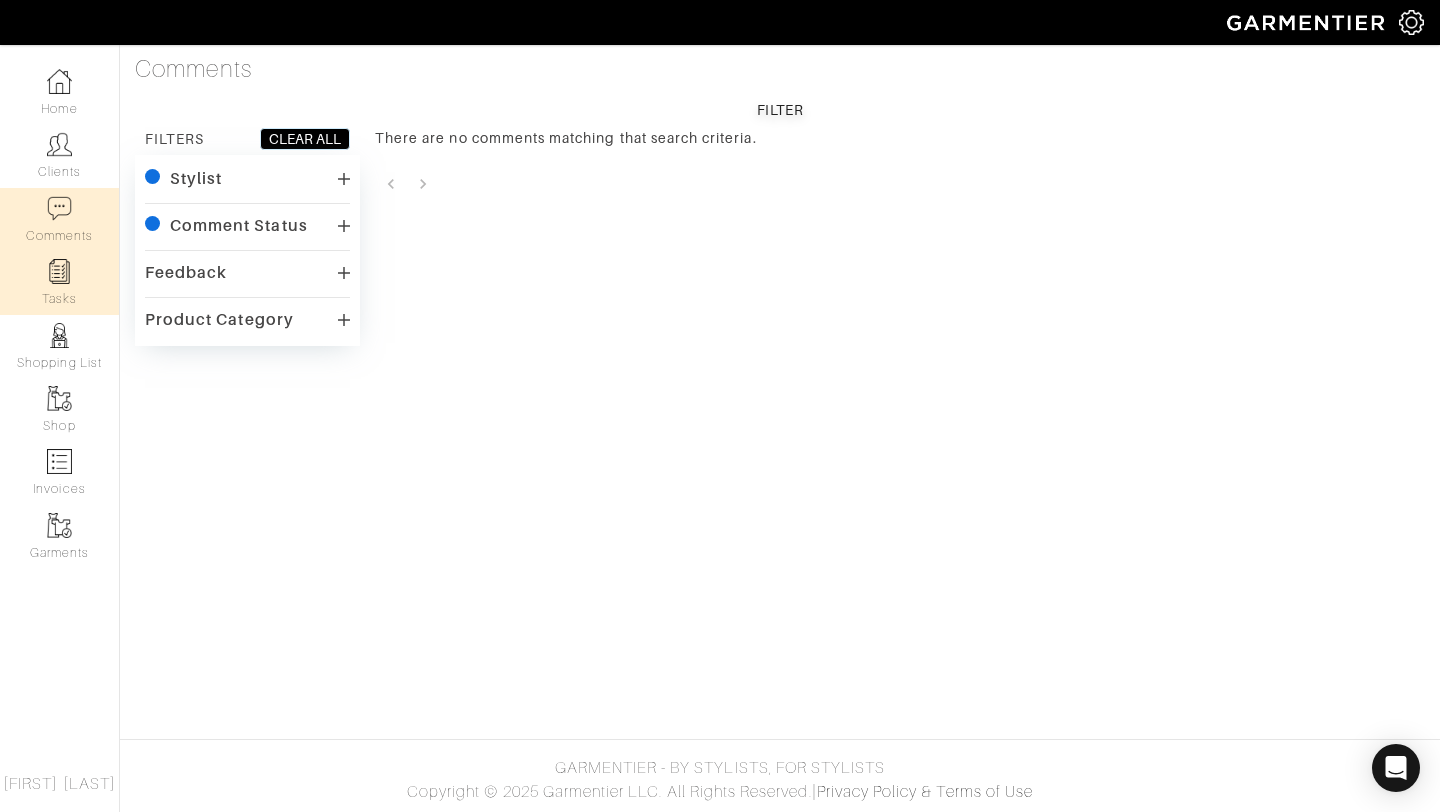 click on "Tasks" at bounding box center [59, 282] 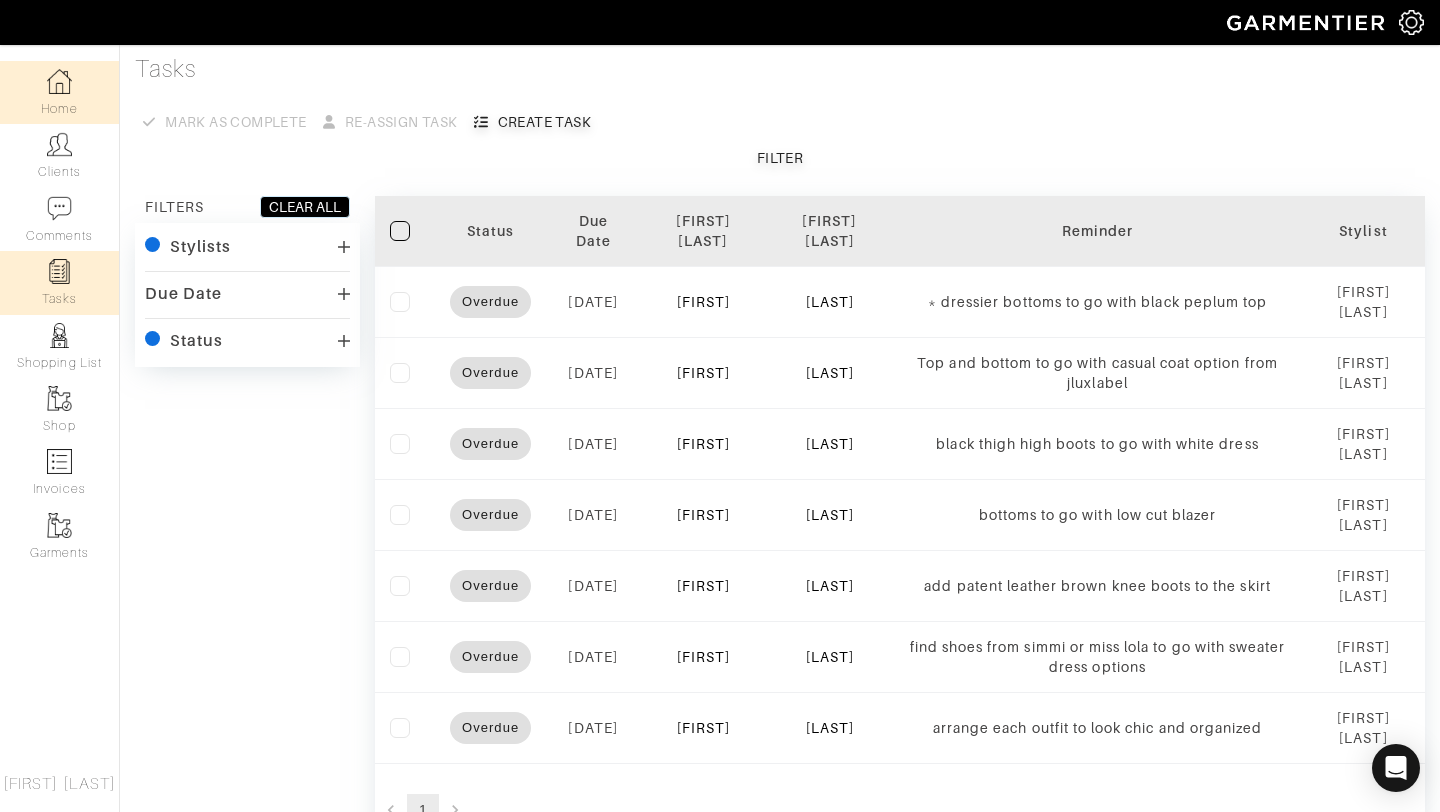 click on "Home" at bounding box center [59, 92] 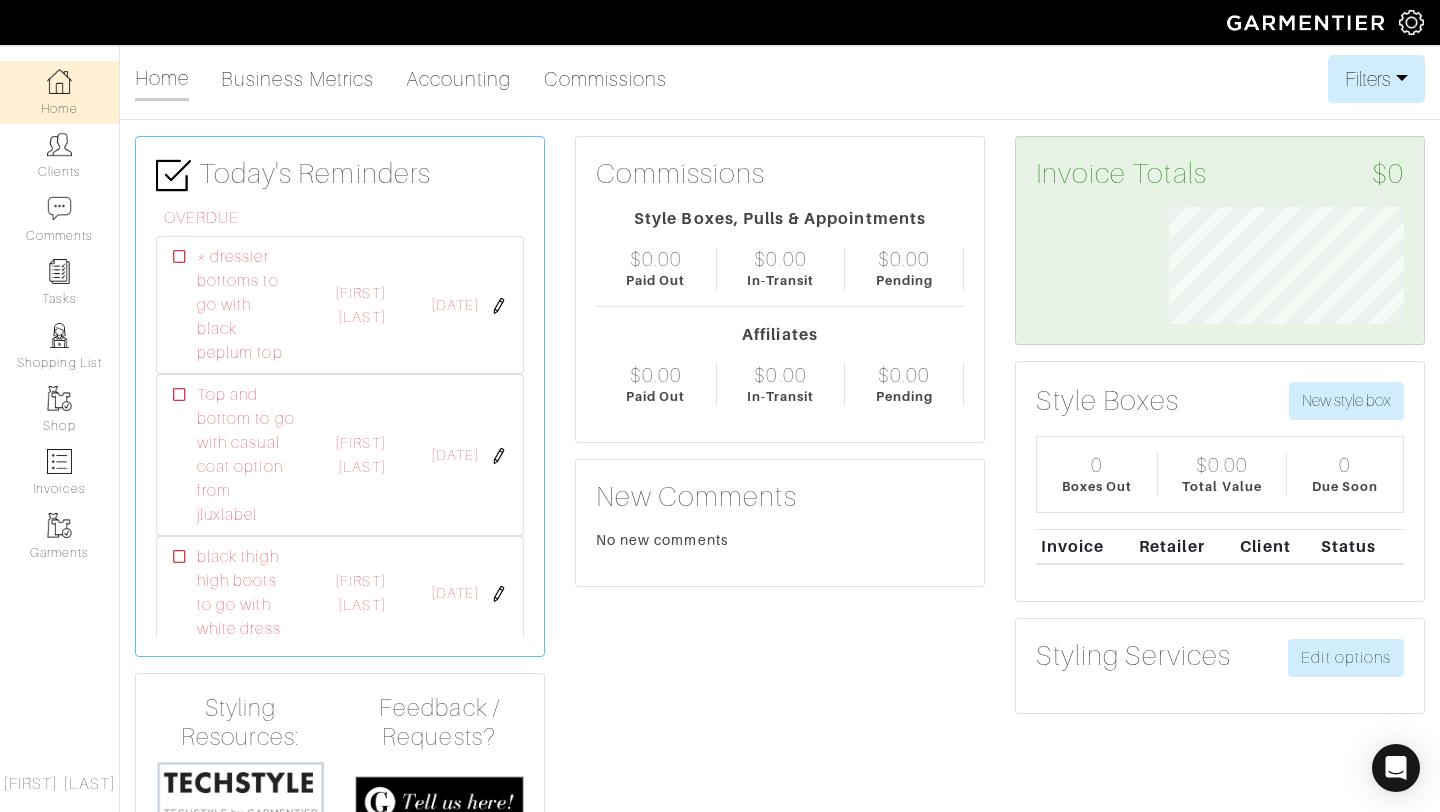 click at bounding box center (59, 81) 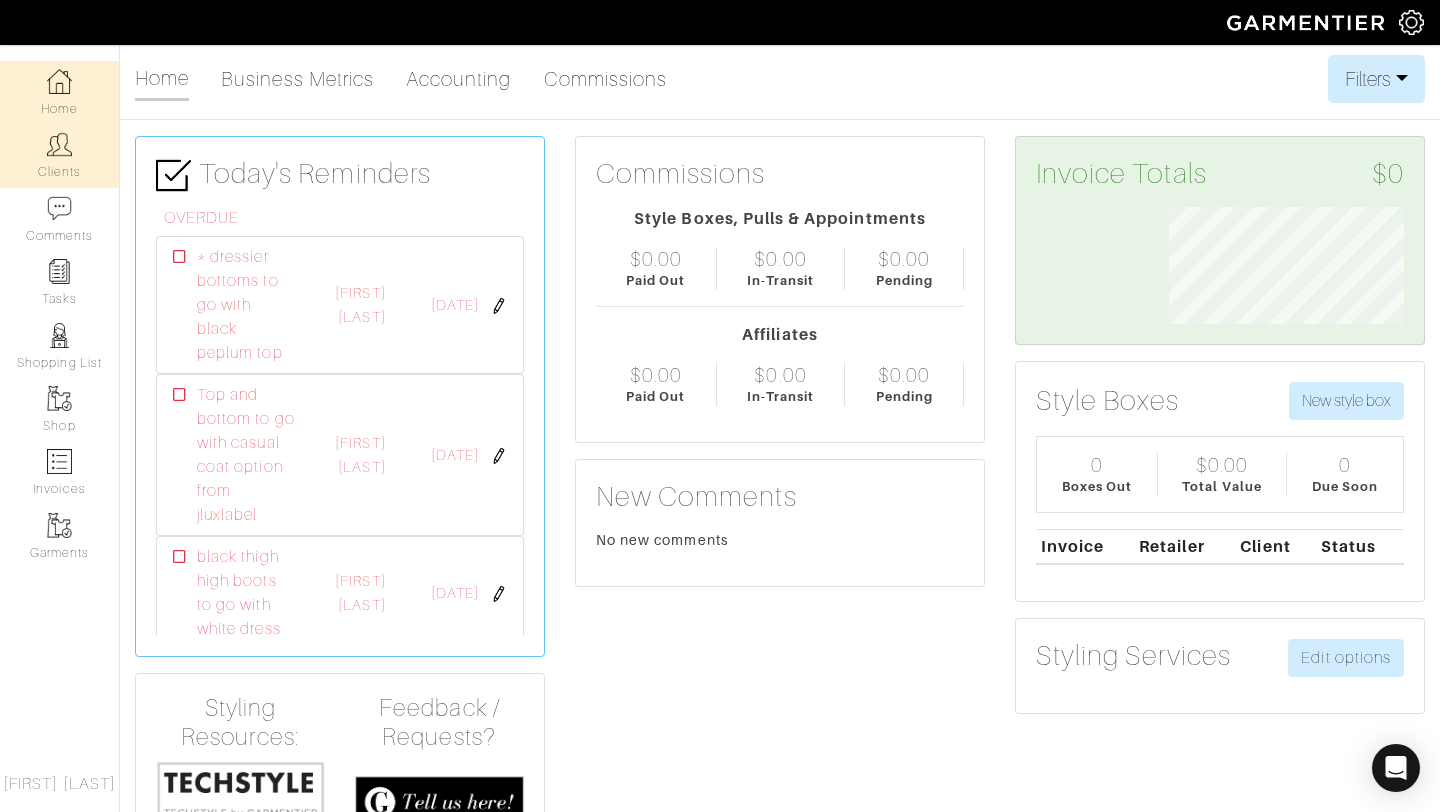 scroll, scrollTop: 999883, scrollLeft: 999734, axis: both 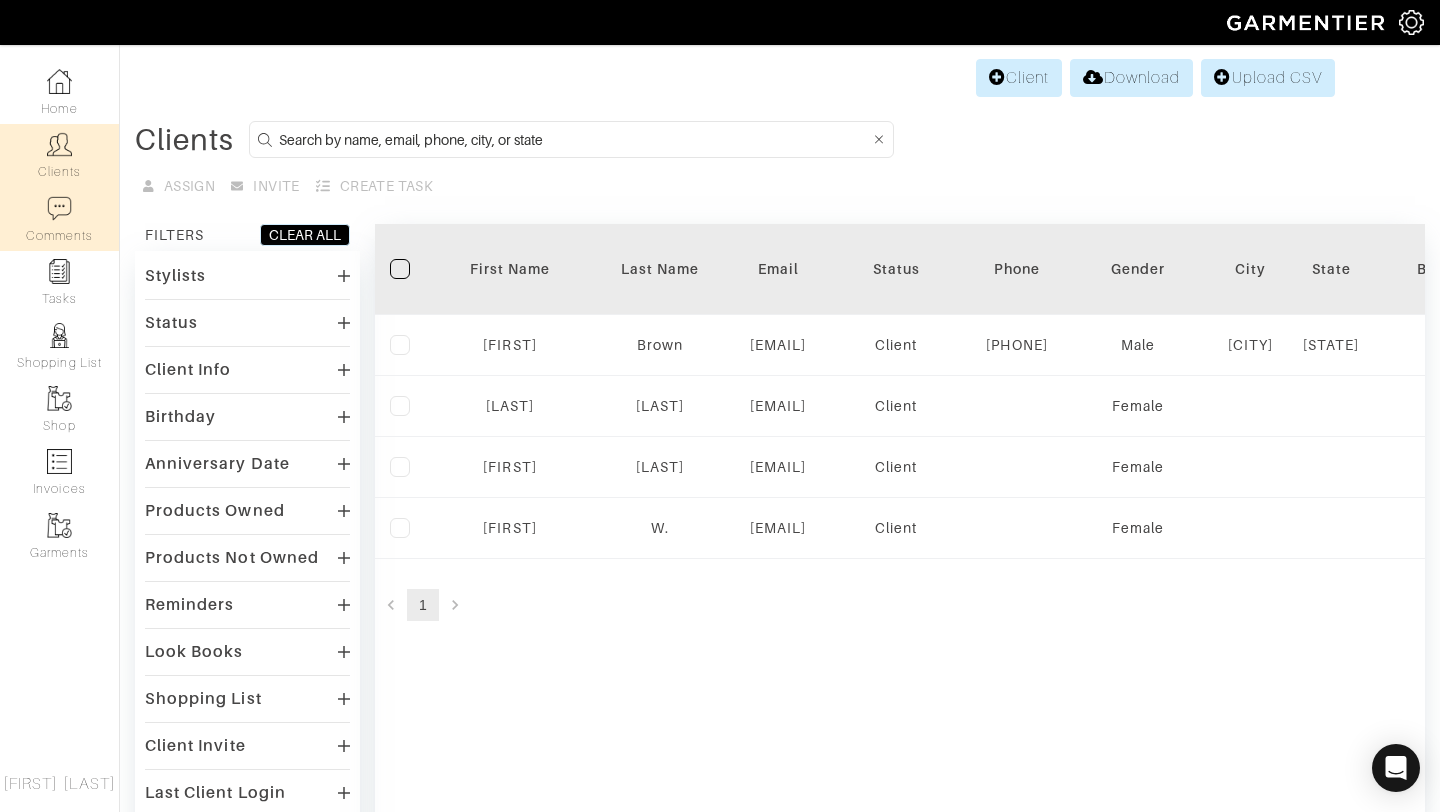 click at bounding box center (59, 208) 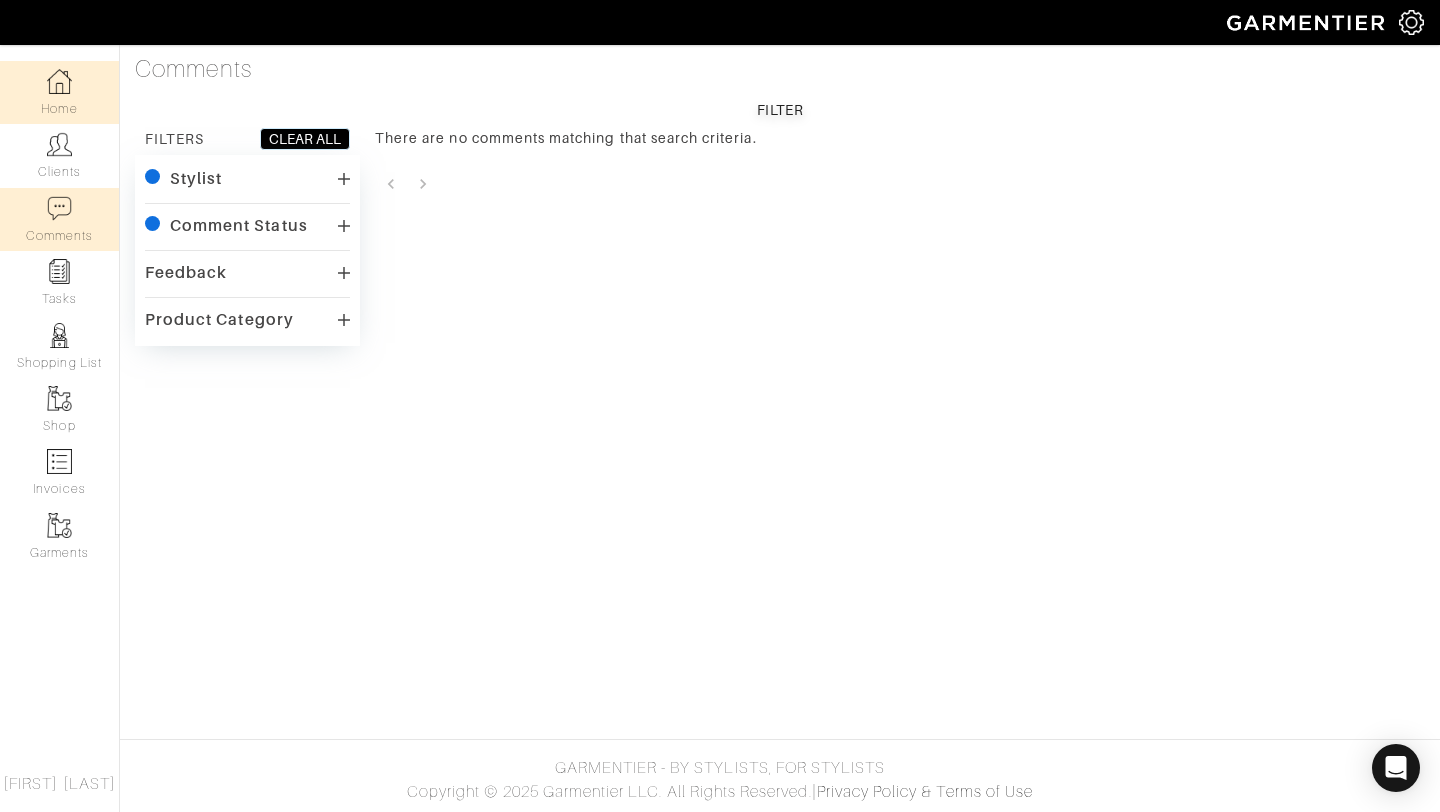 click at bounding box center [59, 81] 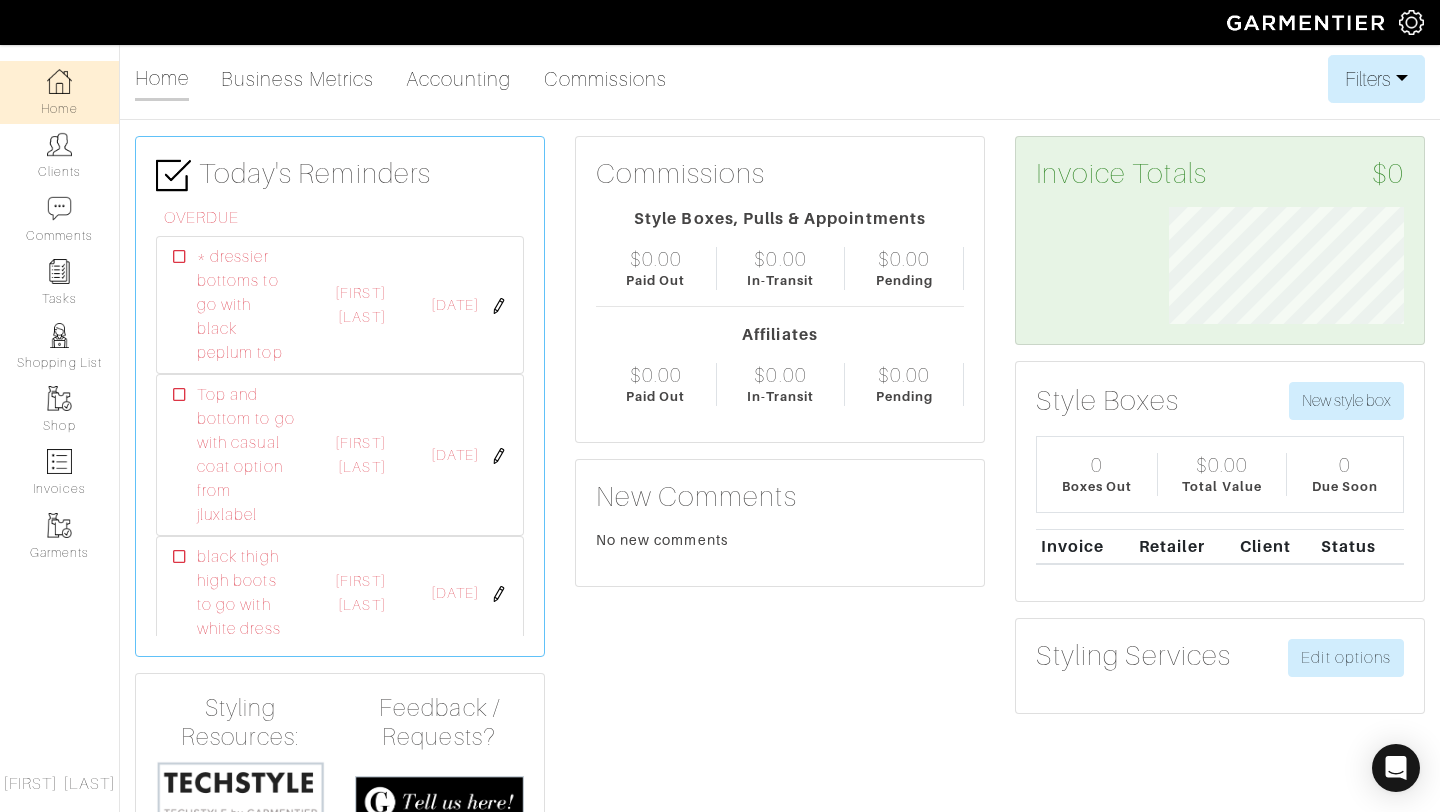 scroll, scrollTop: 999883, scrollLeft: 999734, axis: both 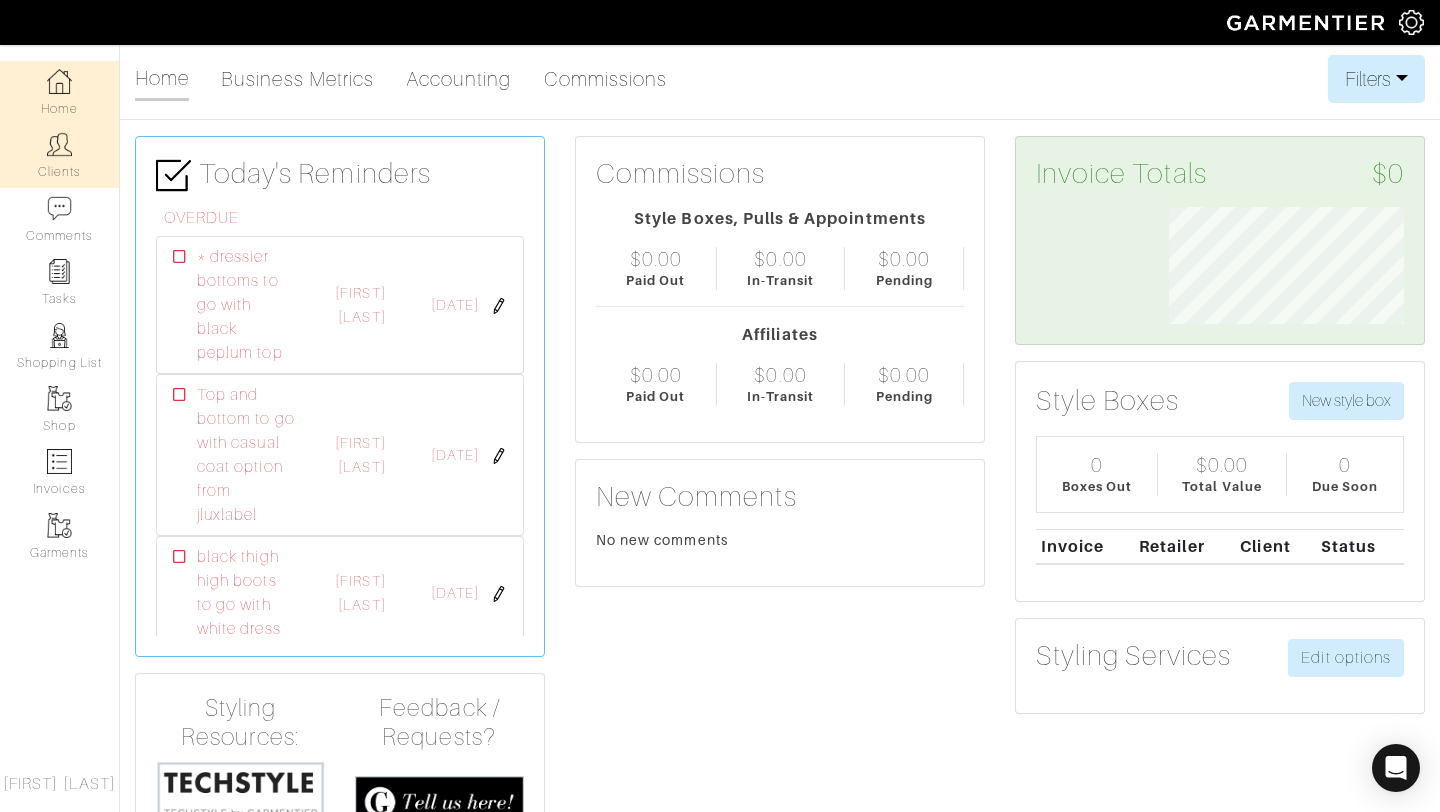 click at bounding box center (59, 144) 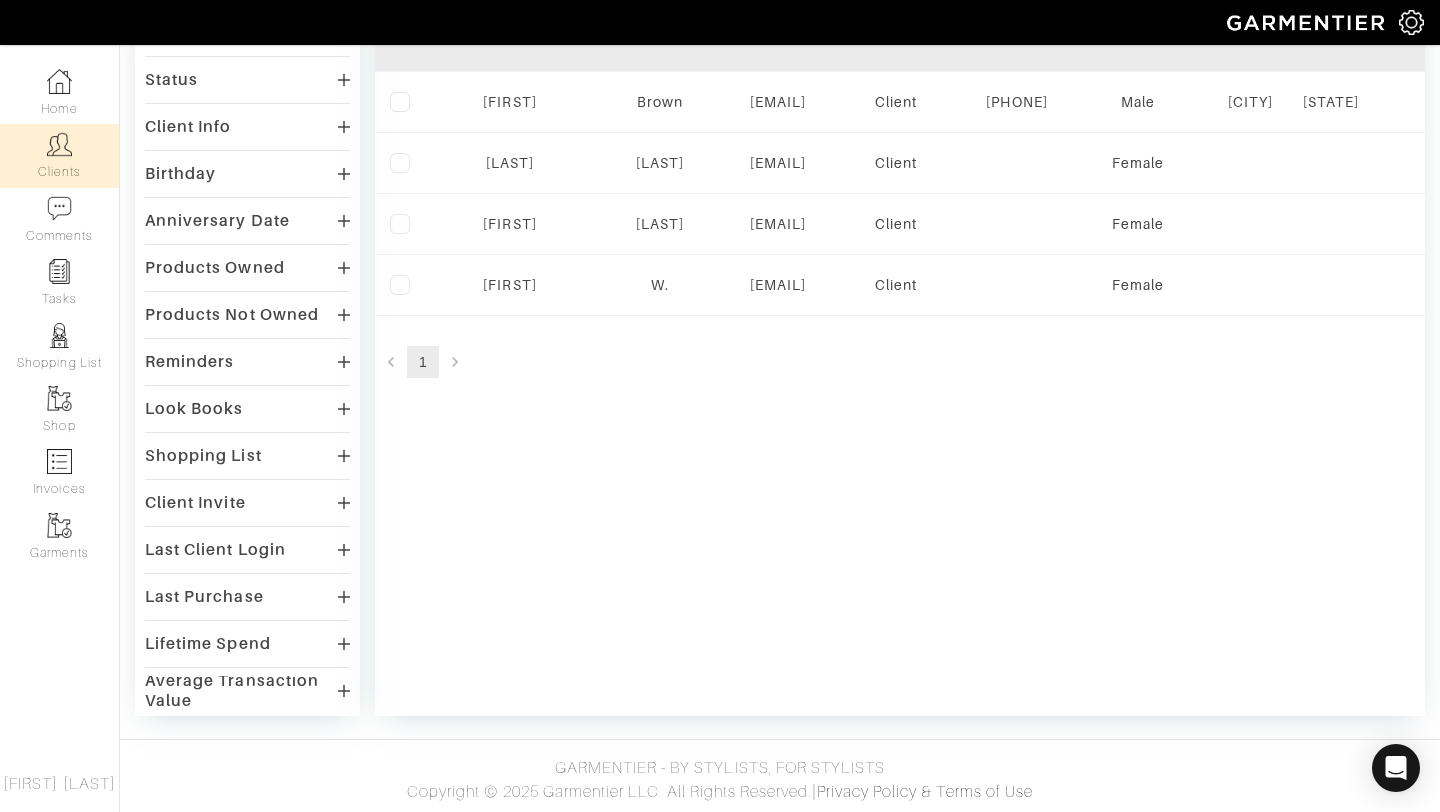 scroll, scrollTop: 0, scrollLeft: 0, axis: both 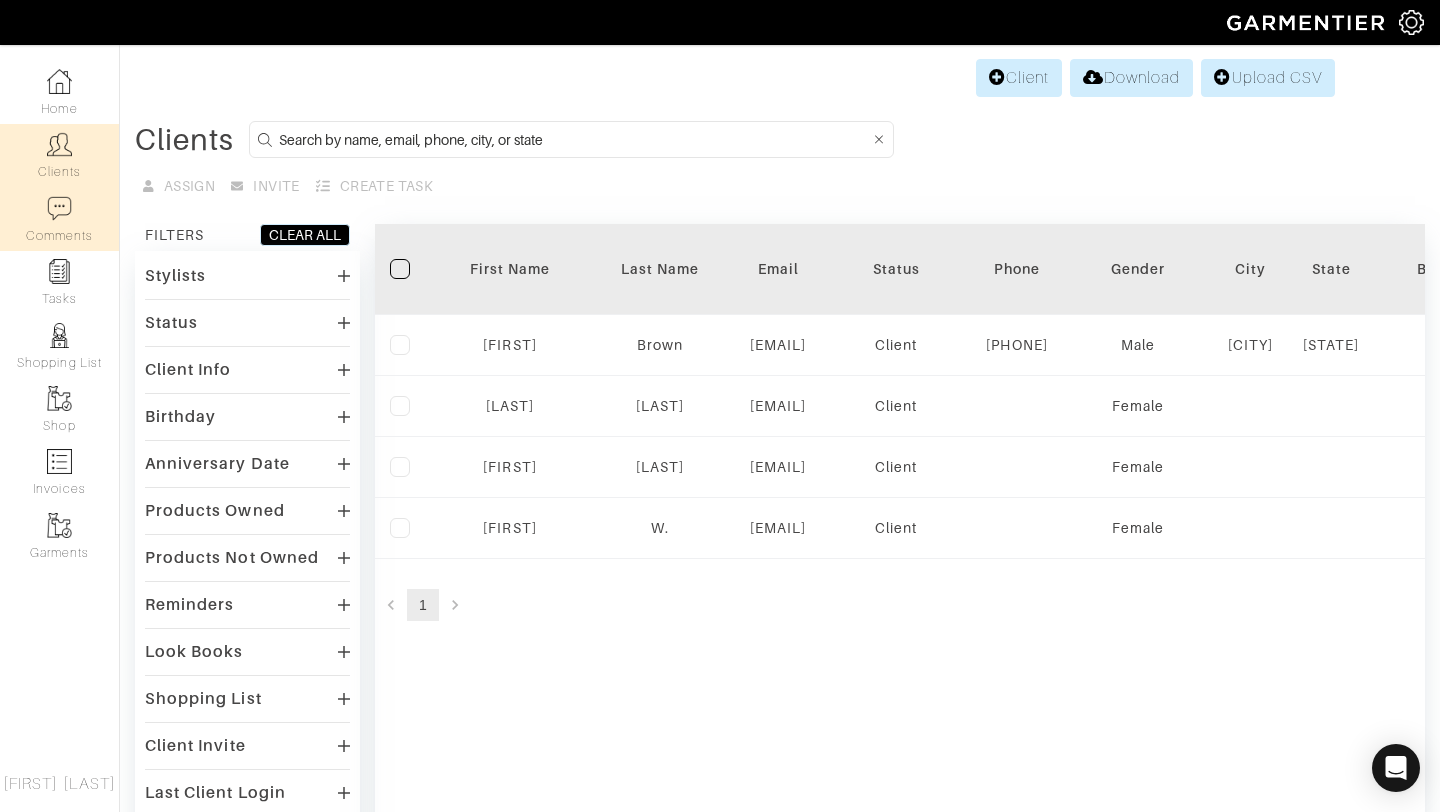 click on "Comments" at bounding box center [59, 219] 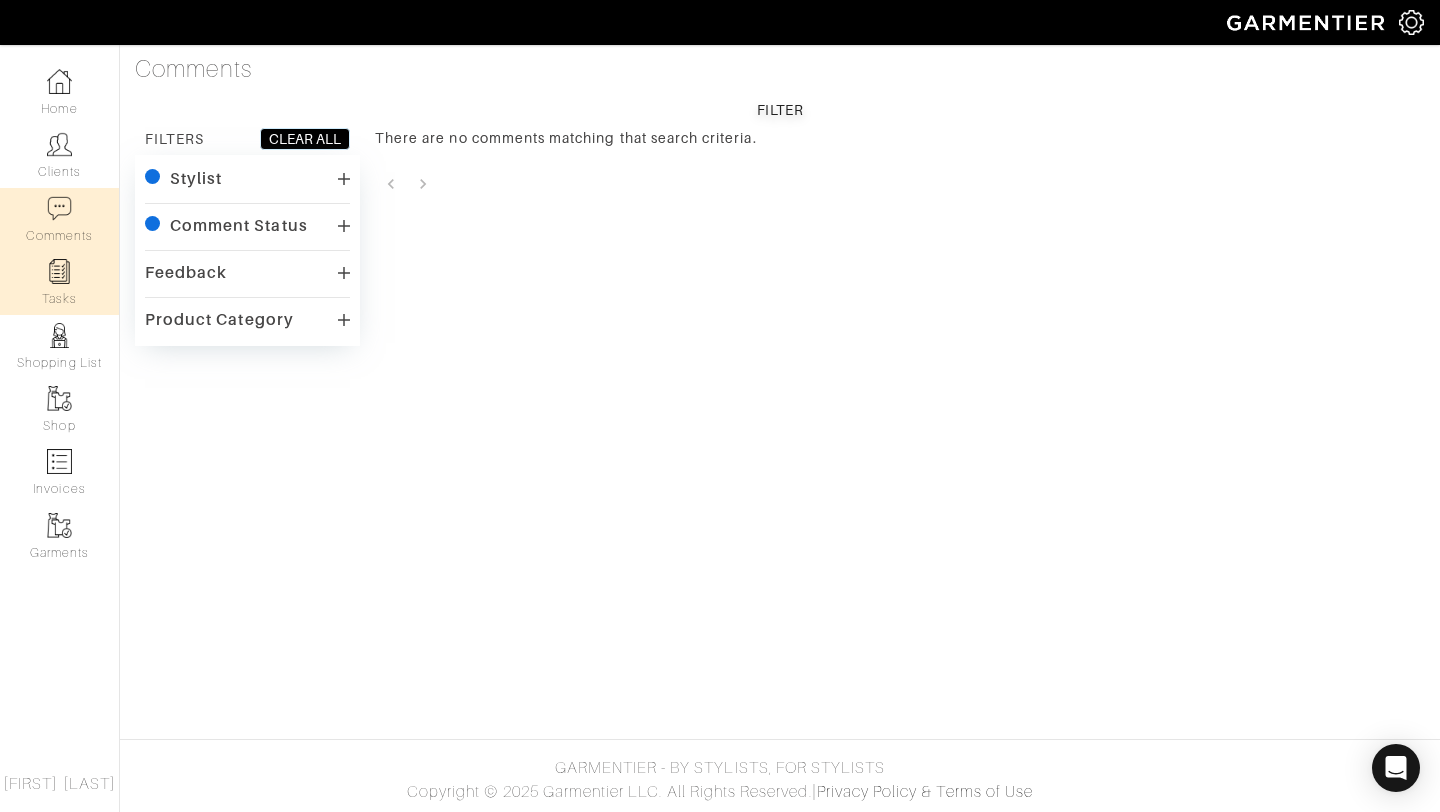click on "Tasks" at bounding box center (59, 282) 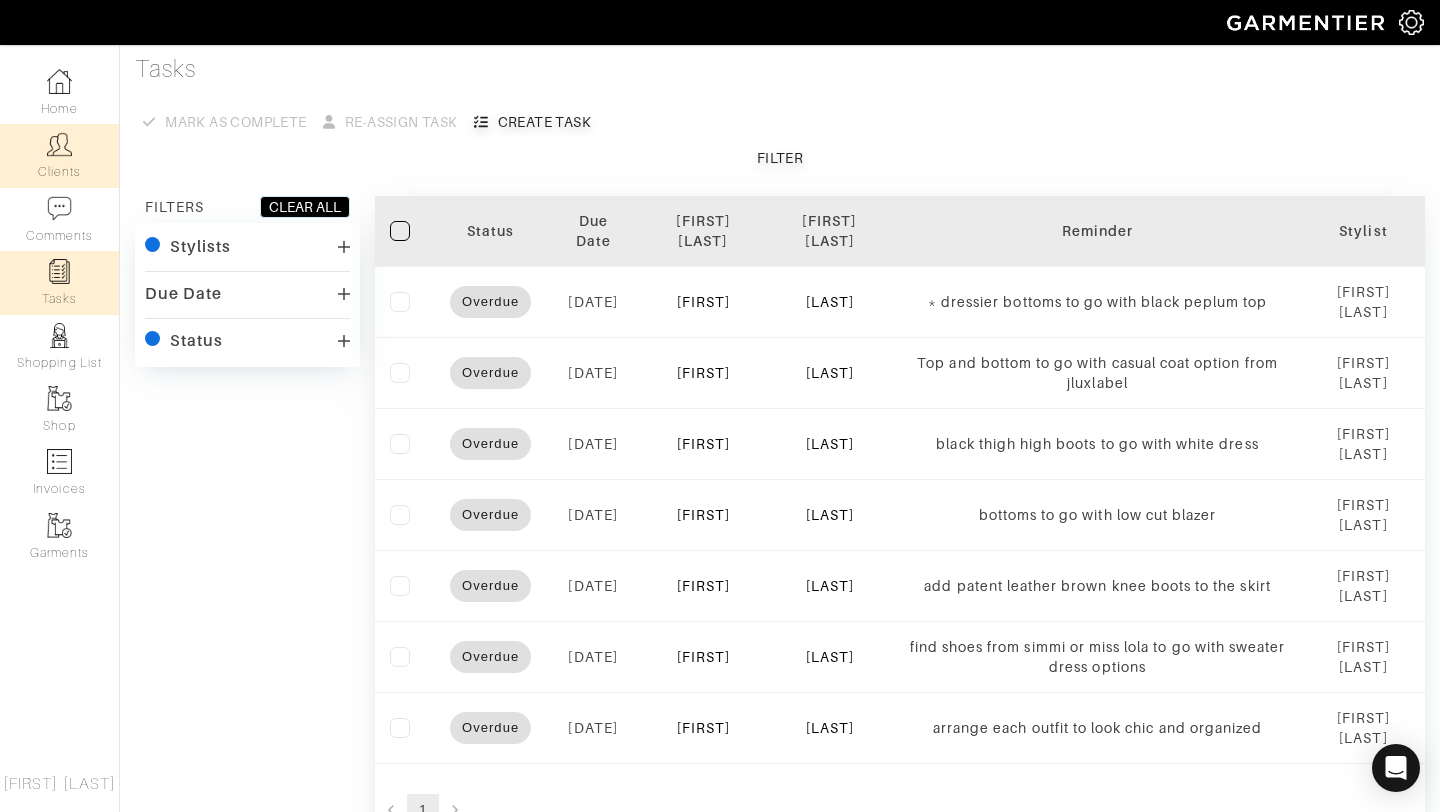 click on "Clients" at bounding box center (59, 155) 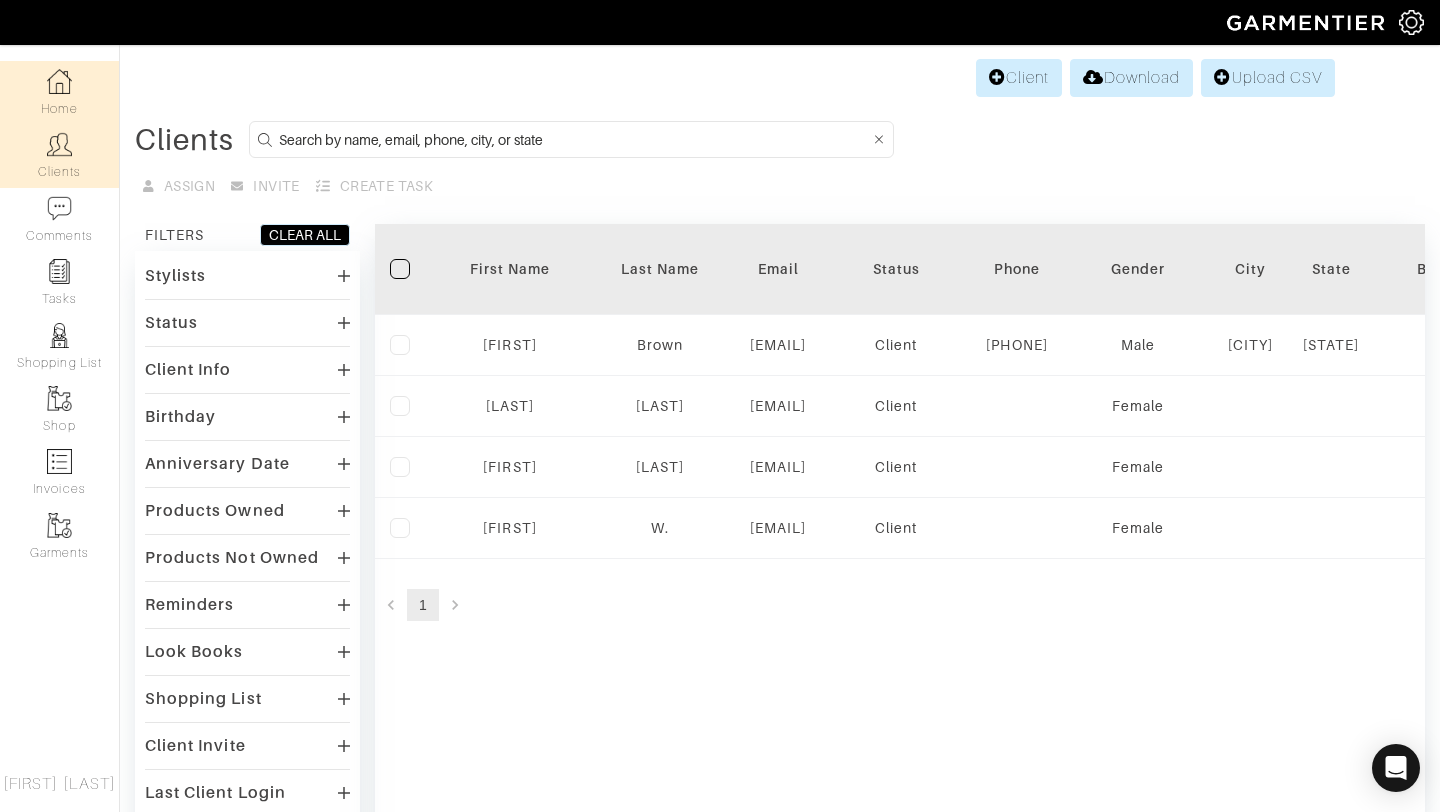 click at bounding box center (59, 81) 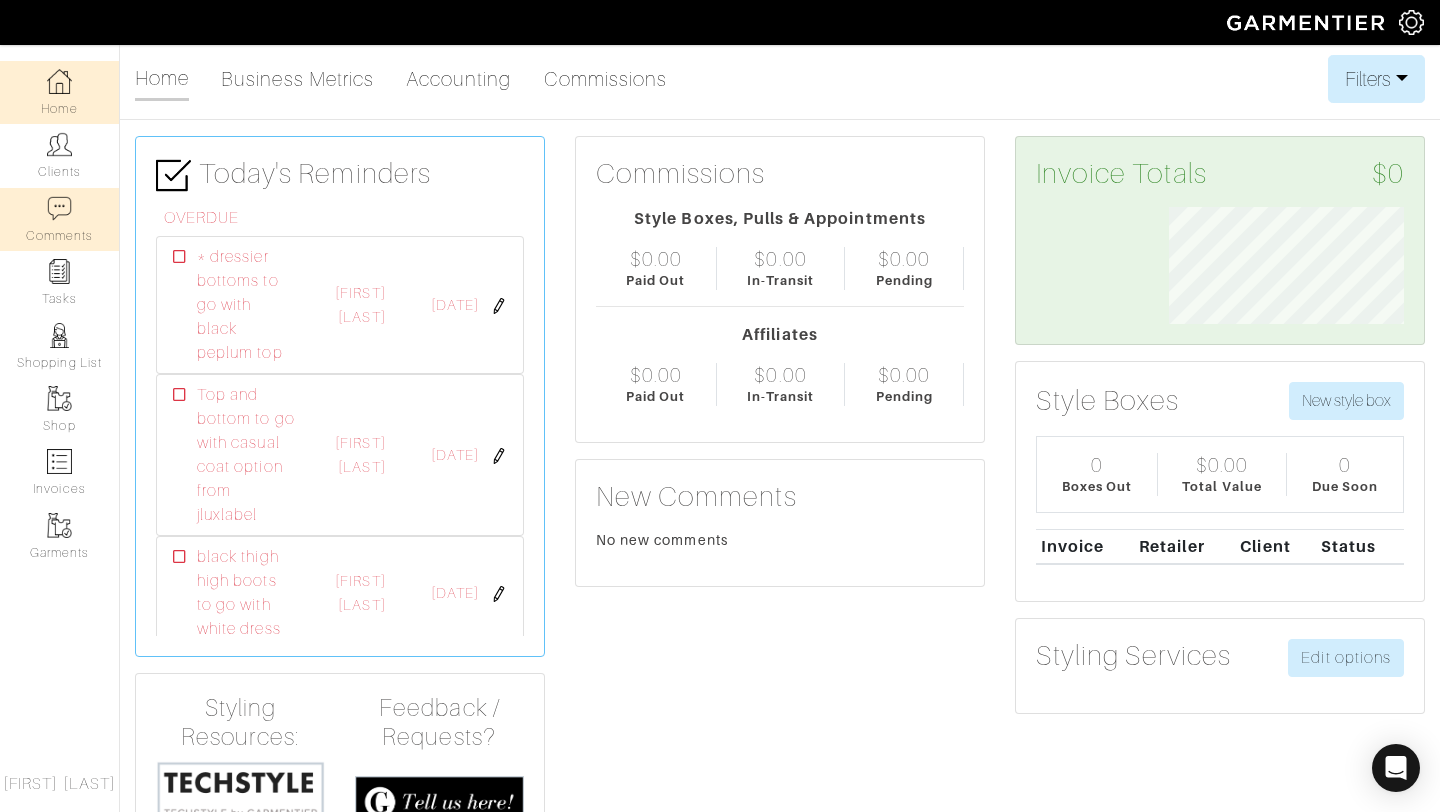scroll, scrollTop: 999883, scrollLeft: 999734, axis: both 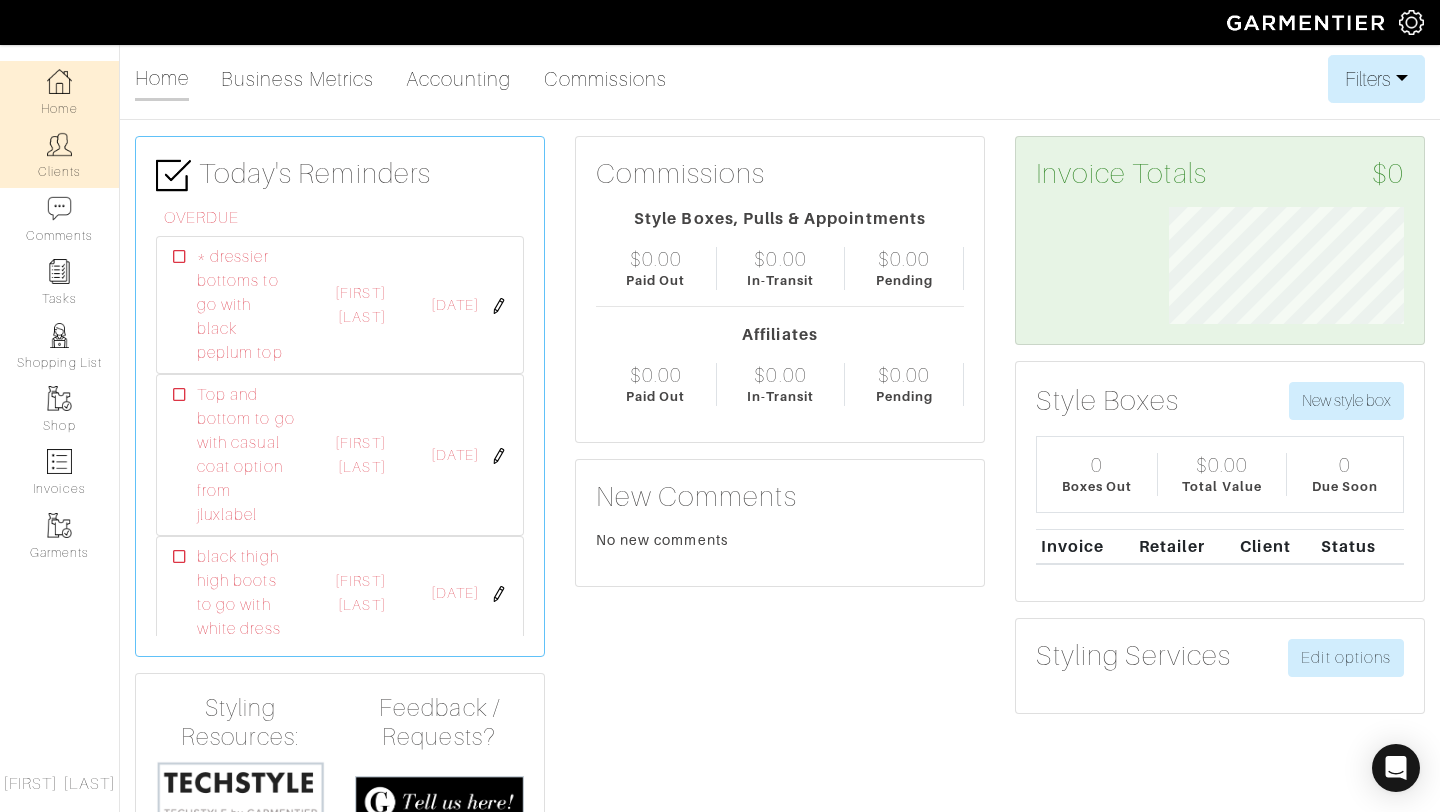 click at bounding box center [59, 144] 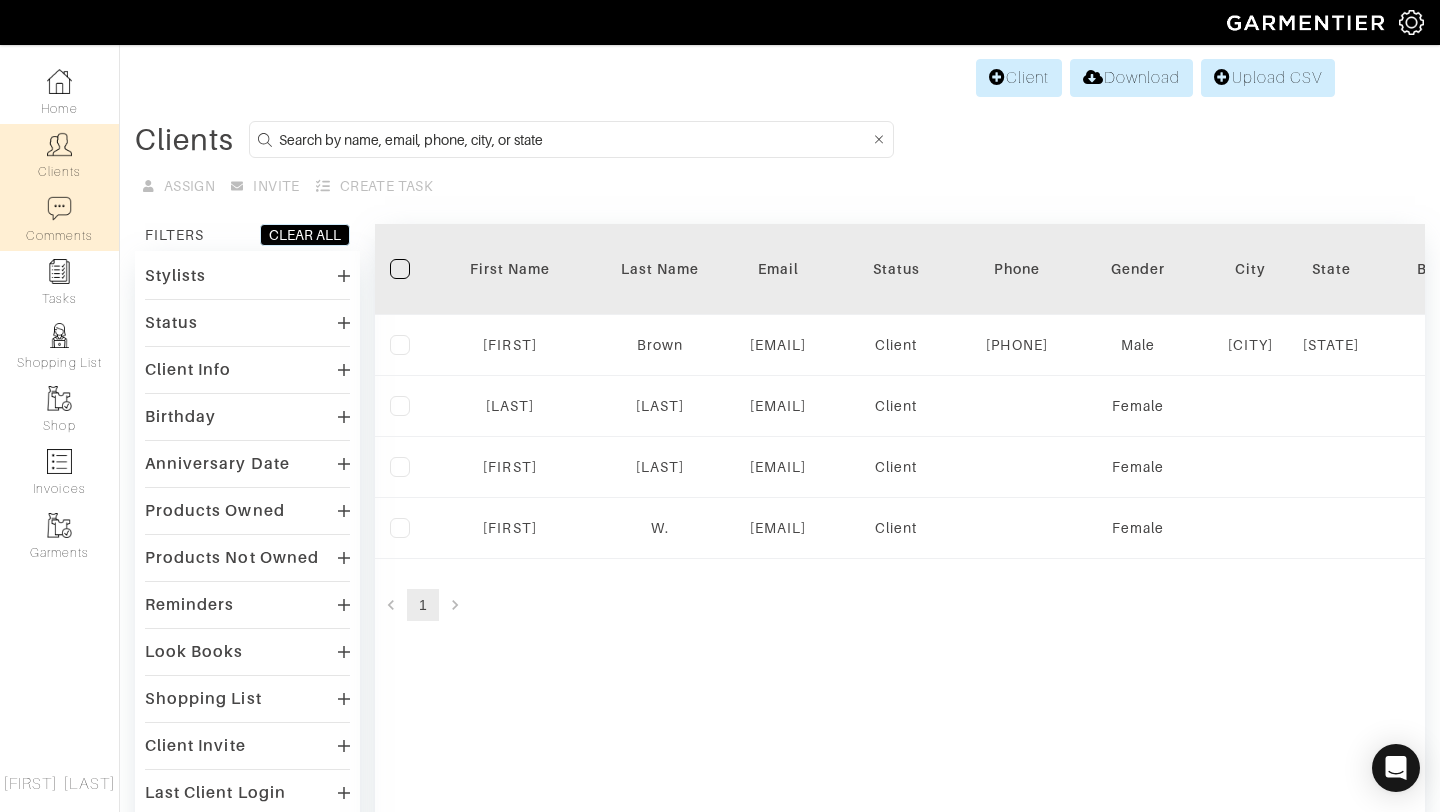 click on "Comments" at bounding box center [59, 219] 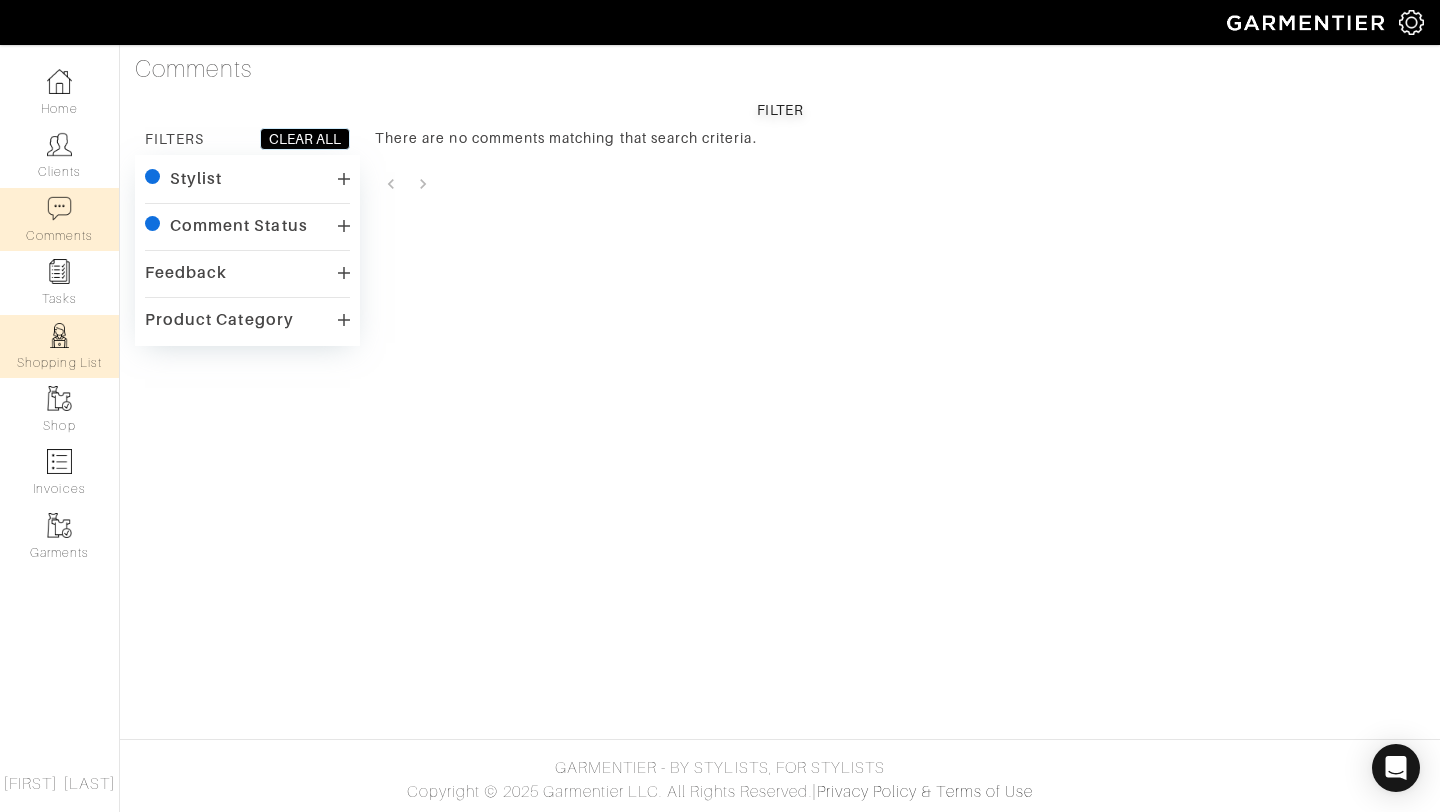 click at bounding box center [59, 335] 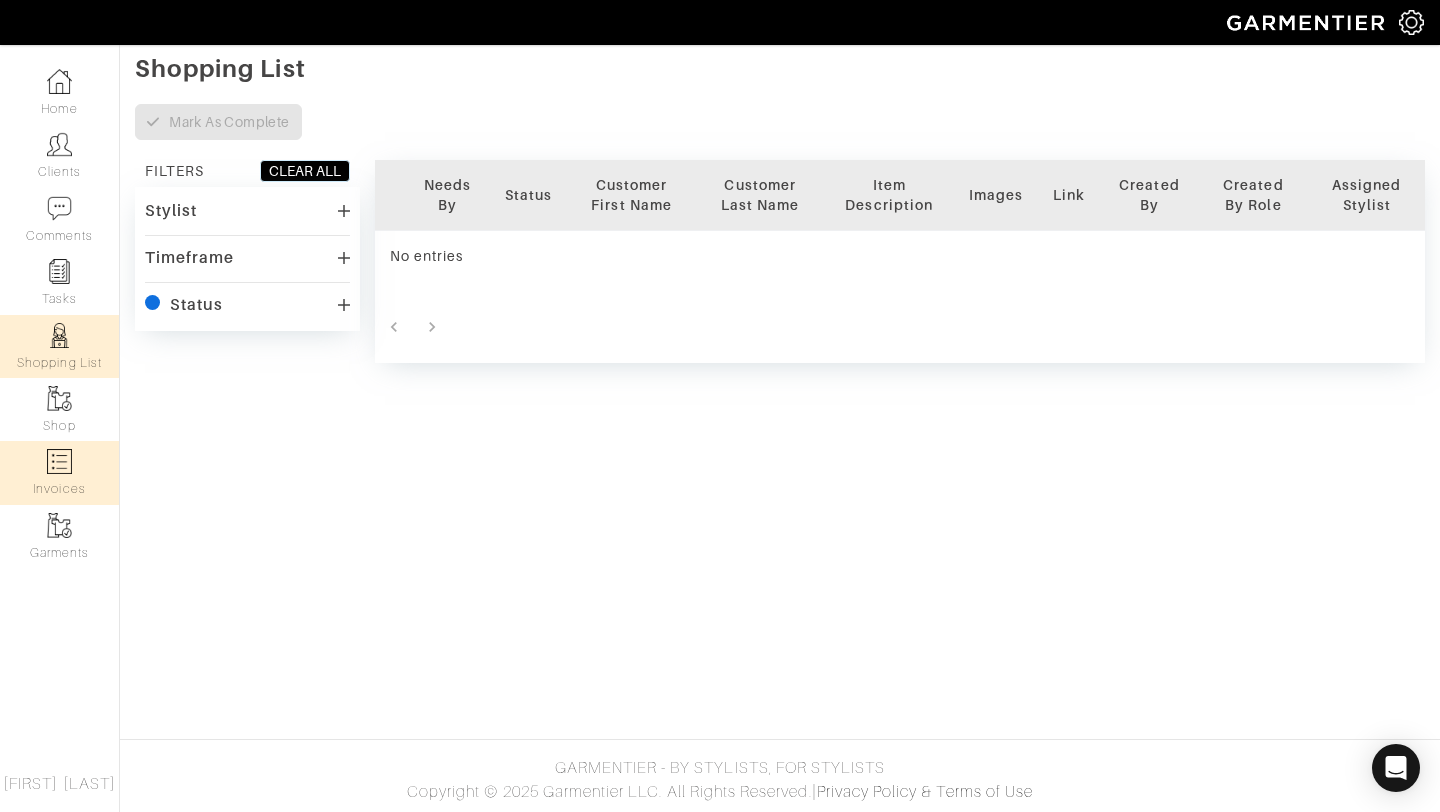 click on "Invoices" at bounding box center (59, 472) 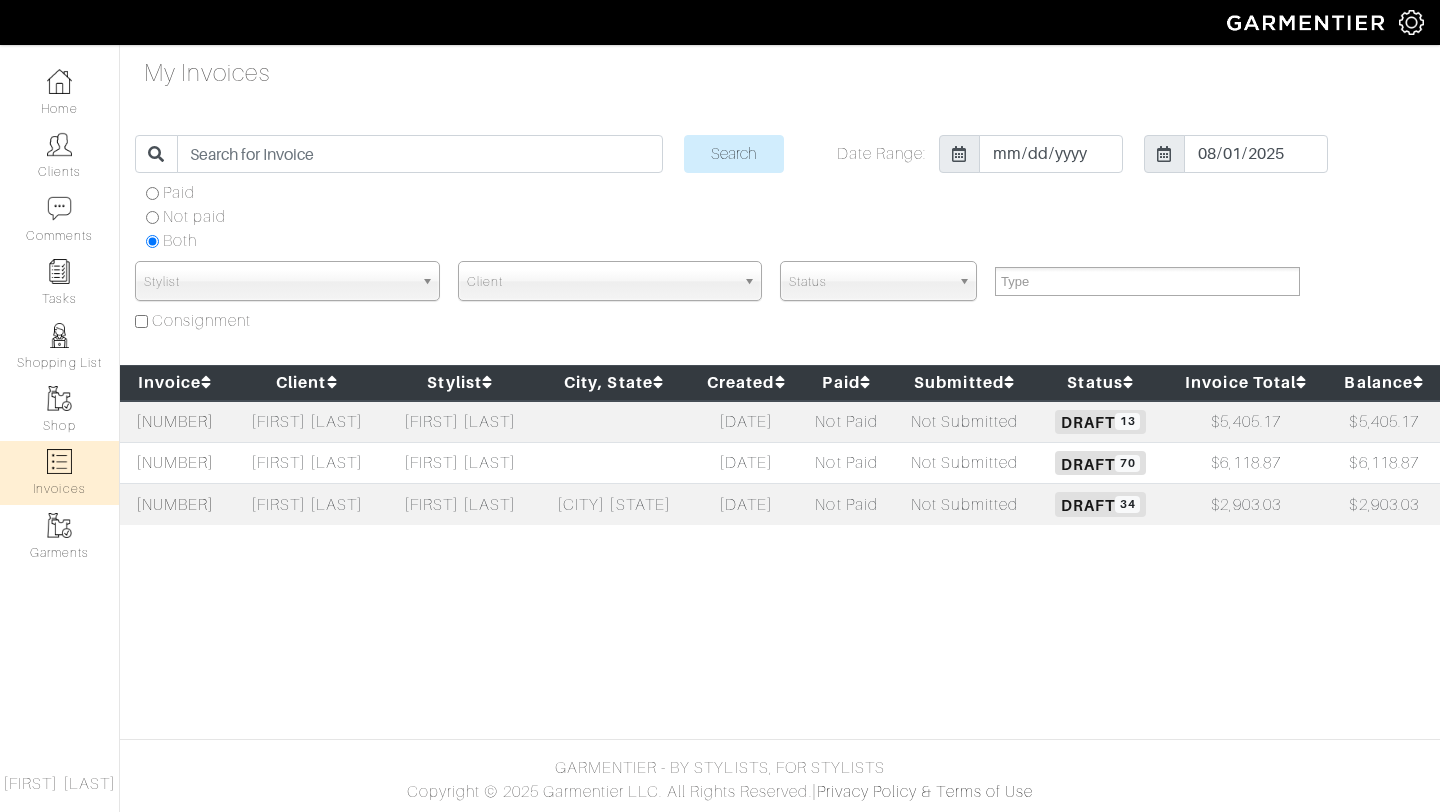 select 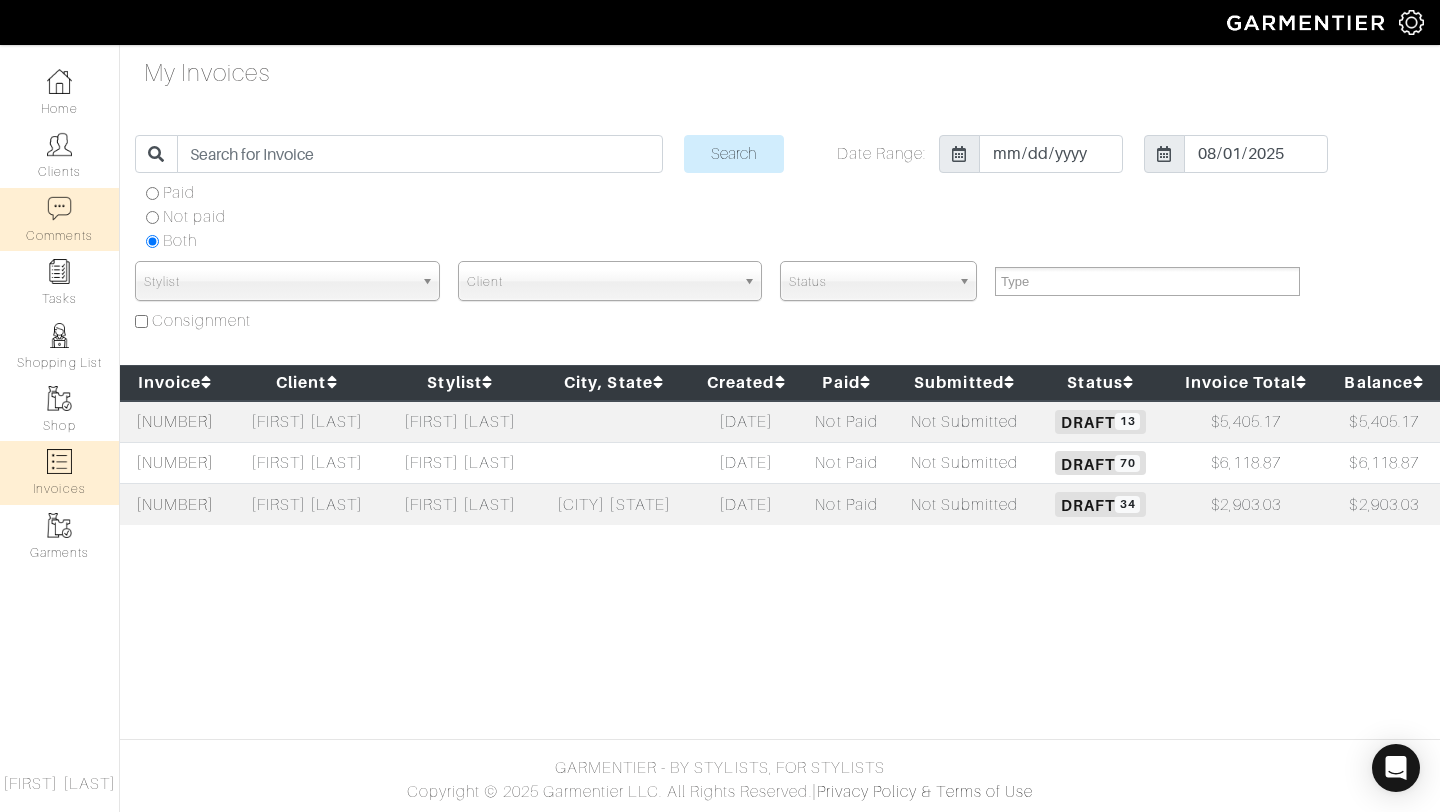 click on "Comments" at bounding box center (59, 219) 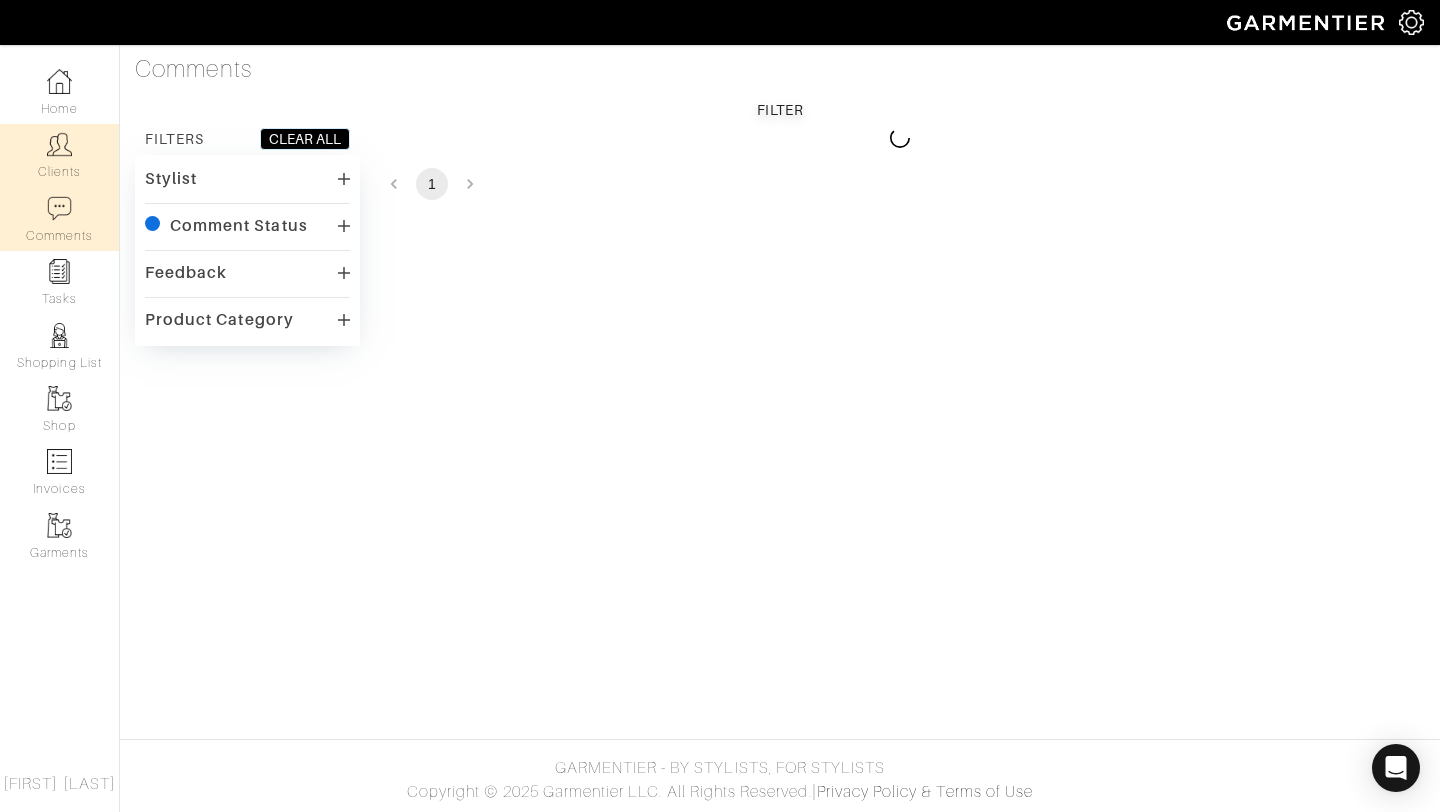 click on "Clients" at bounding box center [59, 155] 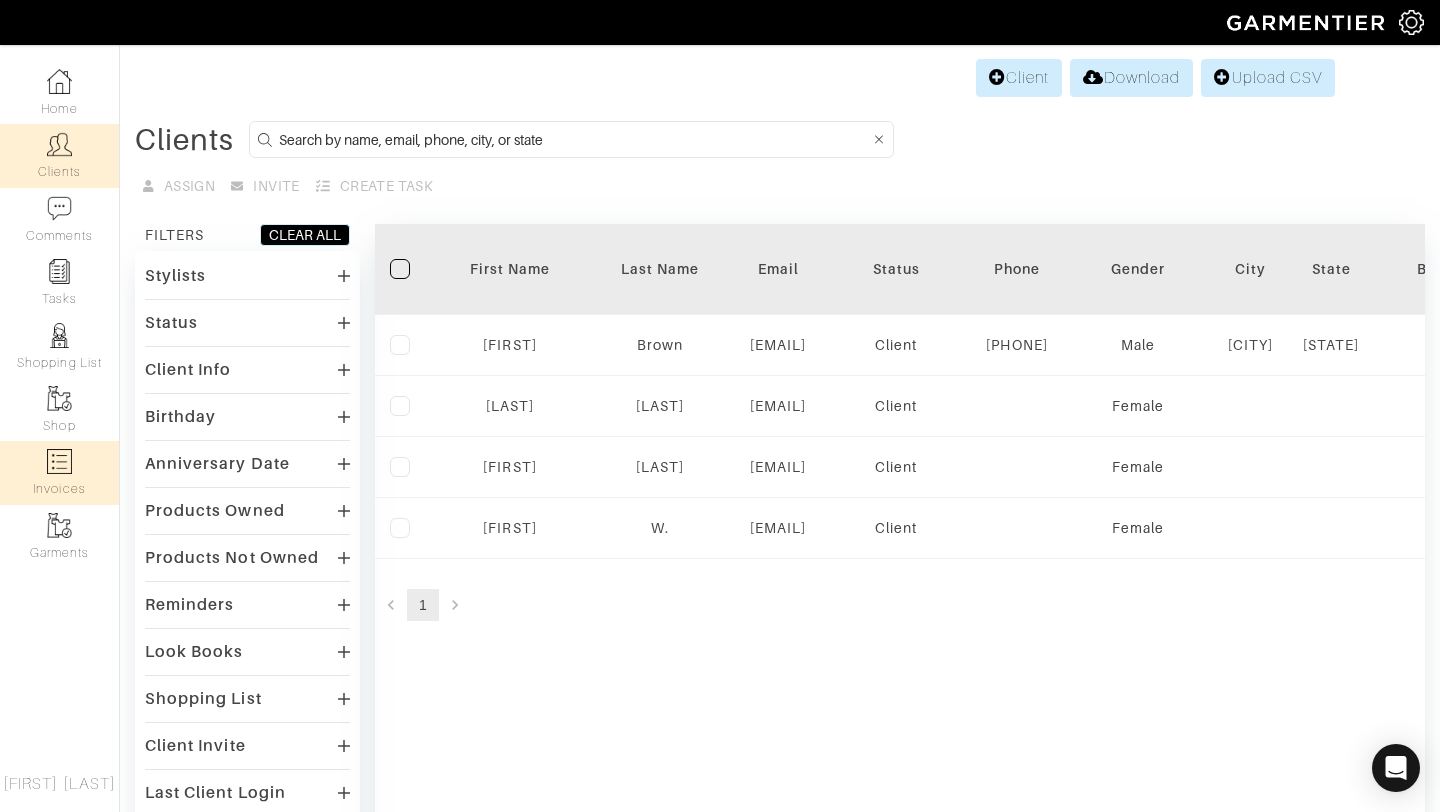 click on "Invoices" at bounding box center (59, 472) 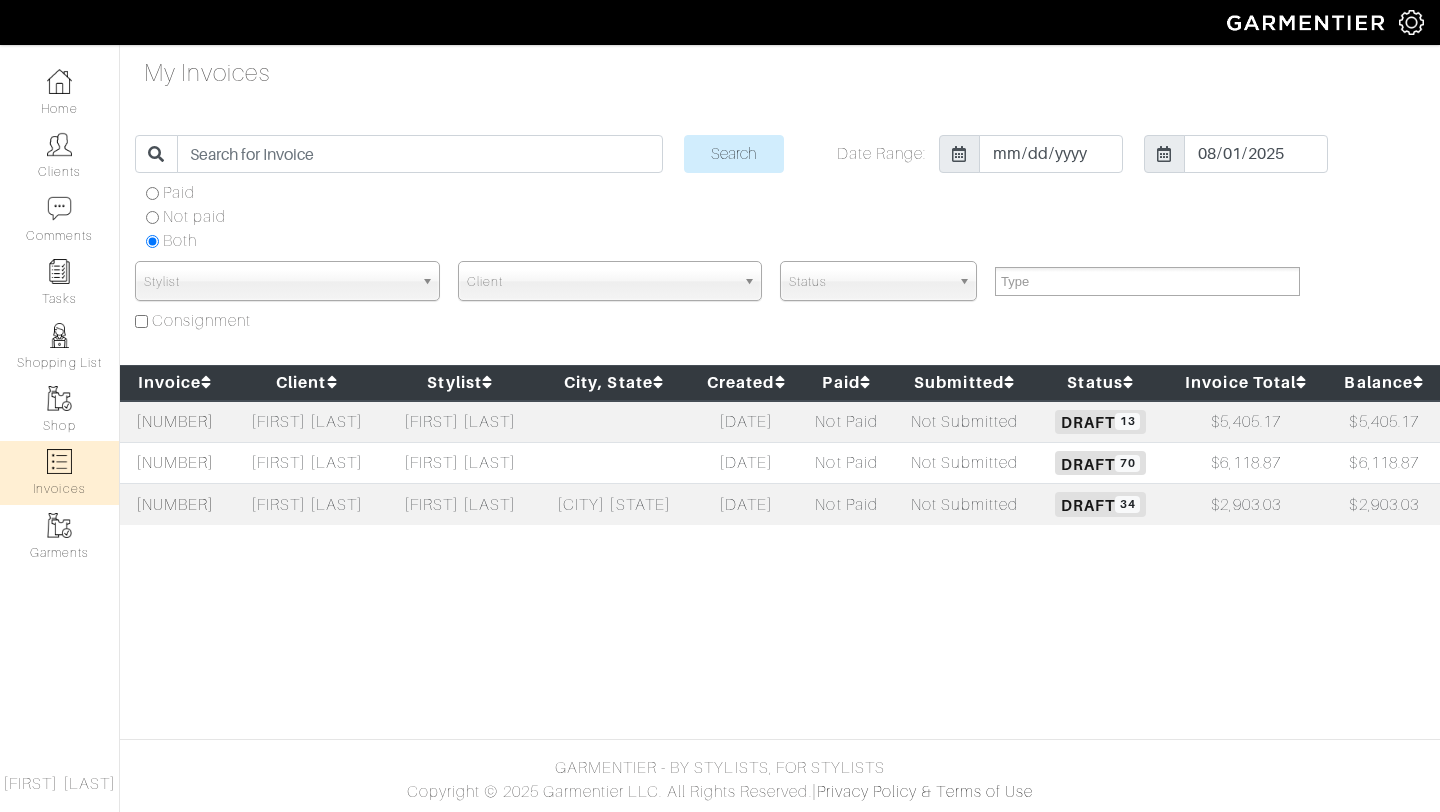 select 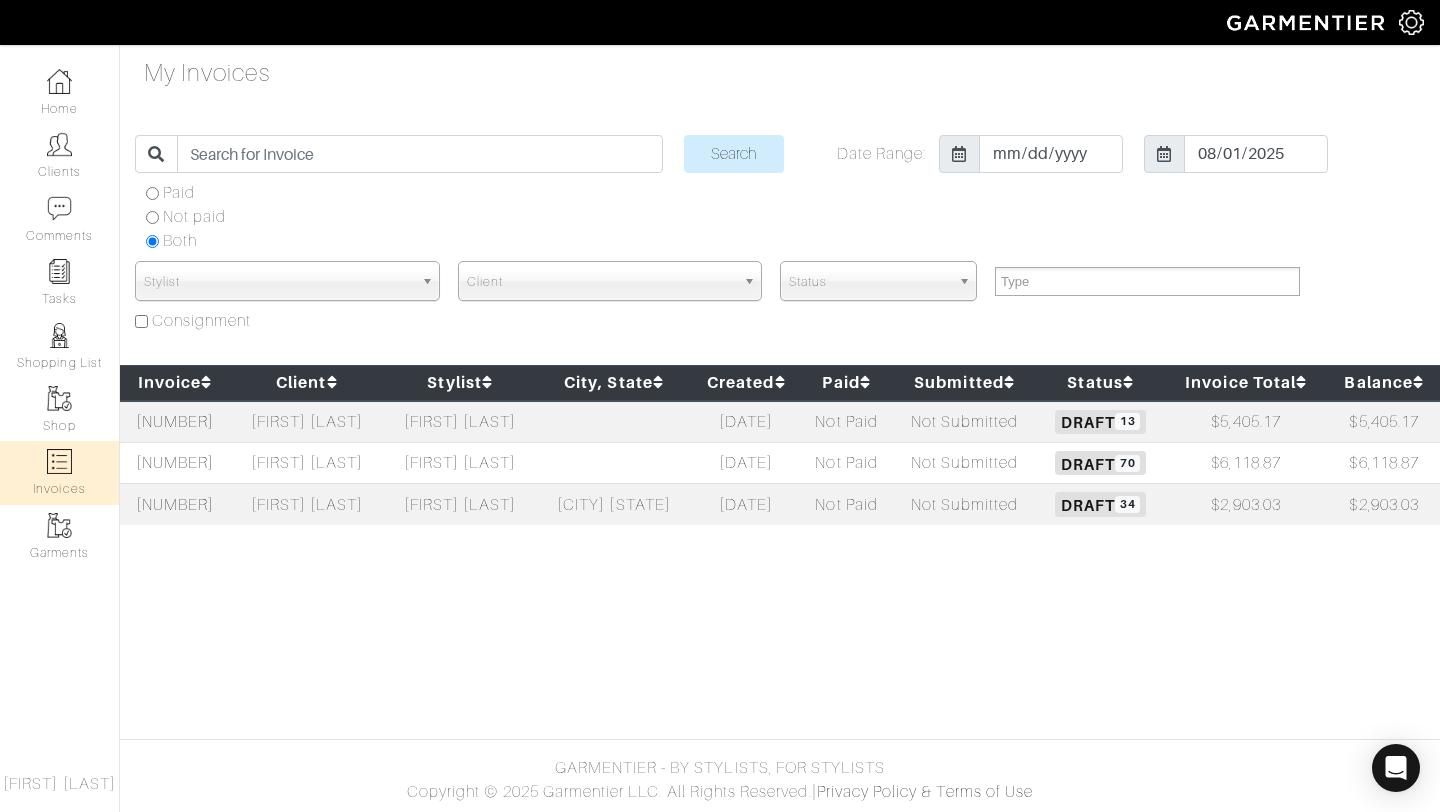 click on "Home
Clients
Comments
Tasks
Shopping List
Shop
Invoices
Garments
Sharra Greene" at bounding box center [60, 428] 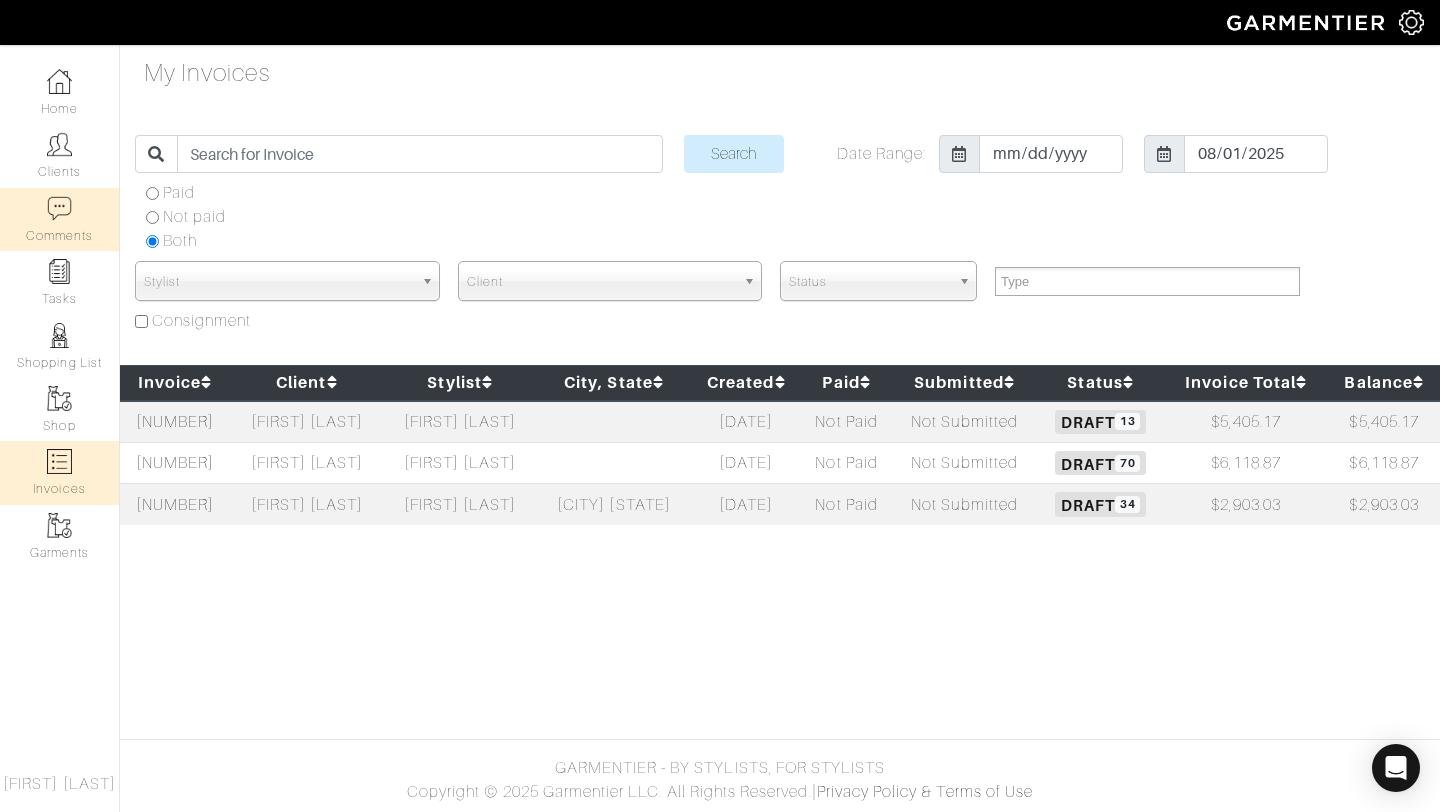 click on "Comments" at bounding box center [59, 219] 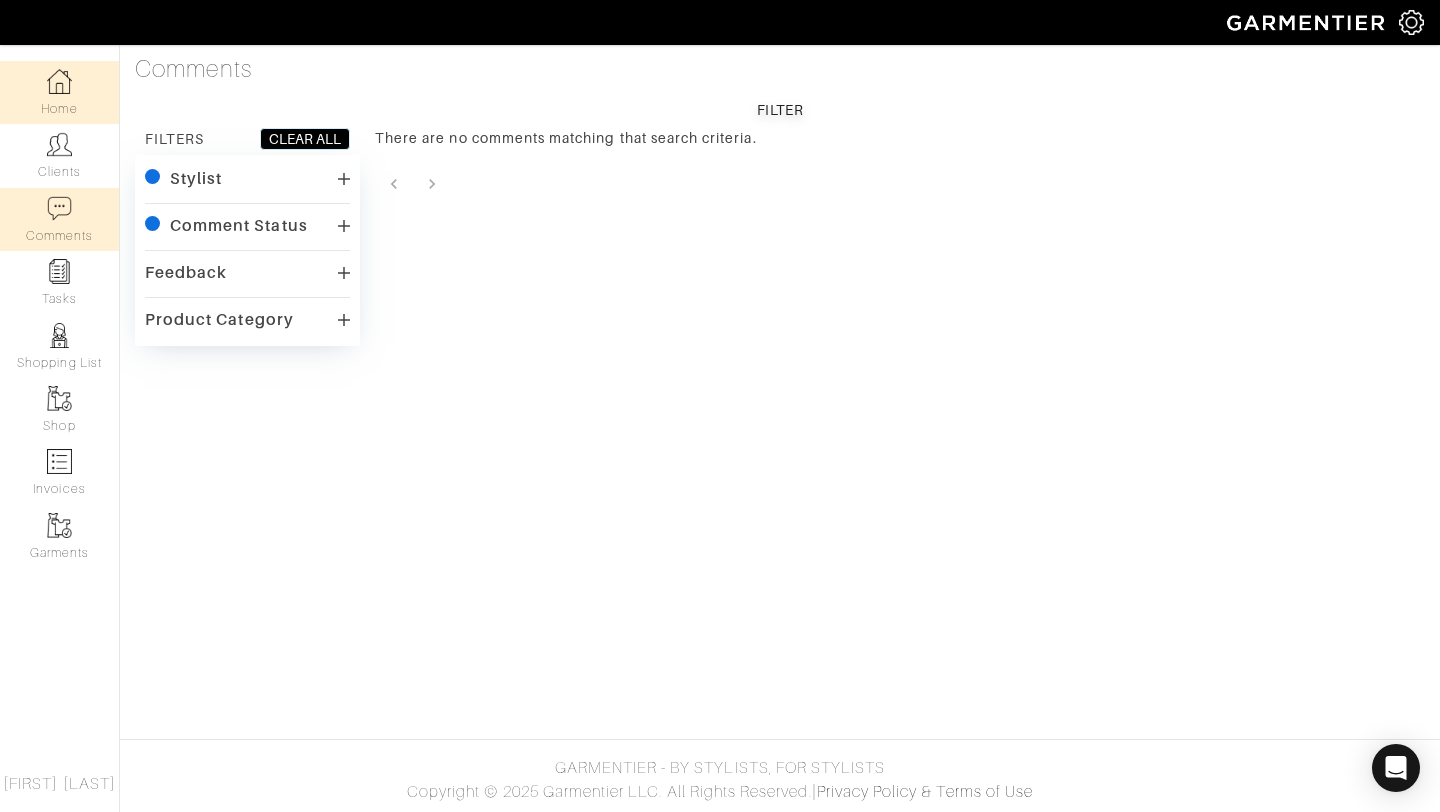click on "Home" at bounding box center (59, 92) 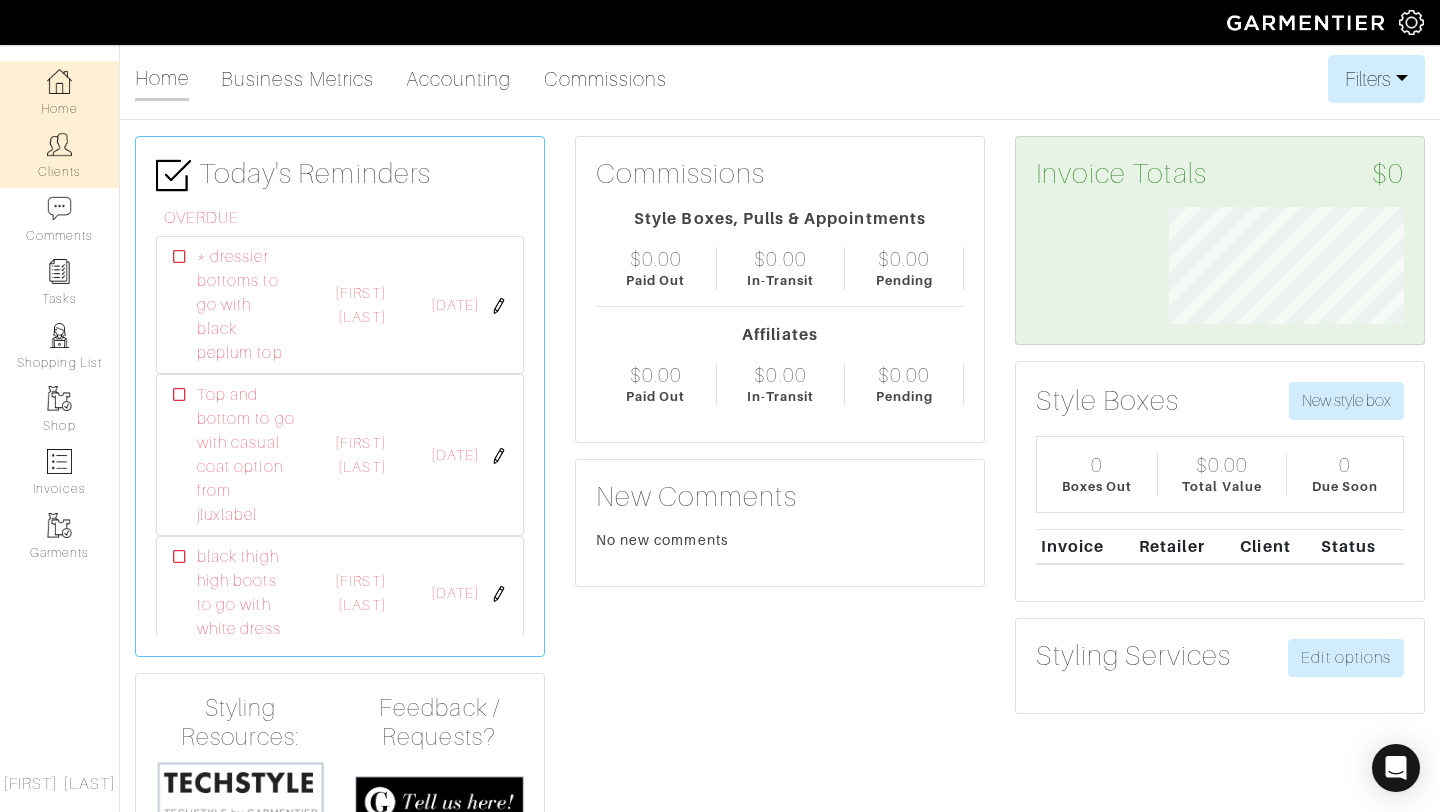 scroll, scrollTop: 999883, scrollLeft: 999734, axis: both 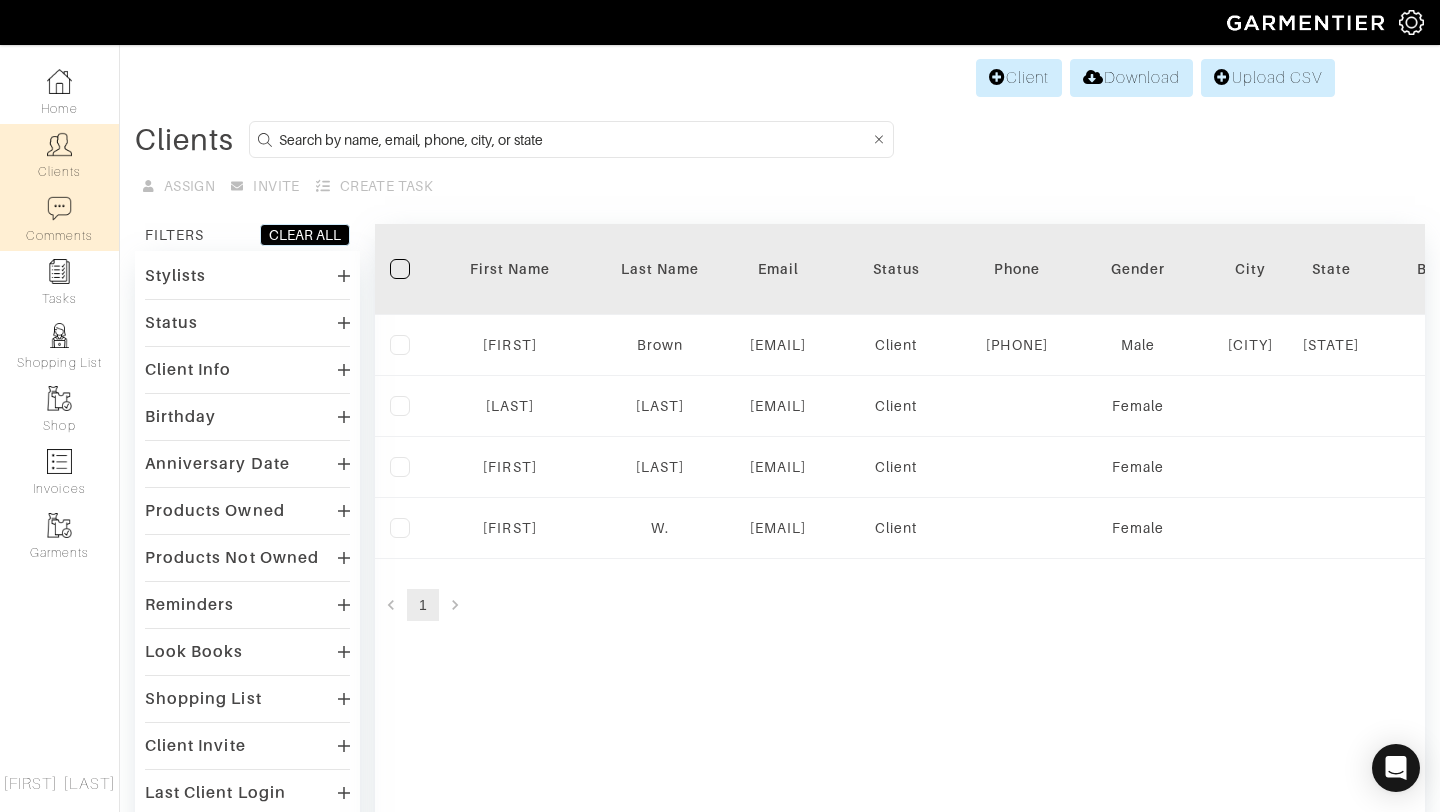 click on "Comments" at bounding box center (59, 219) 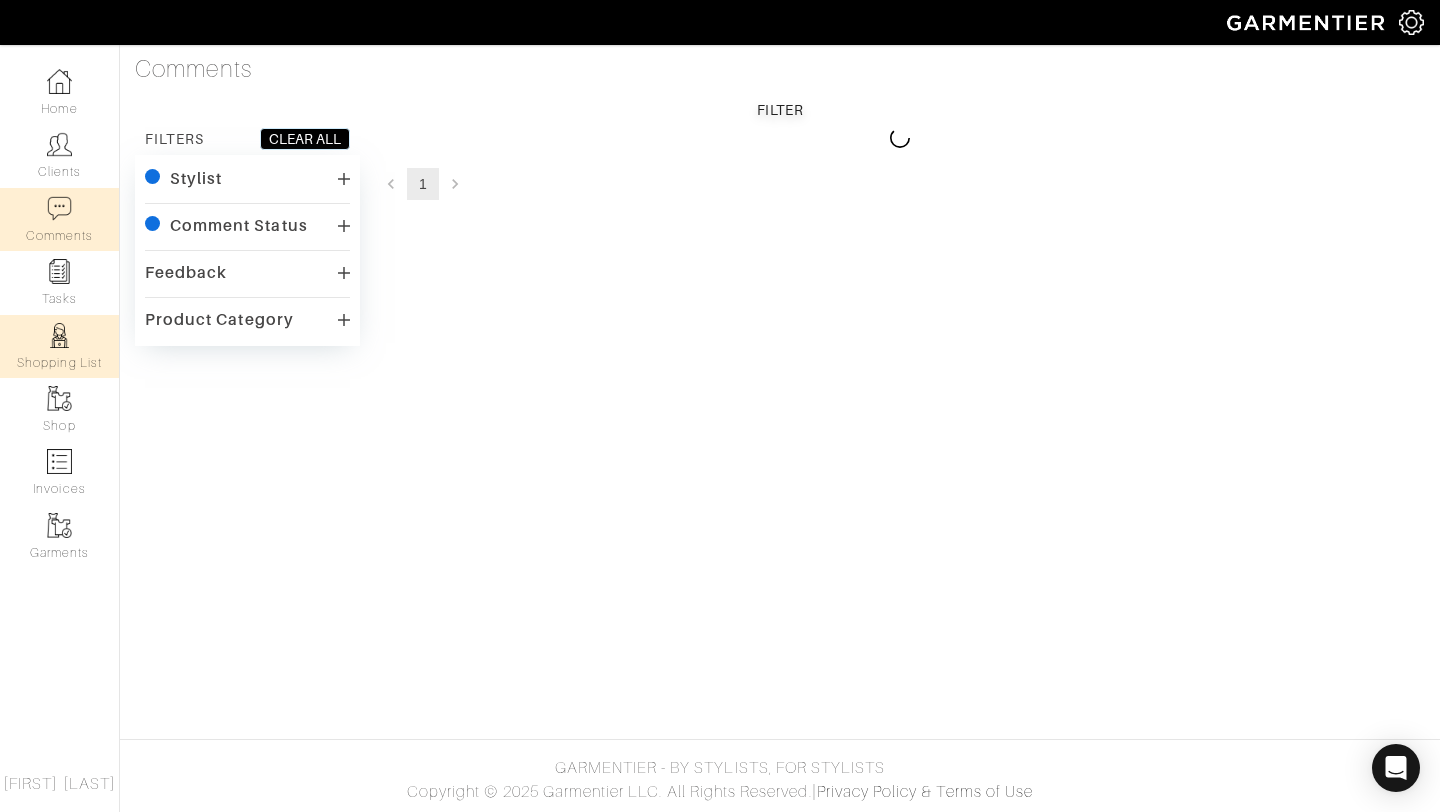 click on "Shopping List" at bounding box center (59, 346) 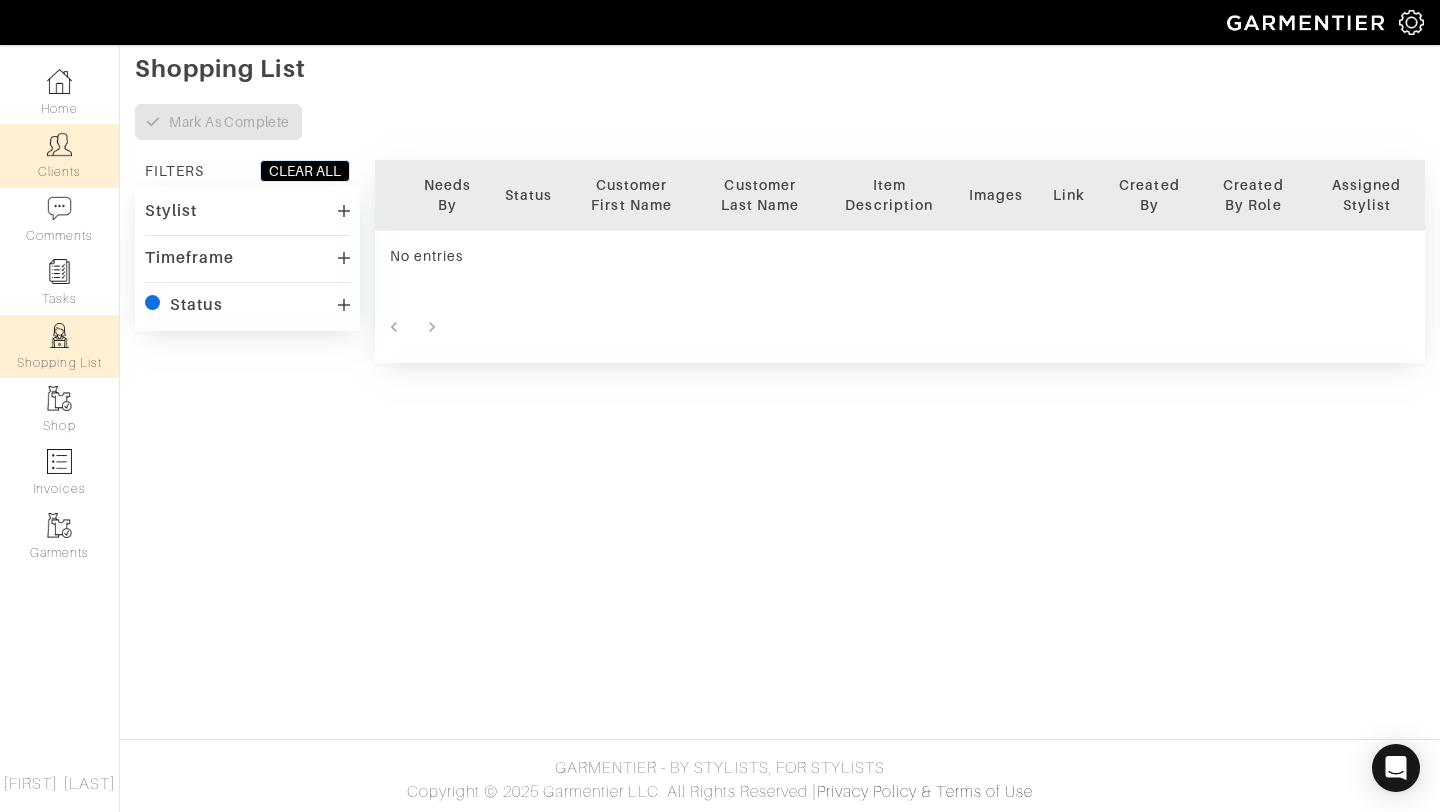 click on "Clients" at bounding box center (59, 155) 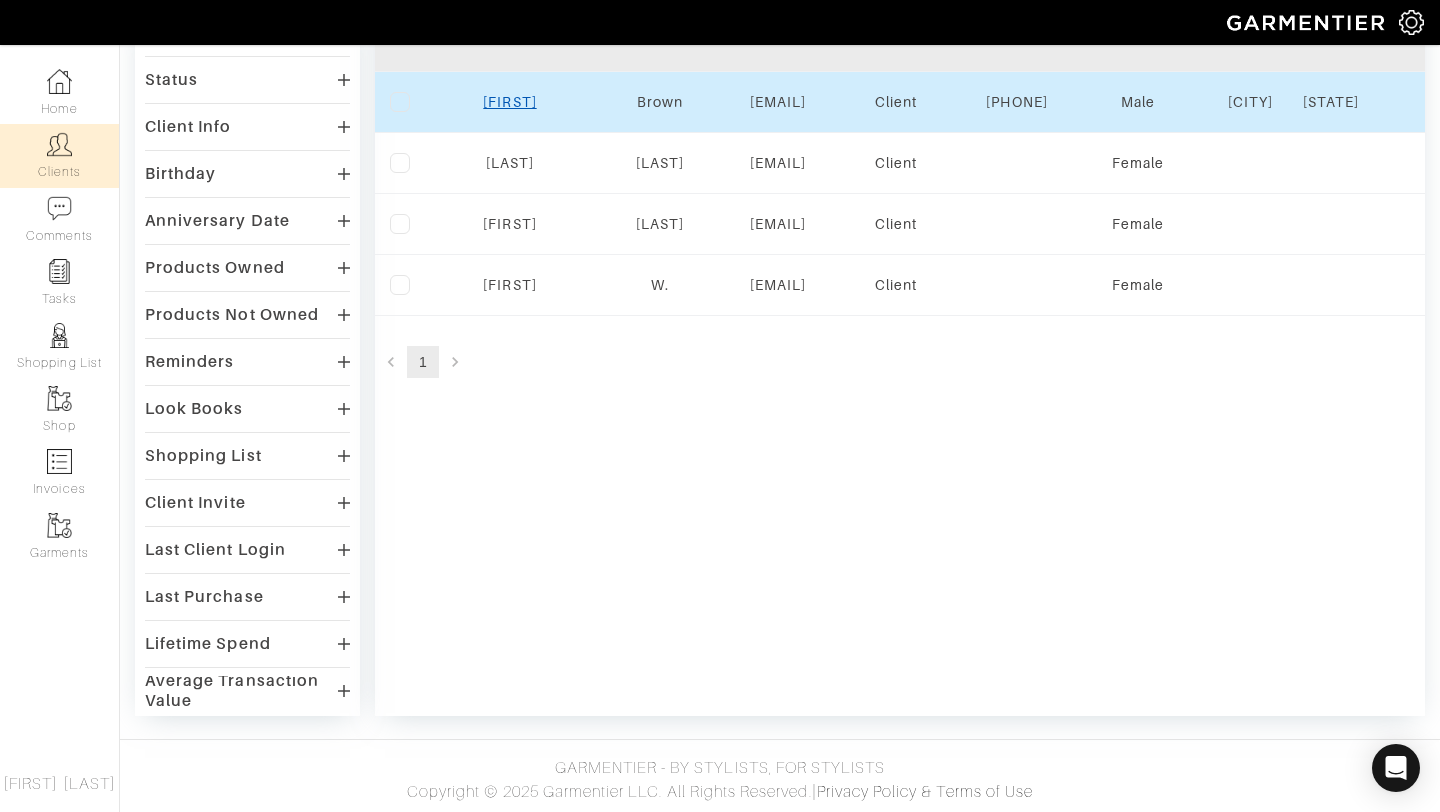 scroll, scrollTop: 0, scrollLeft: 0, axis: both 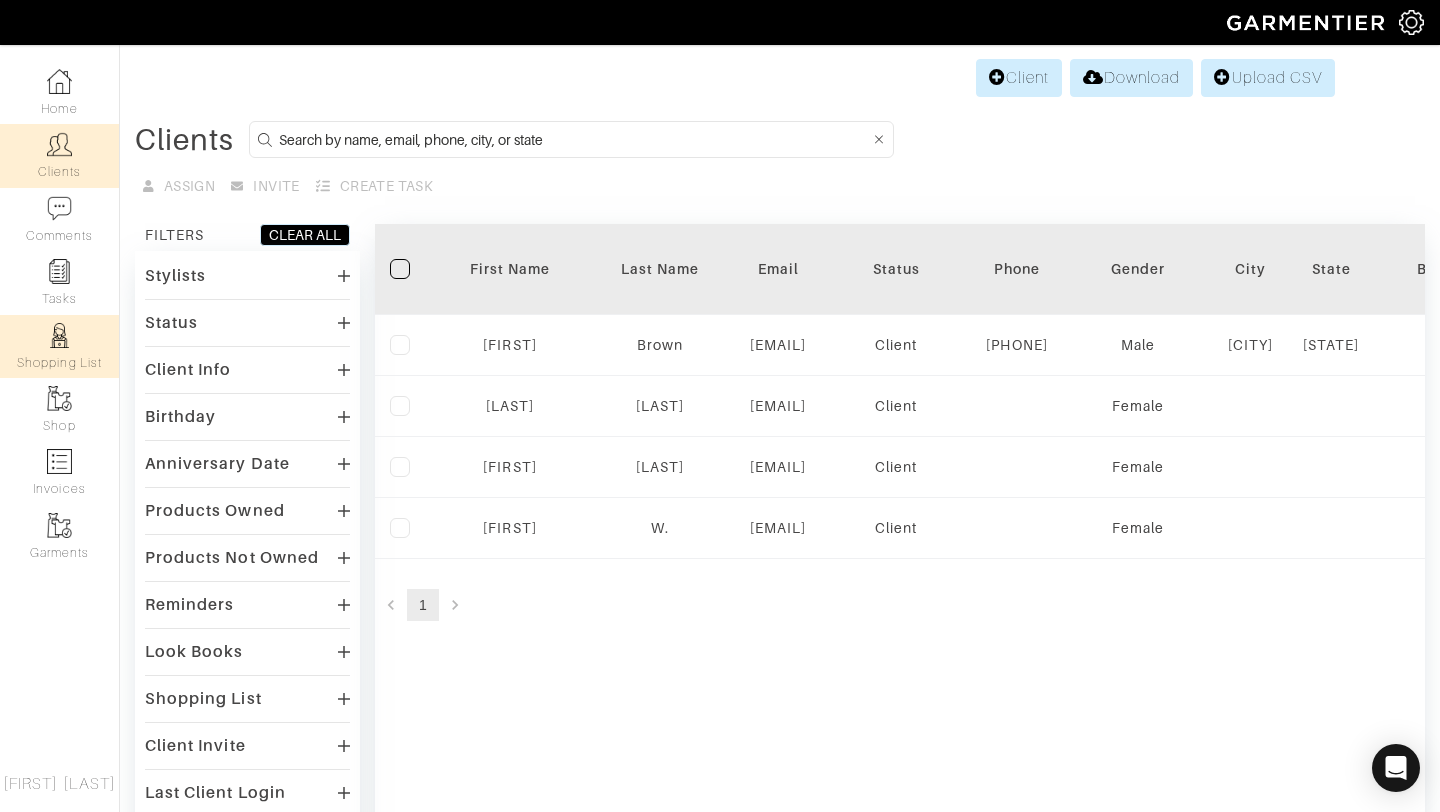 click on "Shopping List" at bounding box center (59, 346) 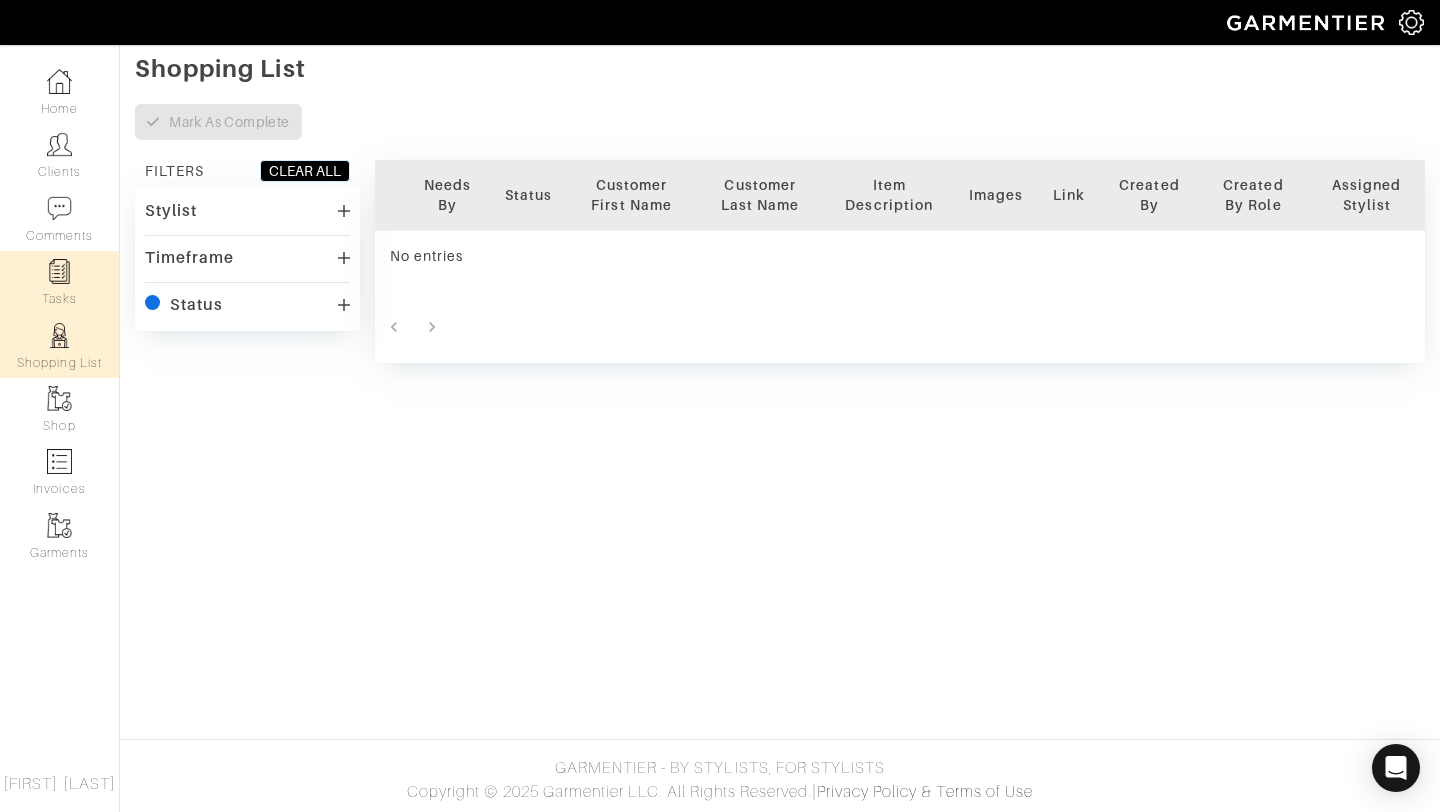 click at bounding box center [59, 271] 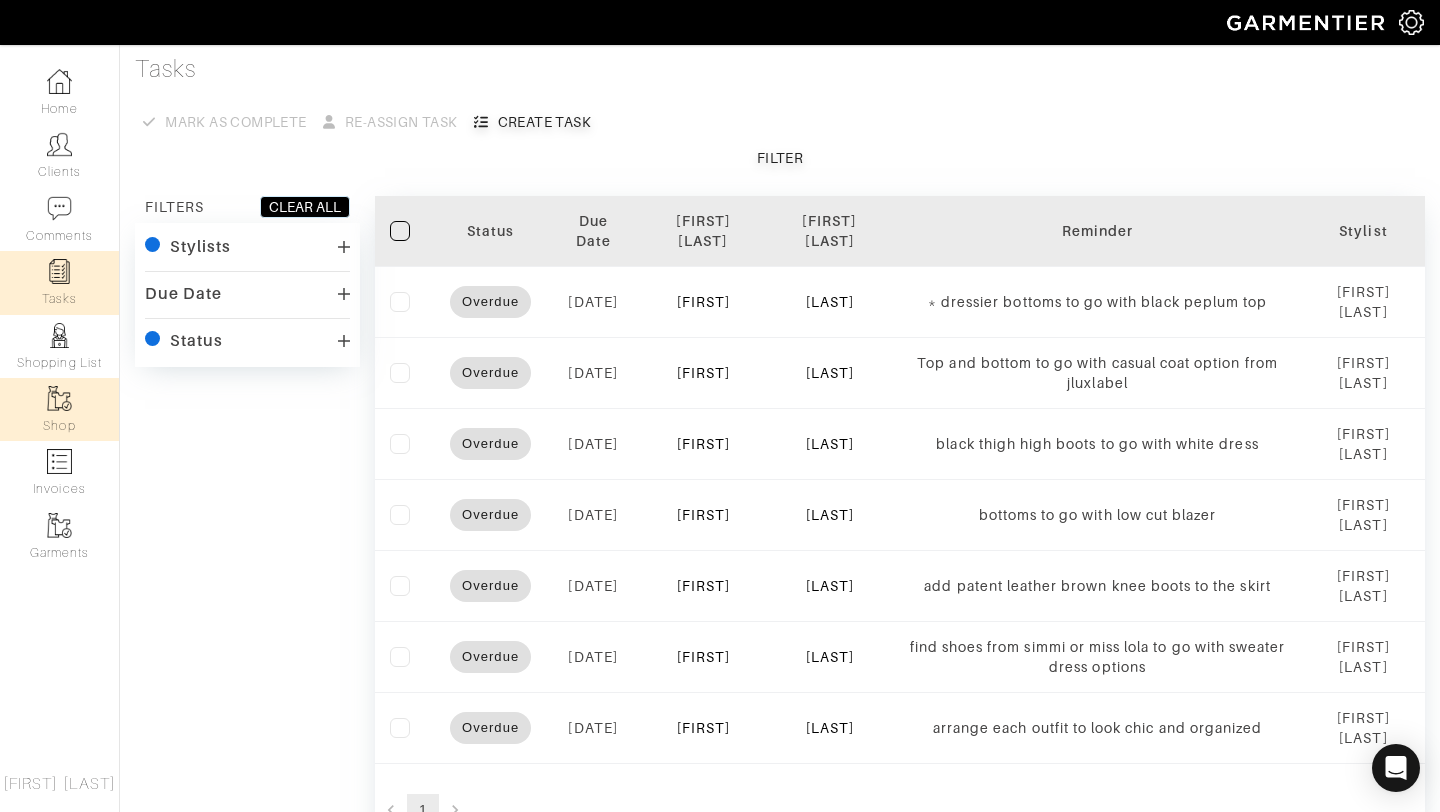 click on "Shop" at bounding box center [59, 409] 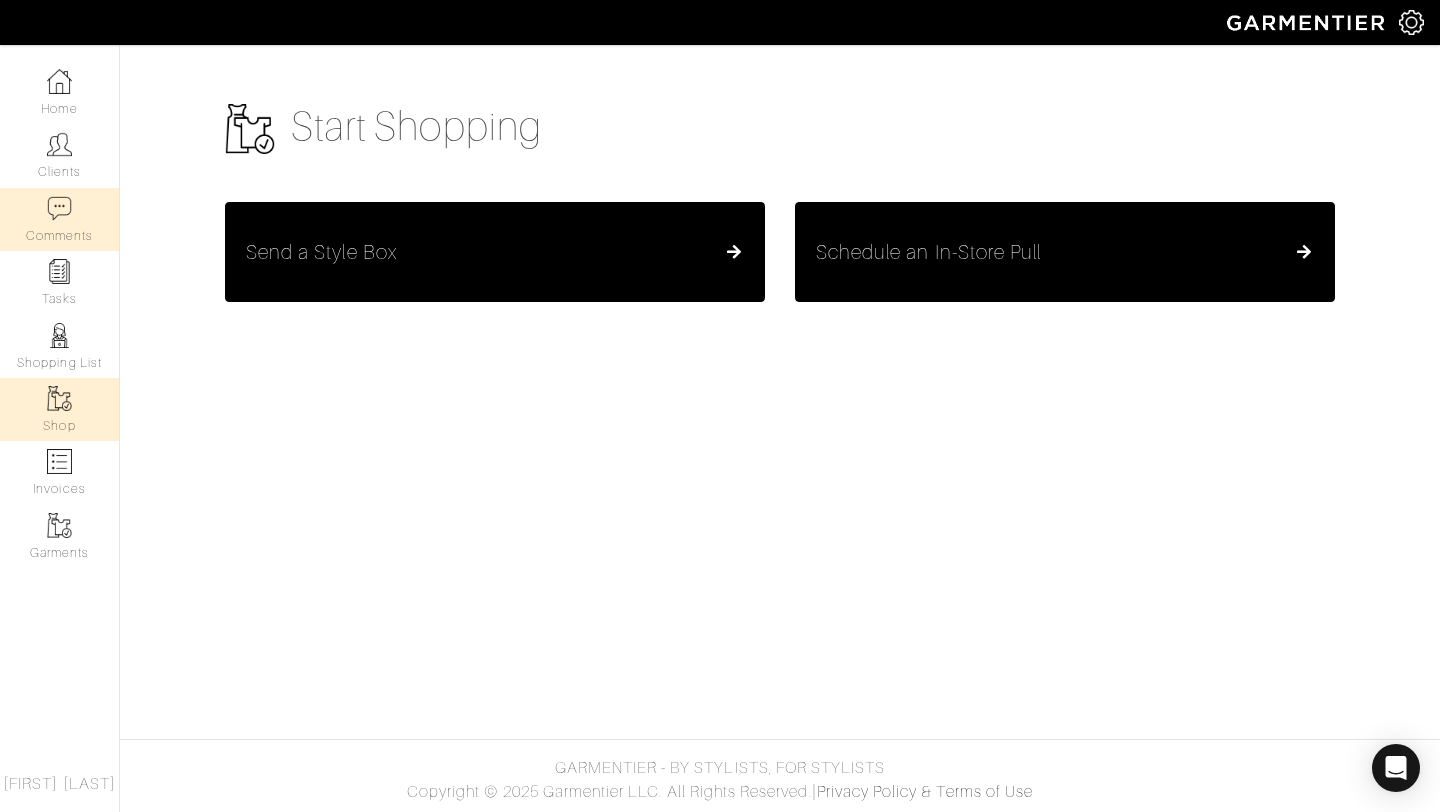 click at bounding box center (59, 208) 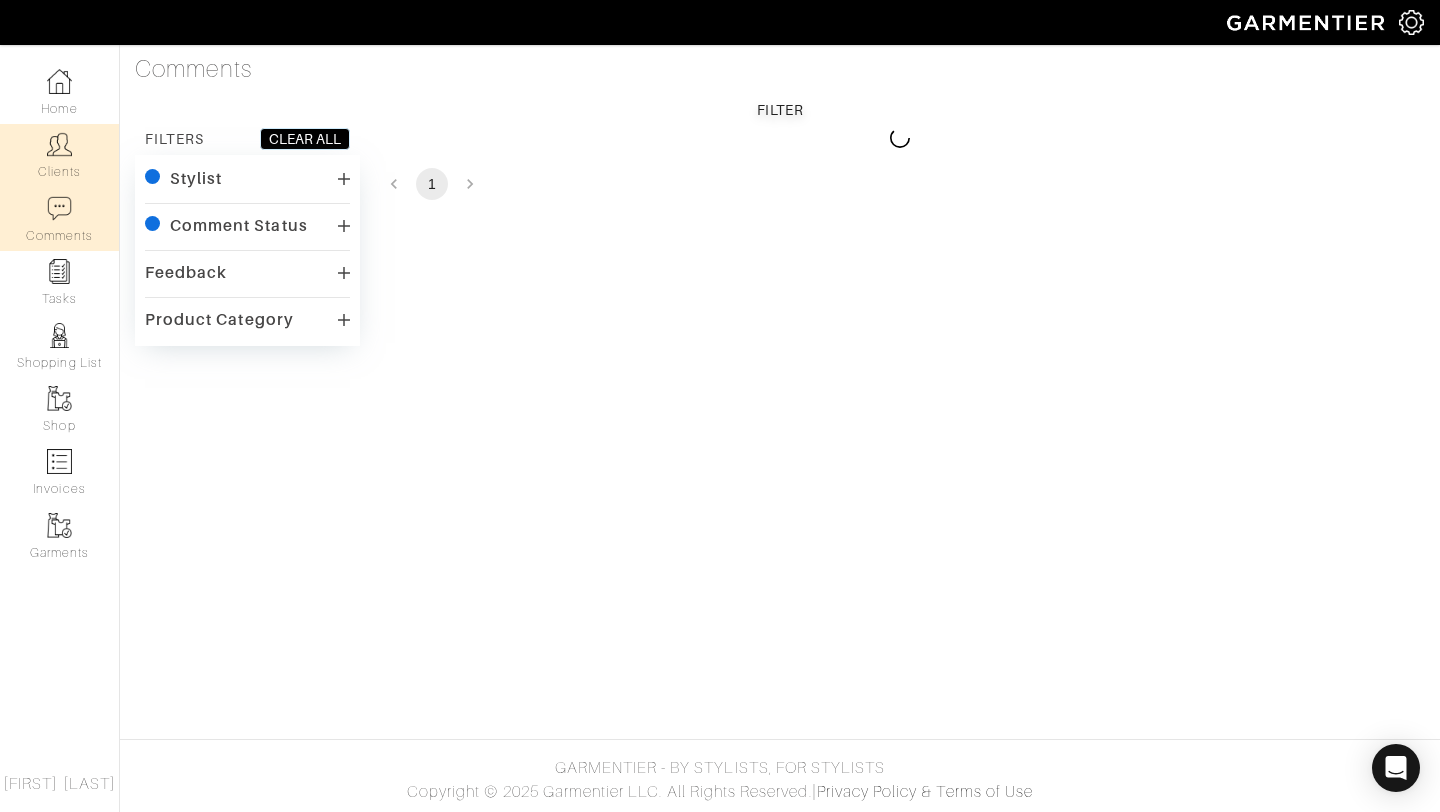 click on "Clients" at bounding box center (59, 155) 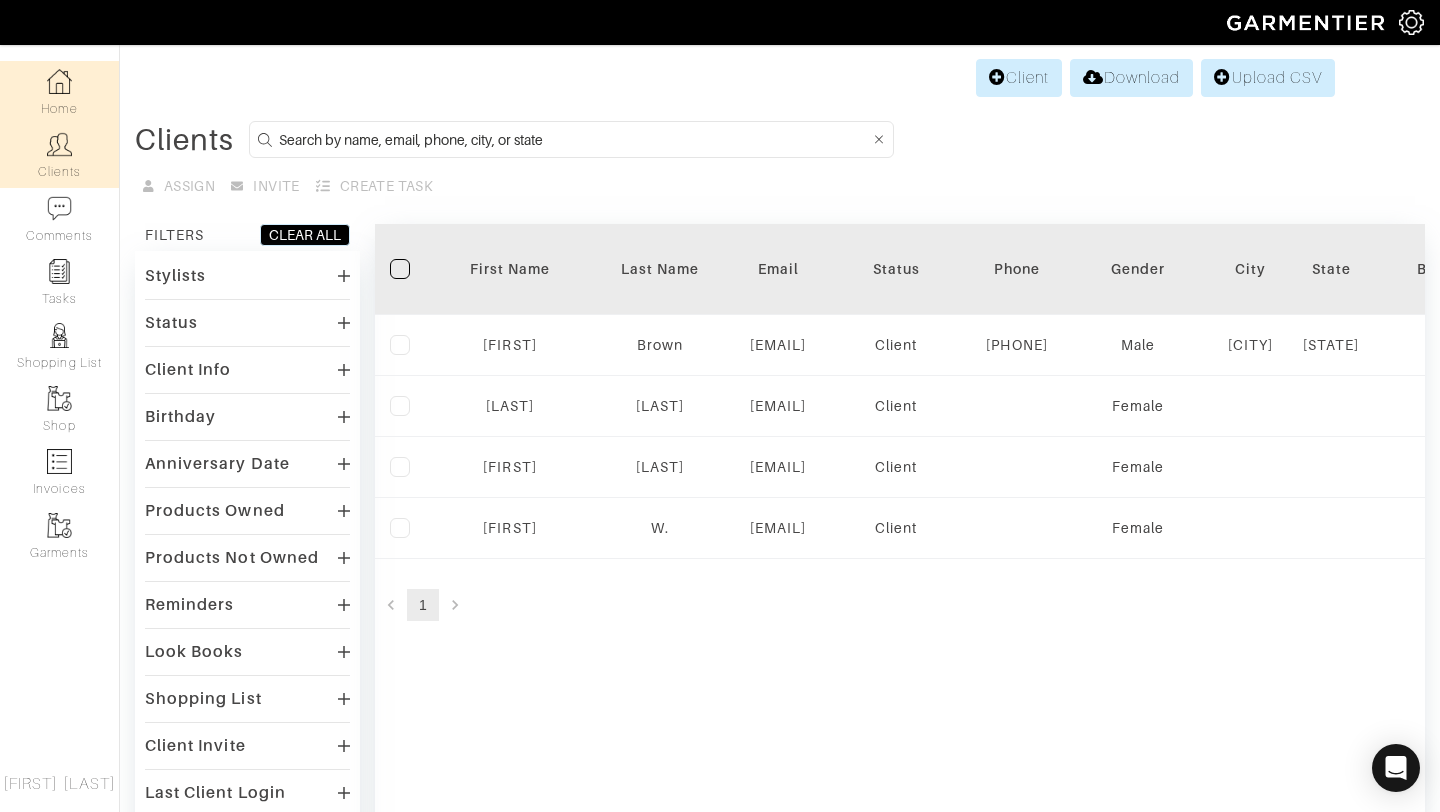 click on "Home" at bounding box center (59, 92) 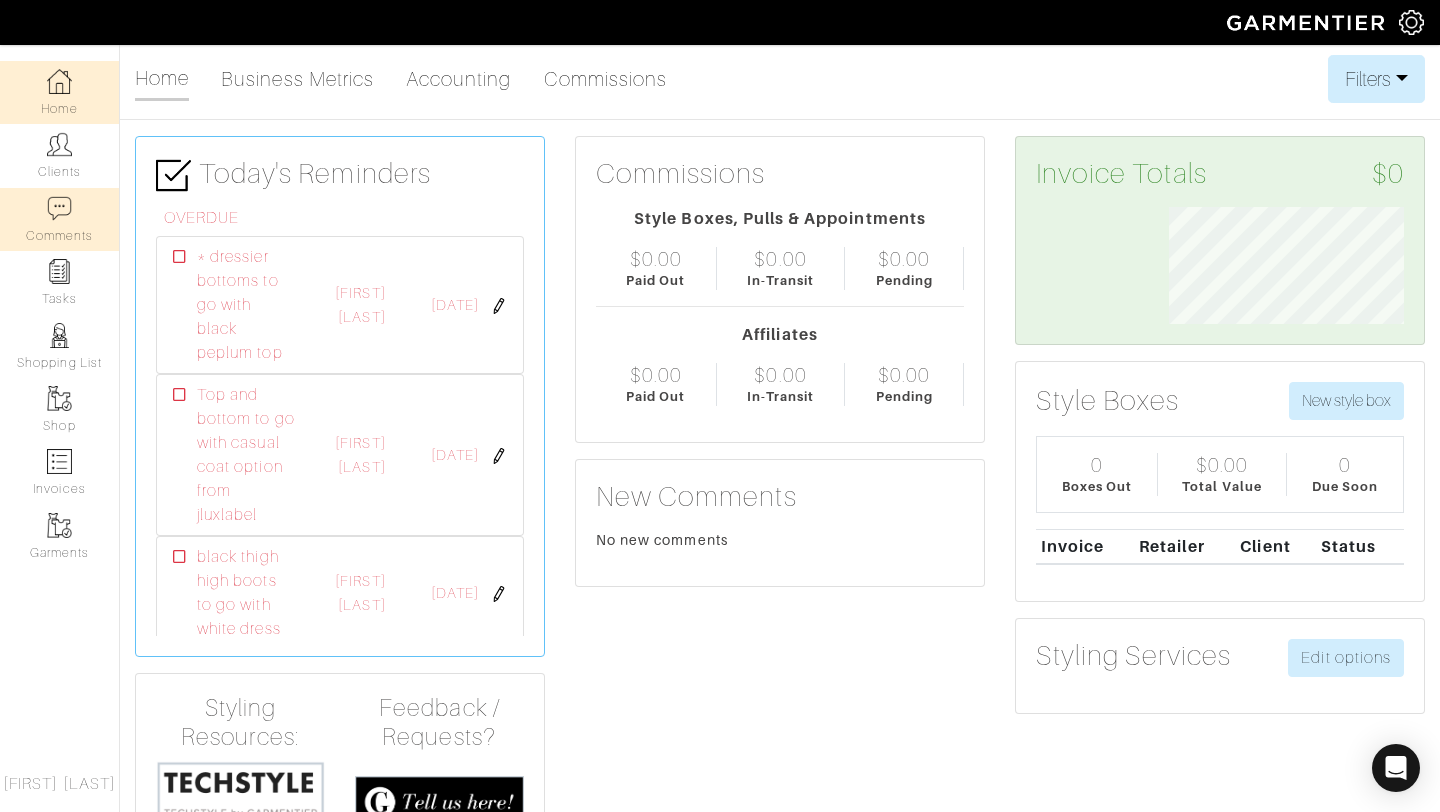 scroll, scrollTop: 999883, scrollLeft: 999734, axis: both 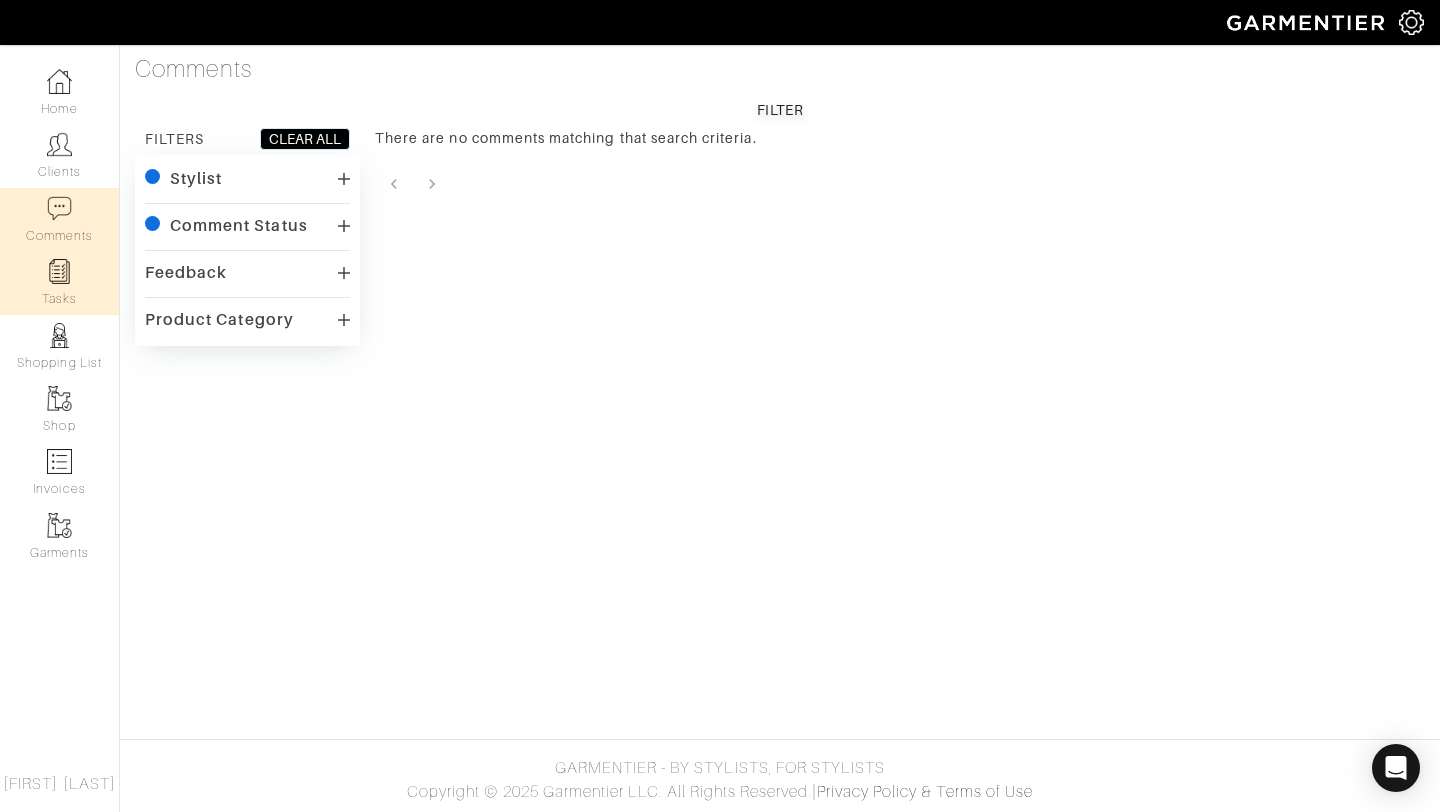 click on "Tasks" at bounding box center (59, 282) 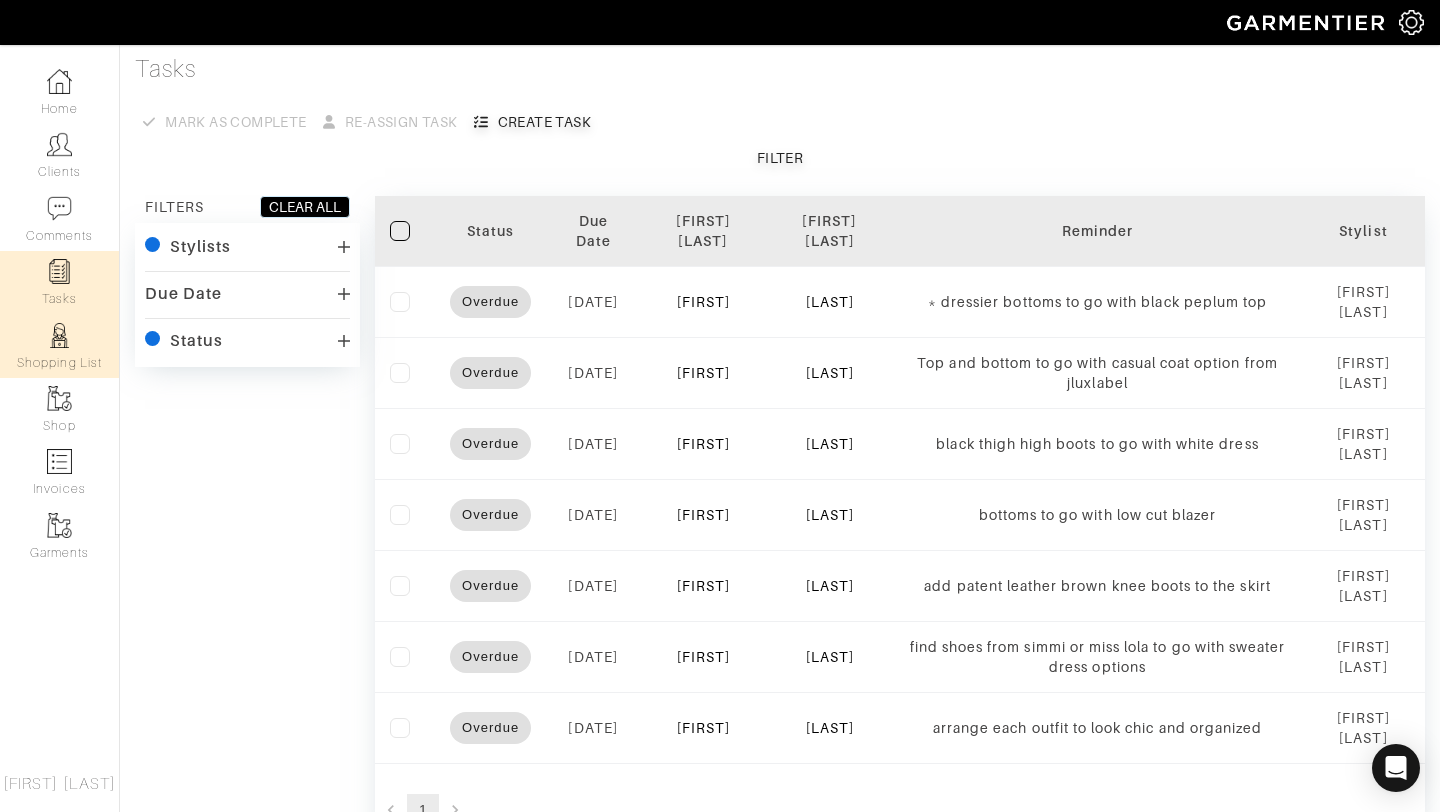 click on "Shopping List" at bounding box center [59, 346] 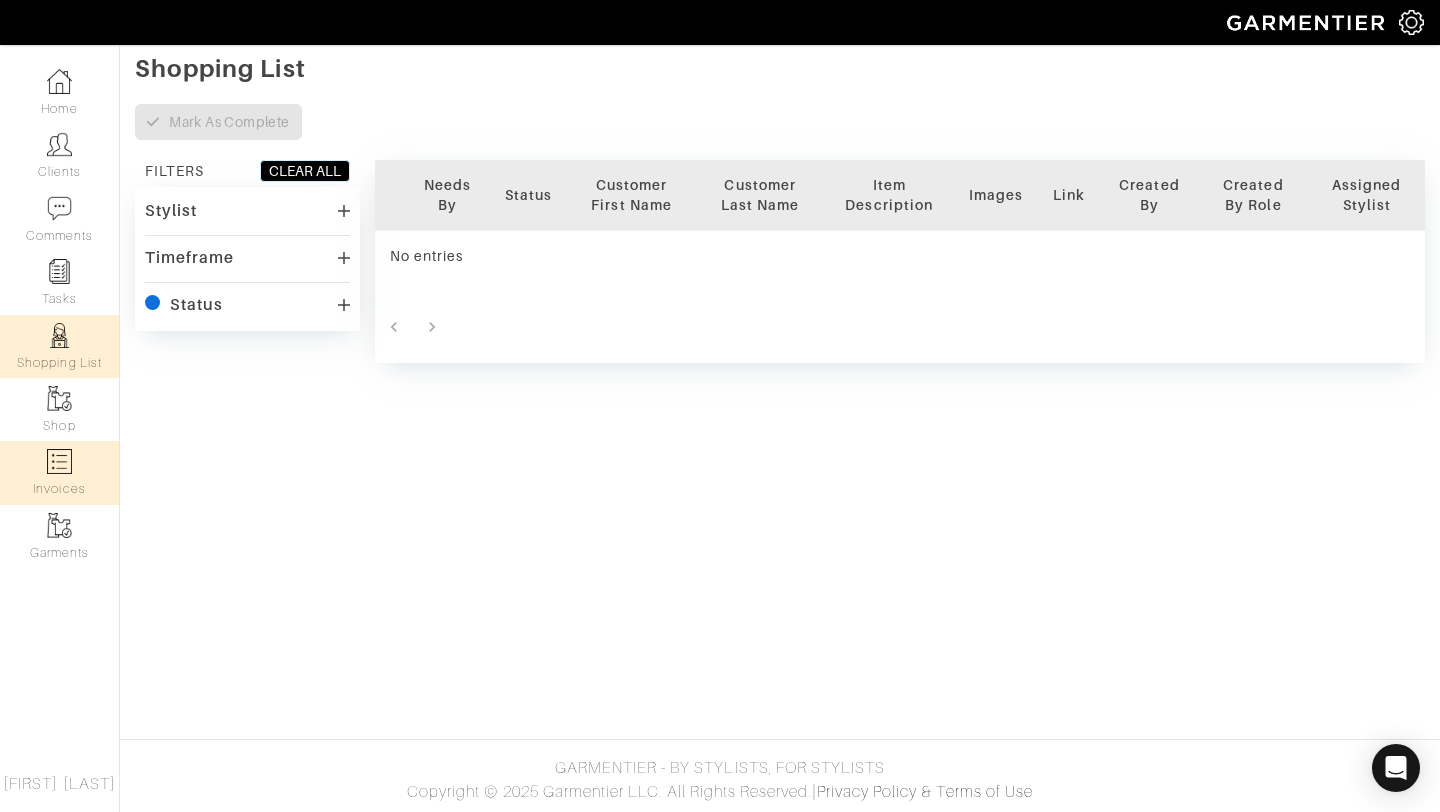 click on "Invoices" at bounding box center [59, 472] 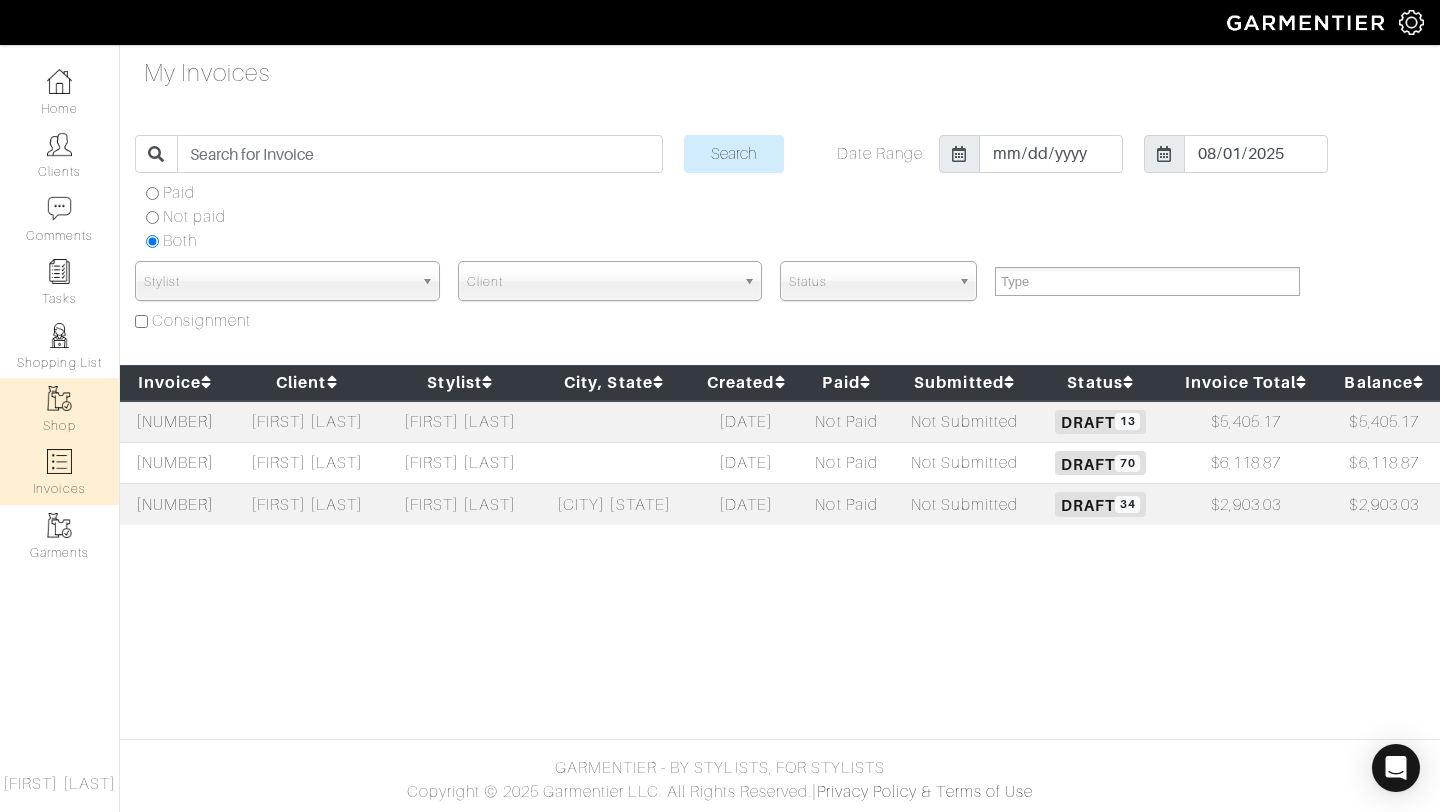 click on "Shop" at bounding box center [59, 409] 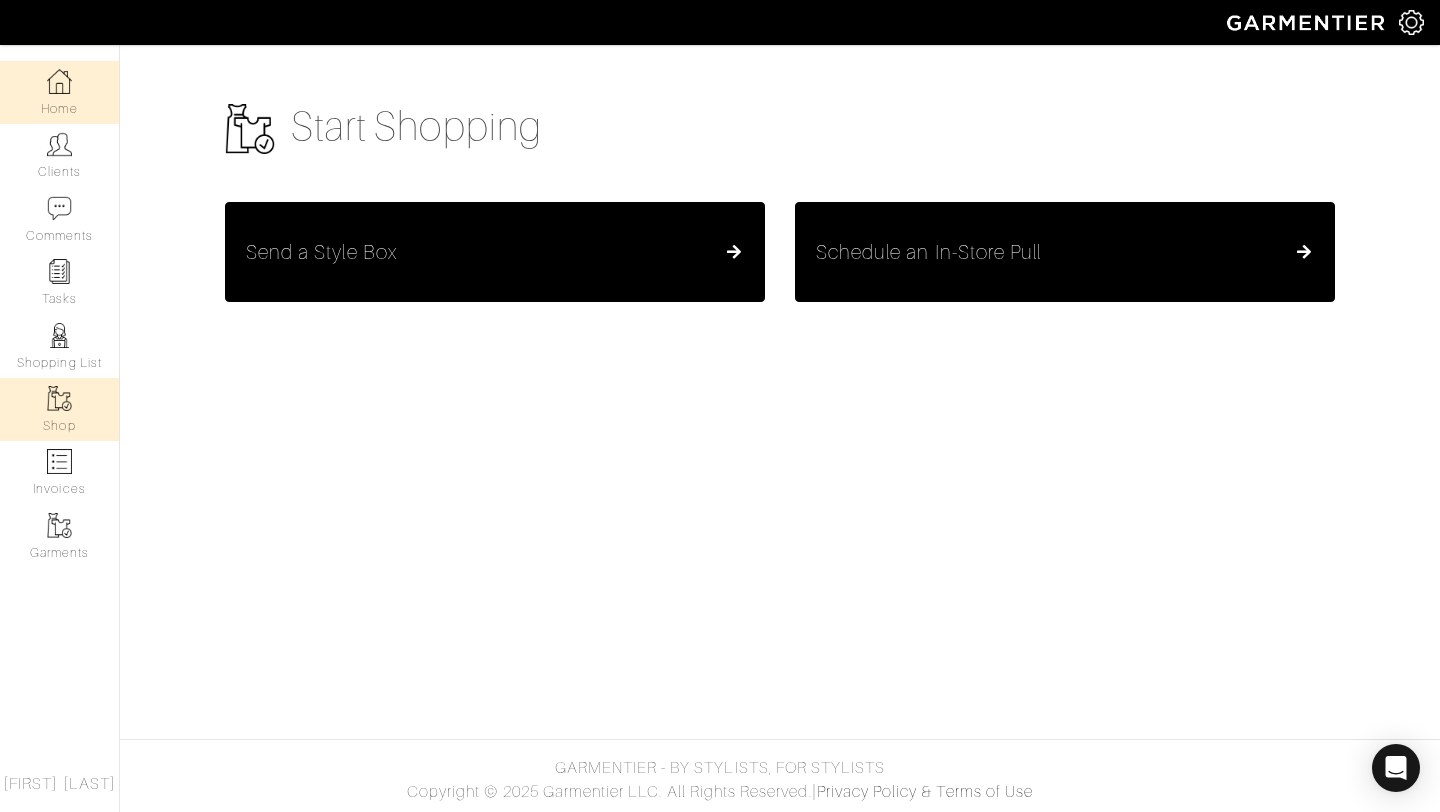 click on "Home" at bounding box center (59, 92) 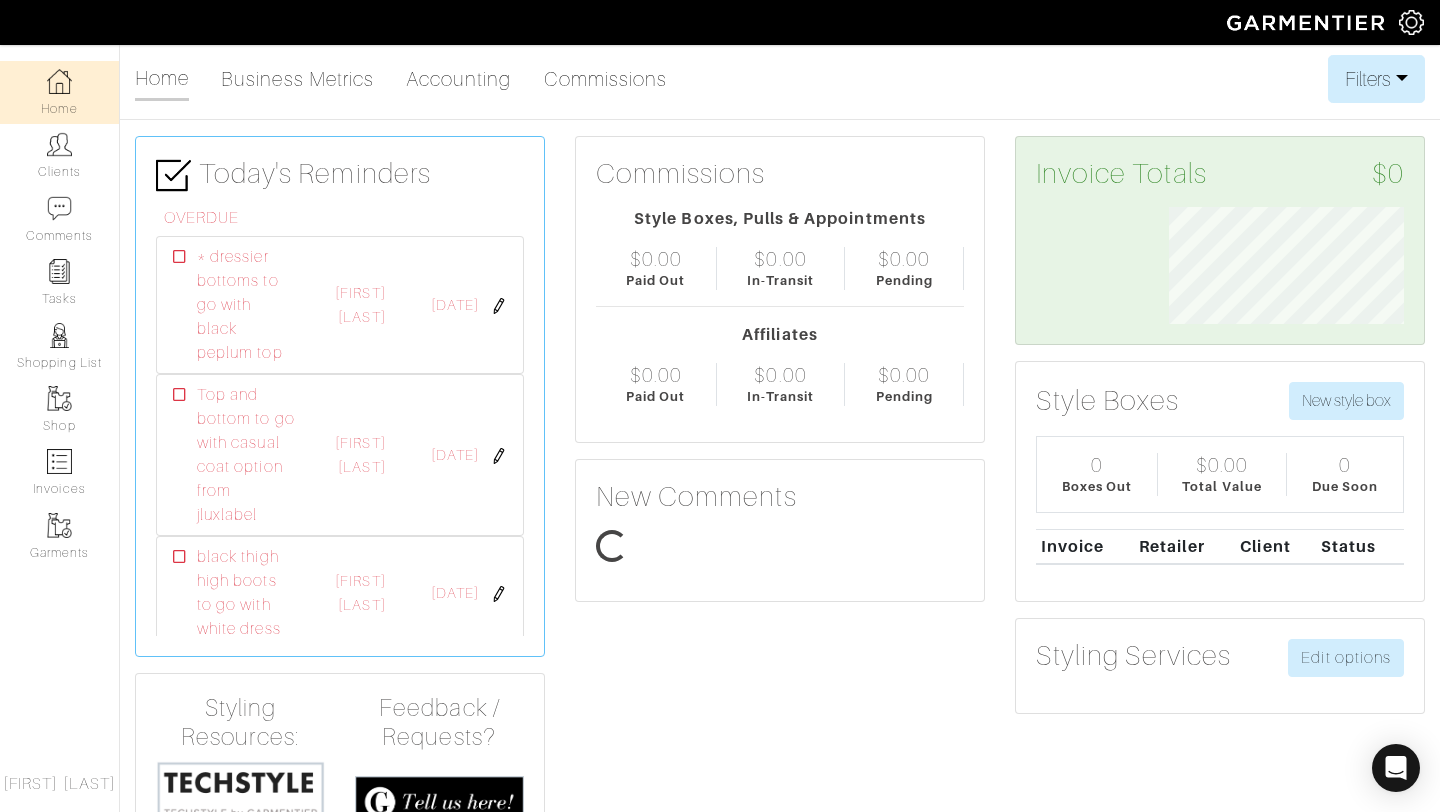scroll, scrollTop: 999883, scrollLeft: 999734, axis: both 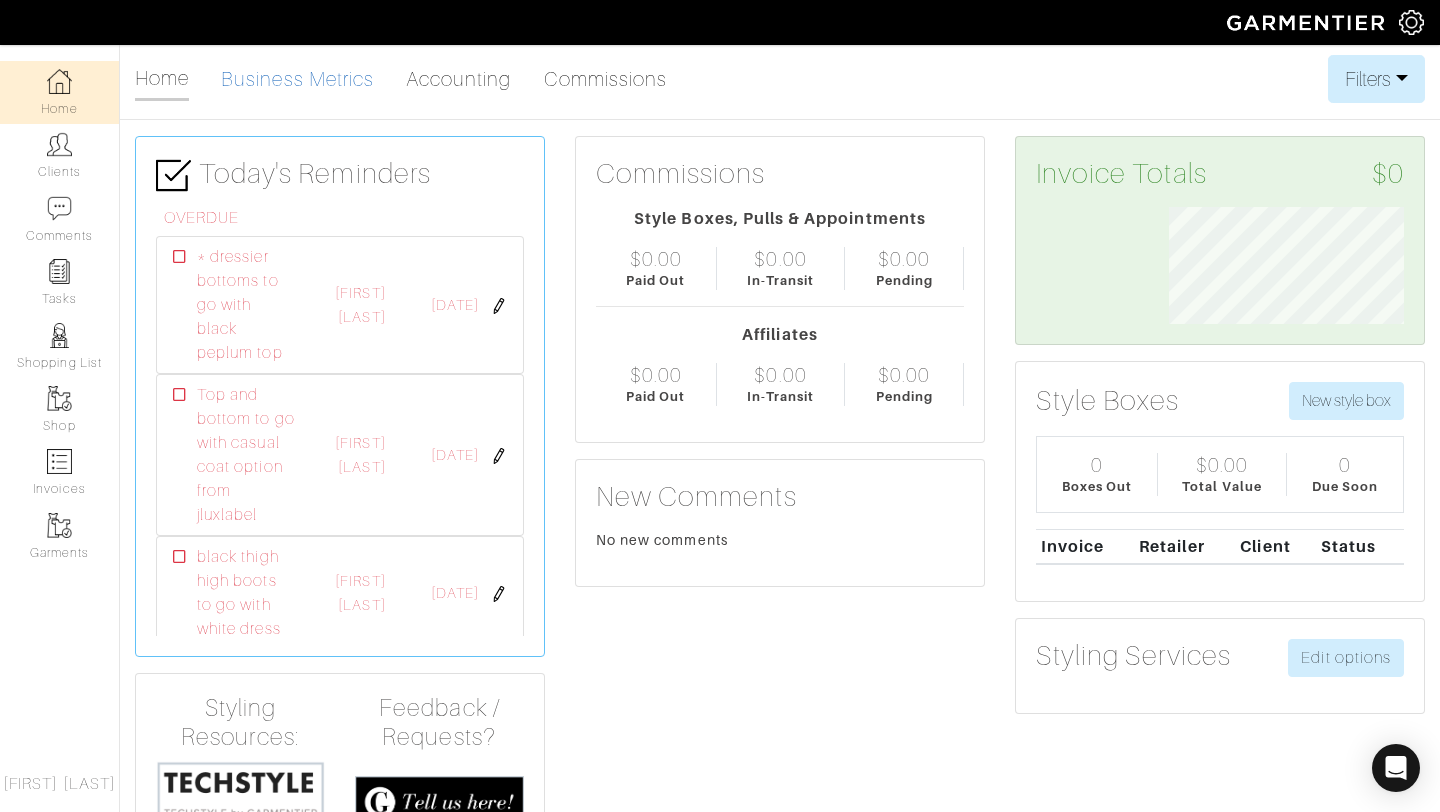 click on "Business Metrics" at bounding box center (297, 79) 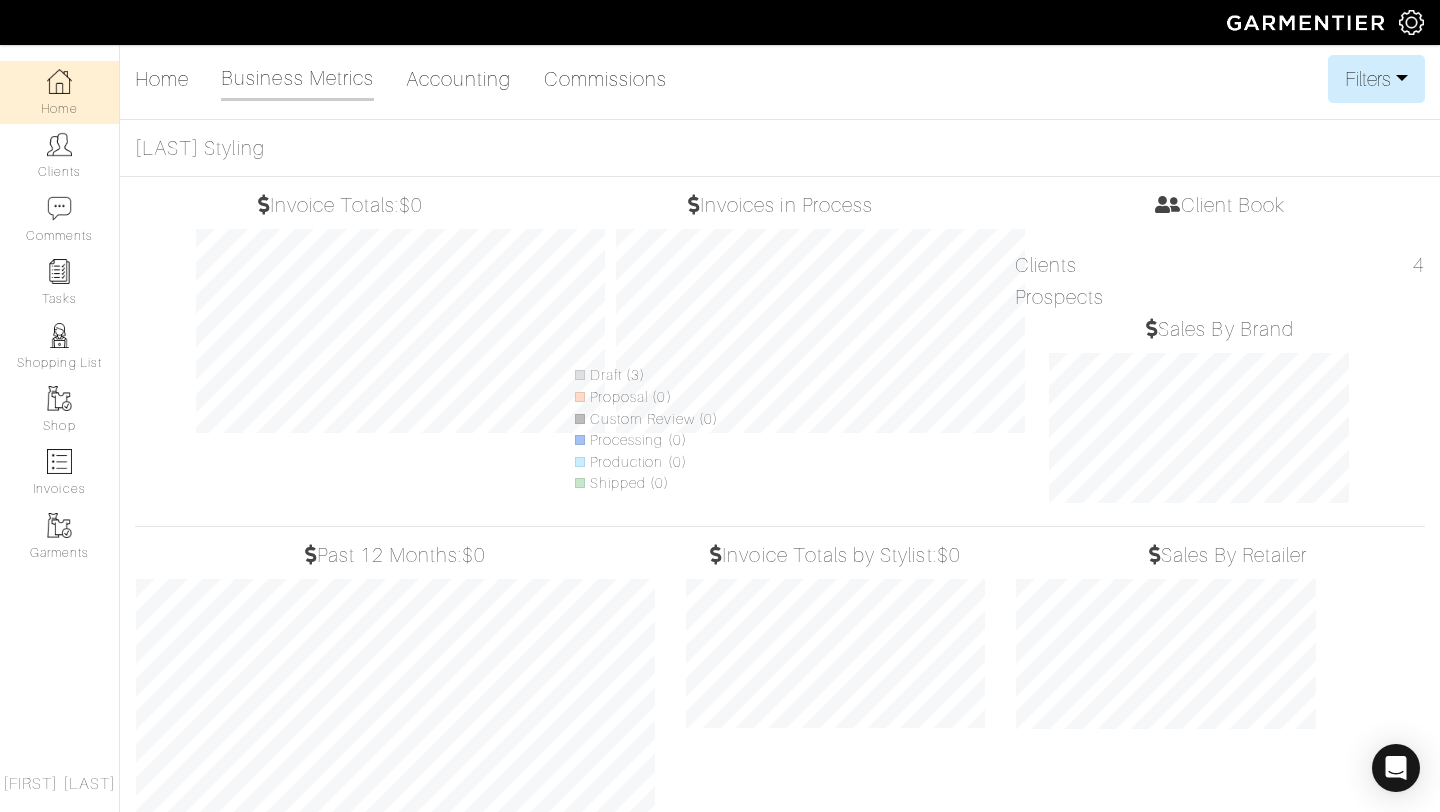 scroll, scrollTop: 999683, scrollLeft: 999560, axis: both 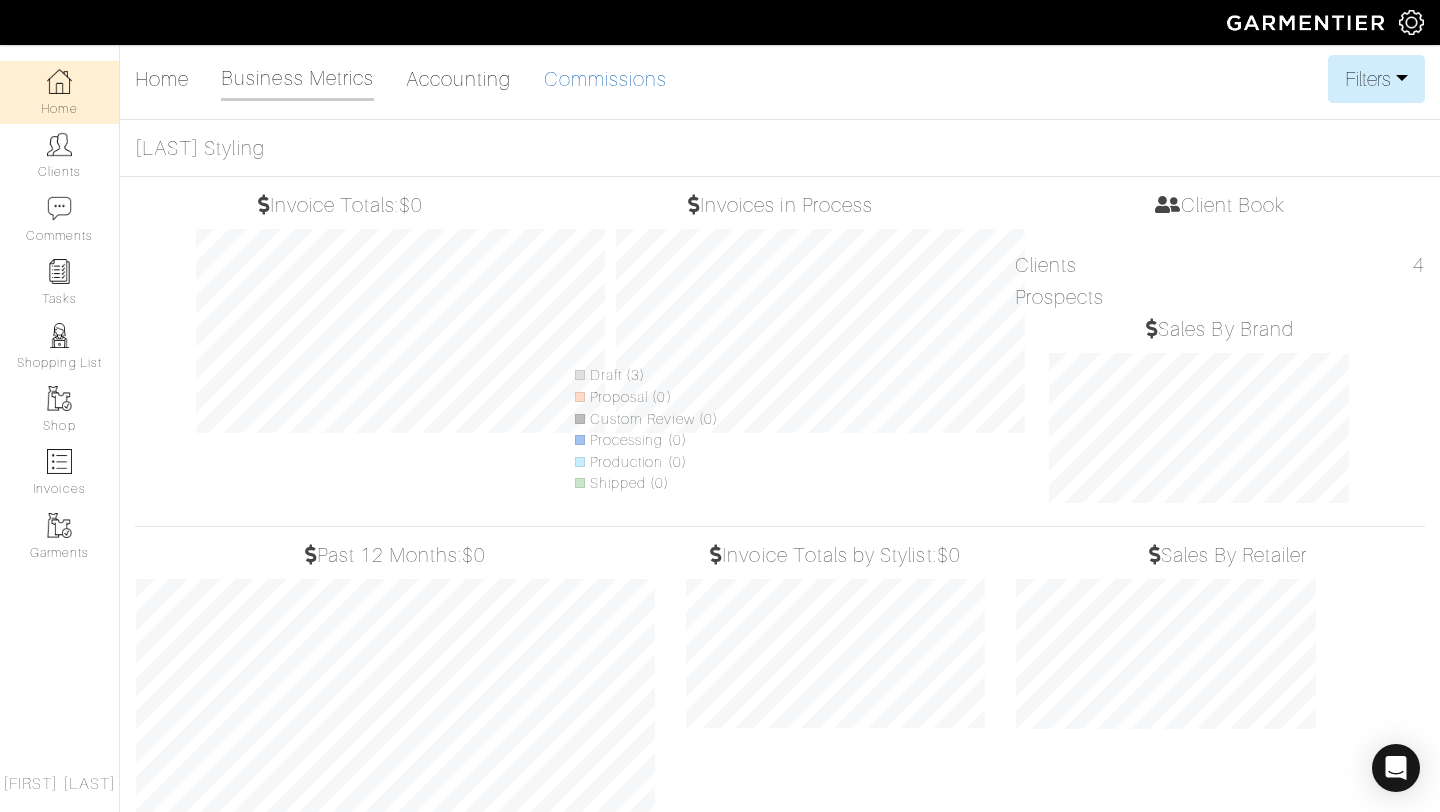 click on "Commissions" at bounding box center (606, 79) 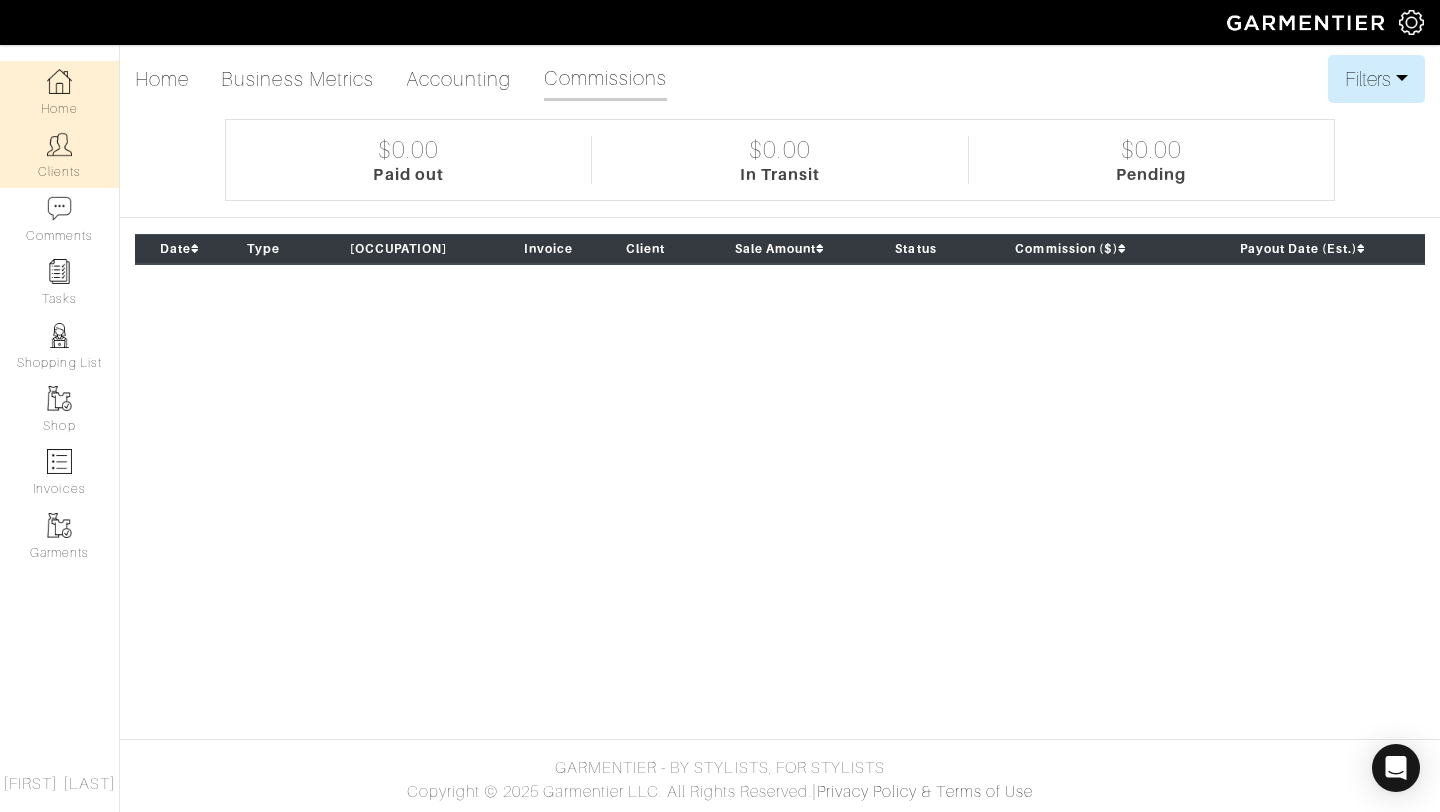 click on "Clients" at bounding box center [59, 155] 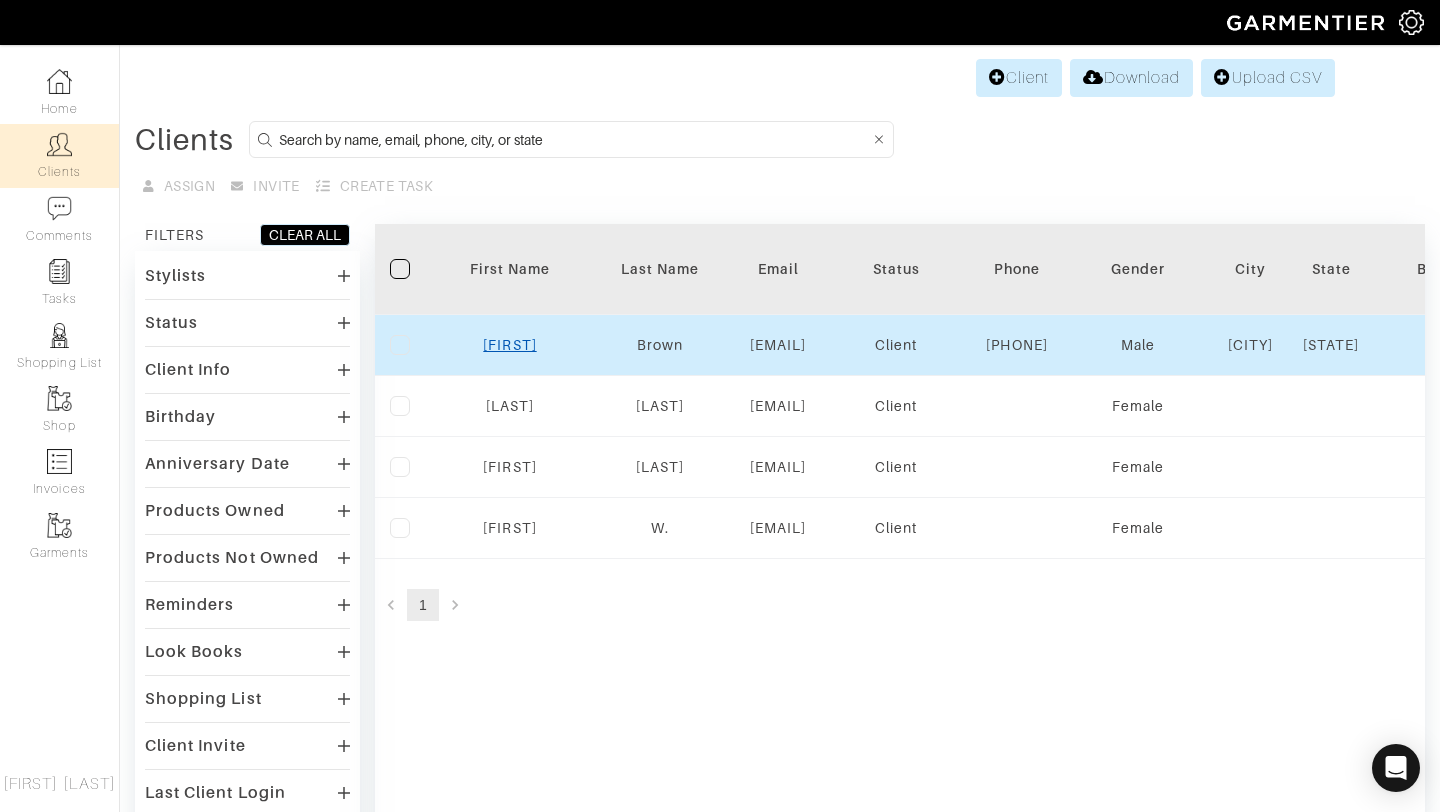 click on "Daniel" at bounding box center [509, 345] 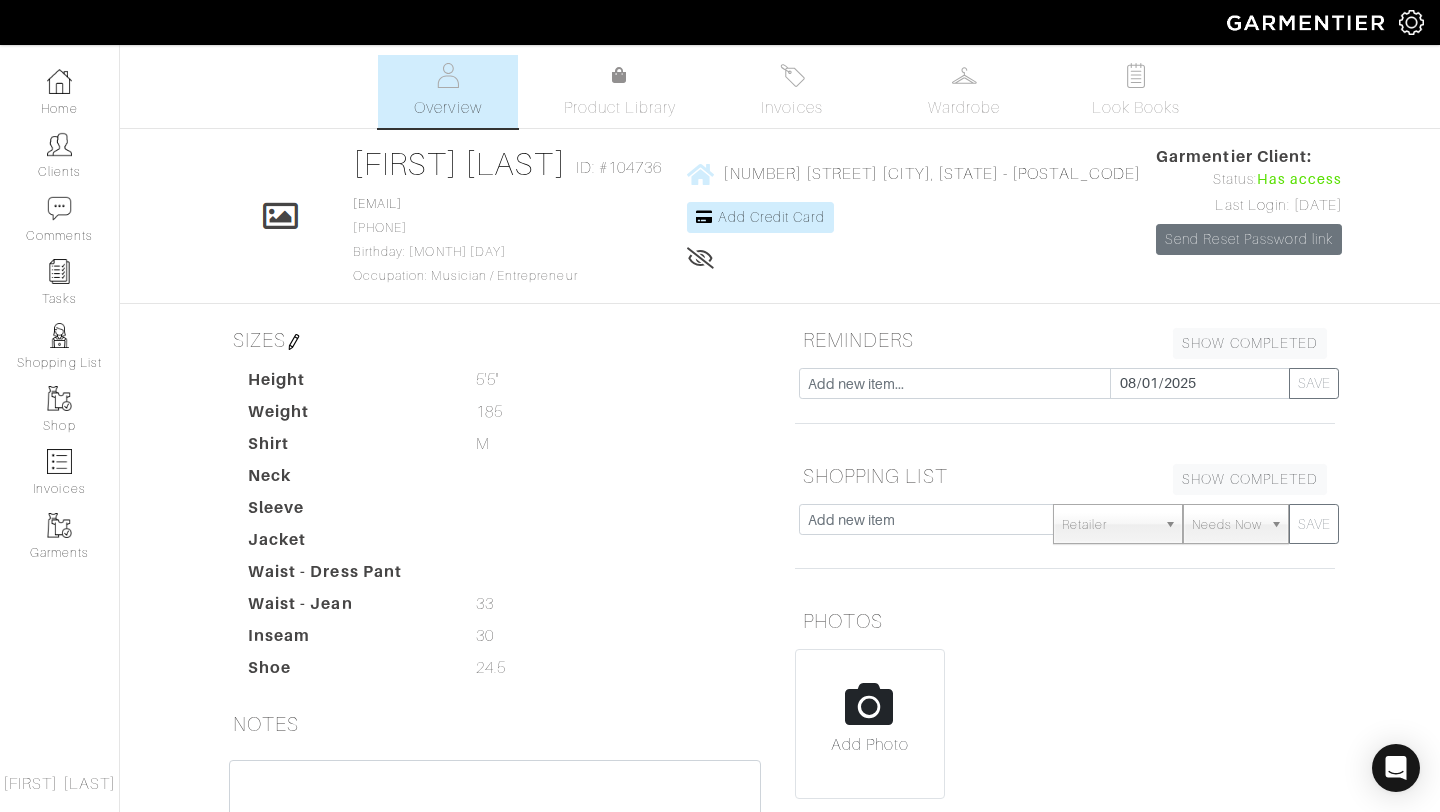 scroll, scrollTop: 0, scrollLeft: 0, axis: both 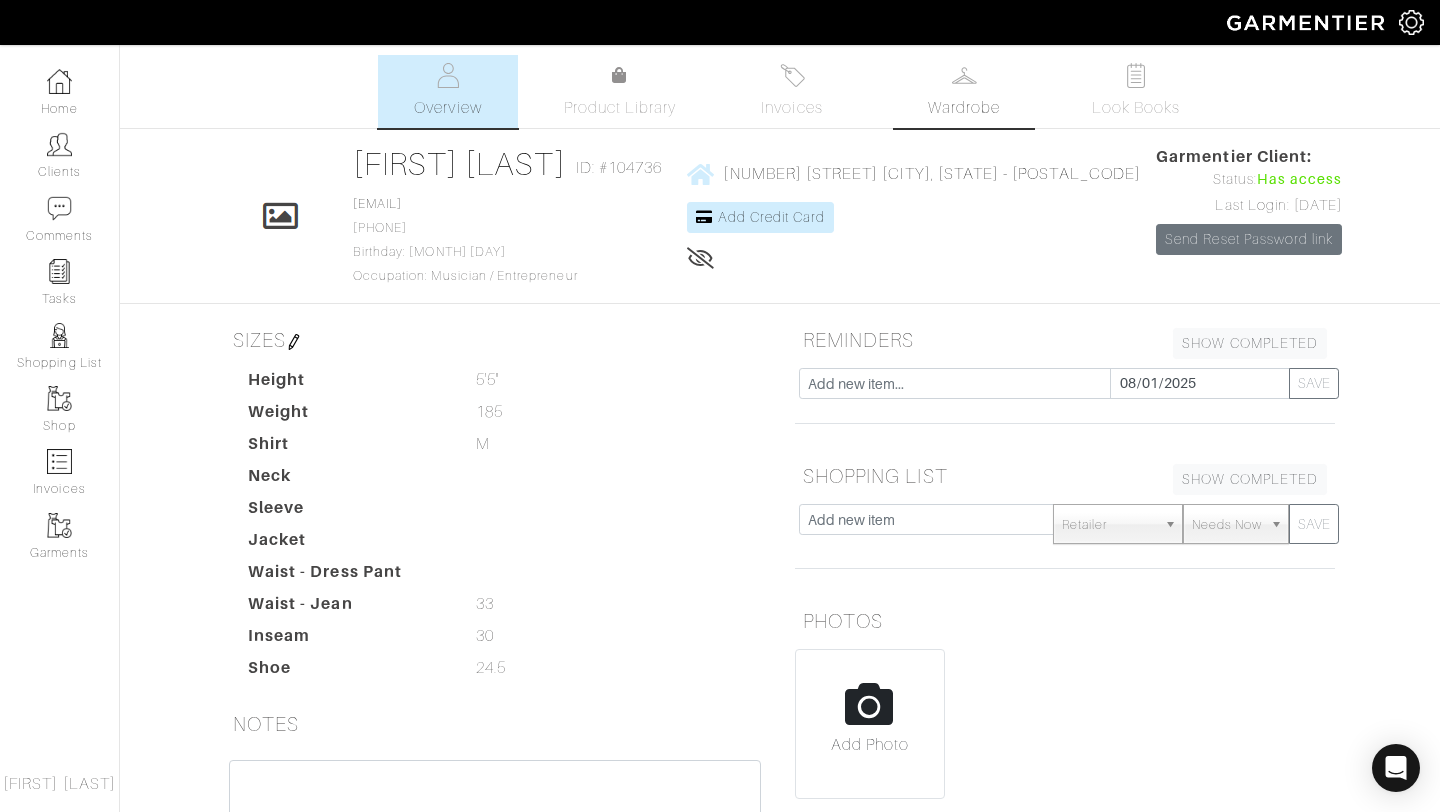 click on "Wardrobe" at bounding box center [964, 91] 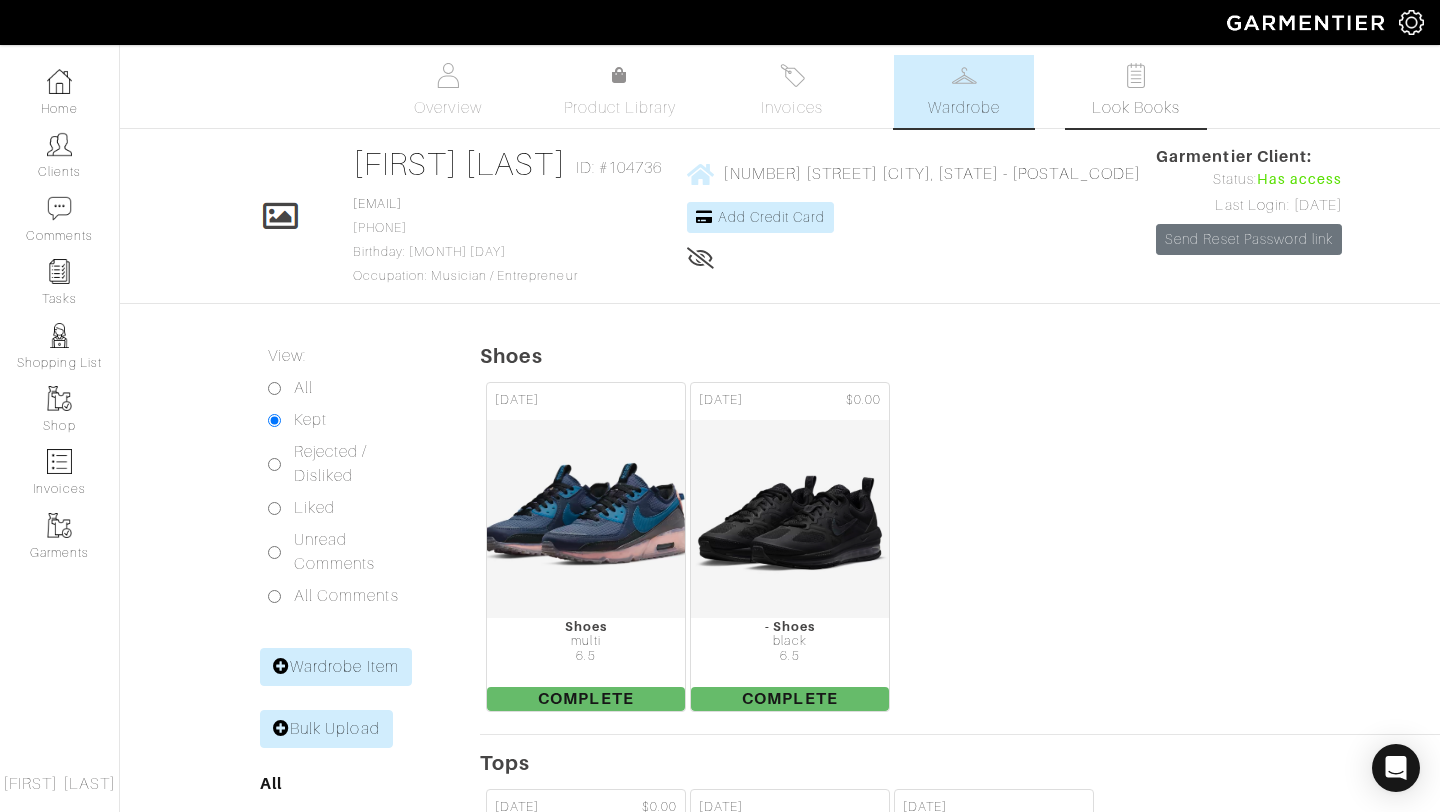 click on "Look Books" at bounding box center [1136, 91] 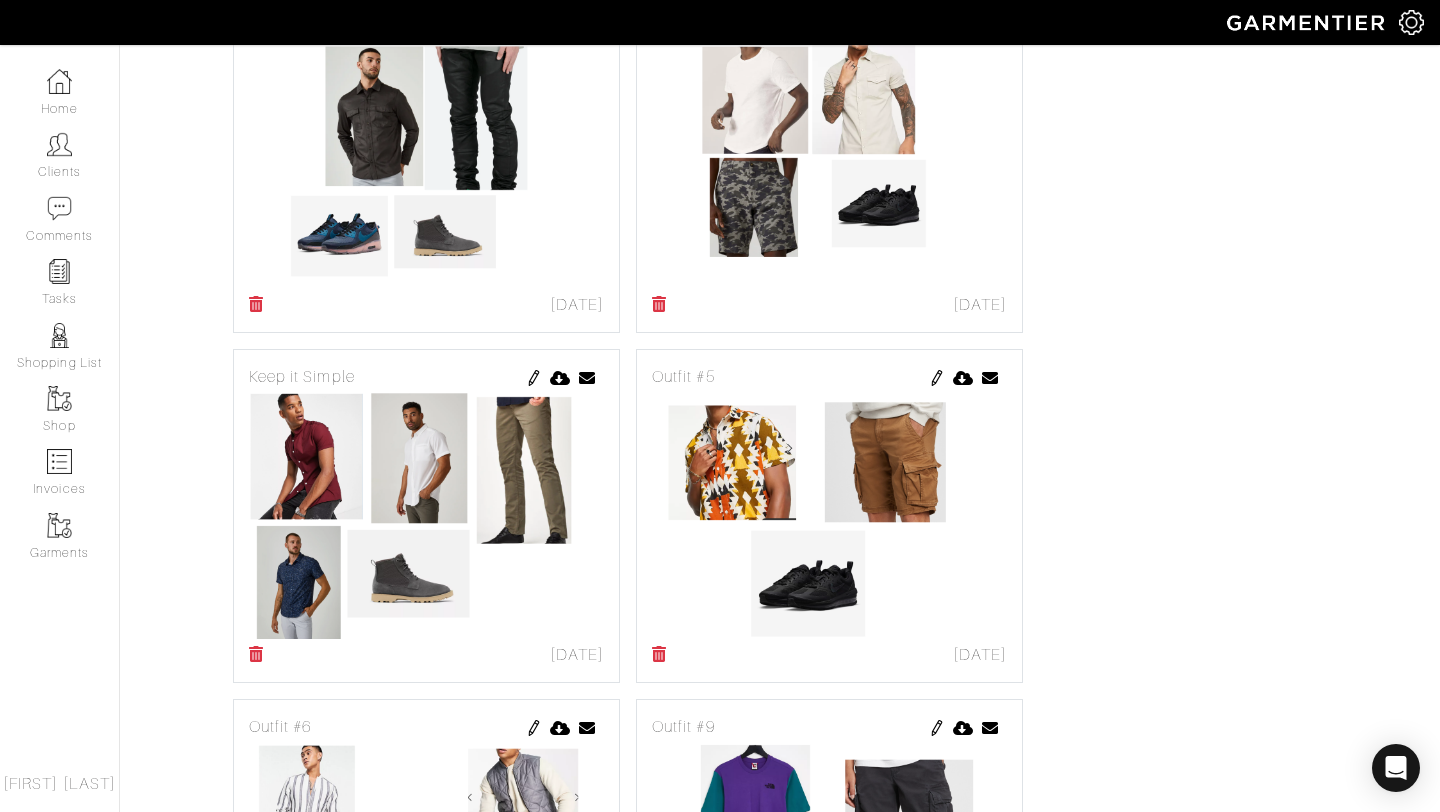 scroll, scrollTop: 0, scrollLeft: 0, axis: both 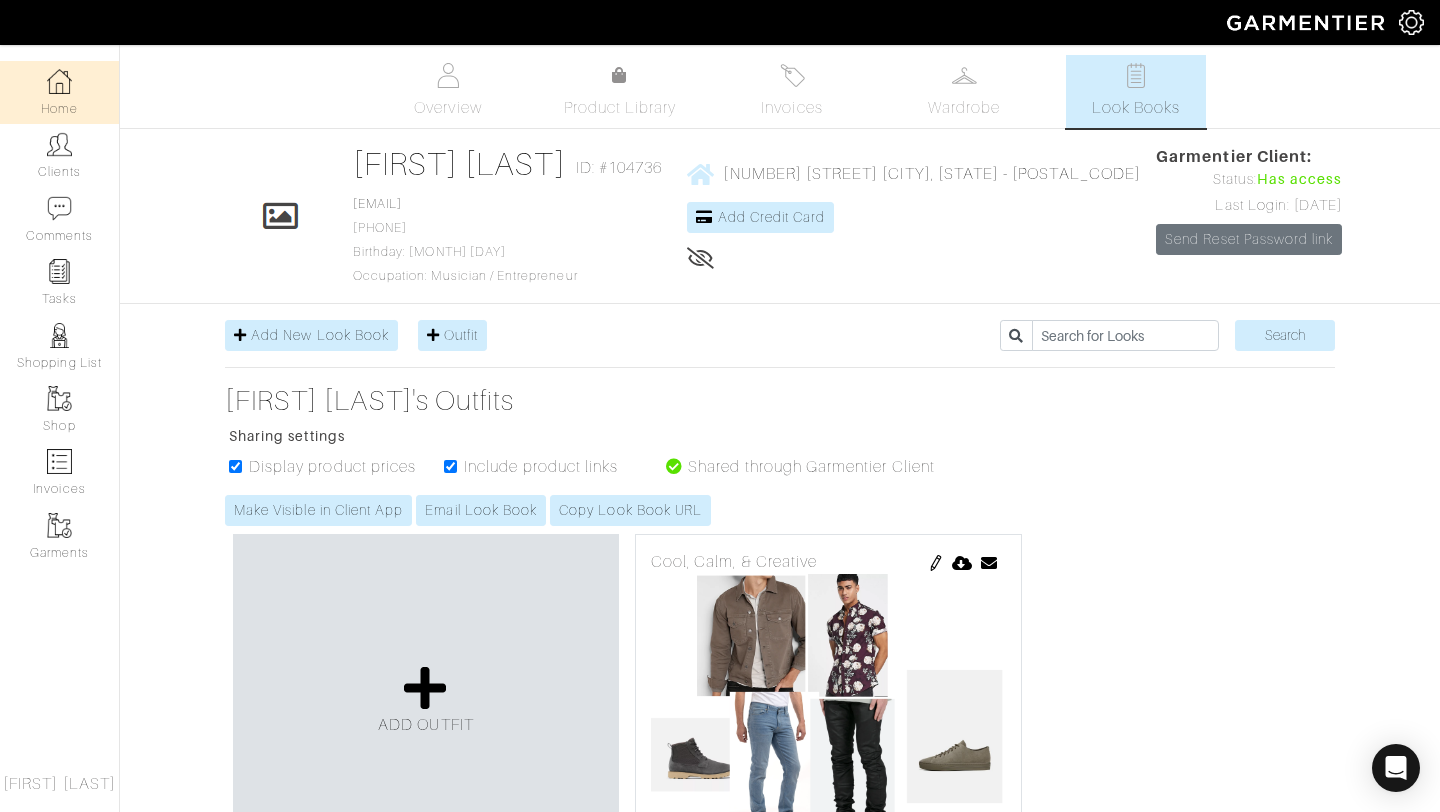 click on "Home" at bounding box center [59, 92] 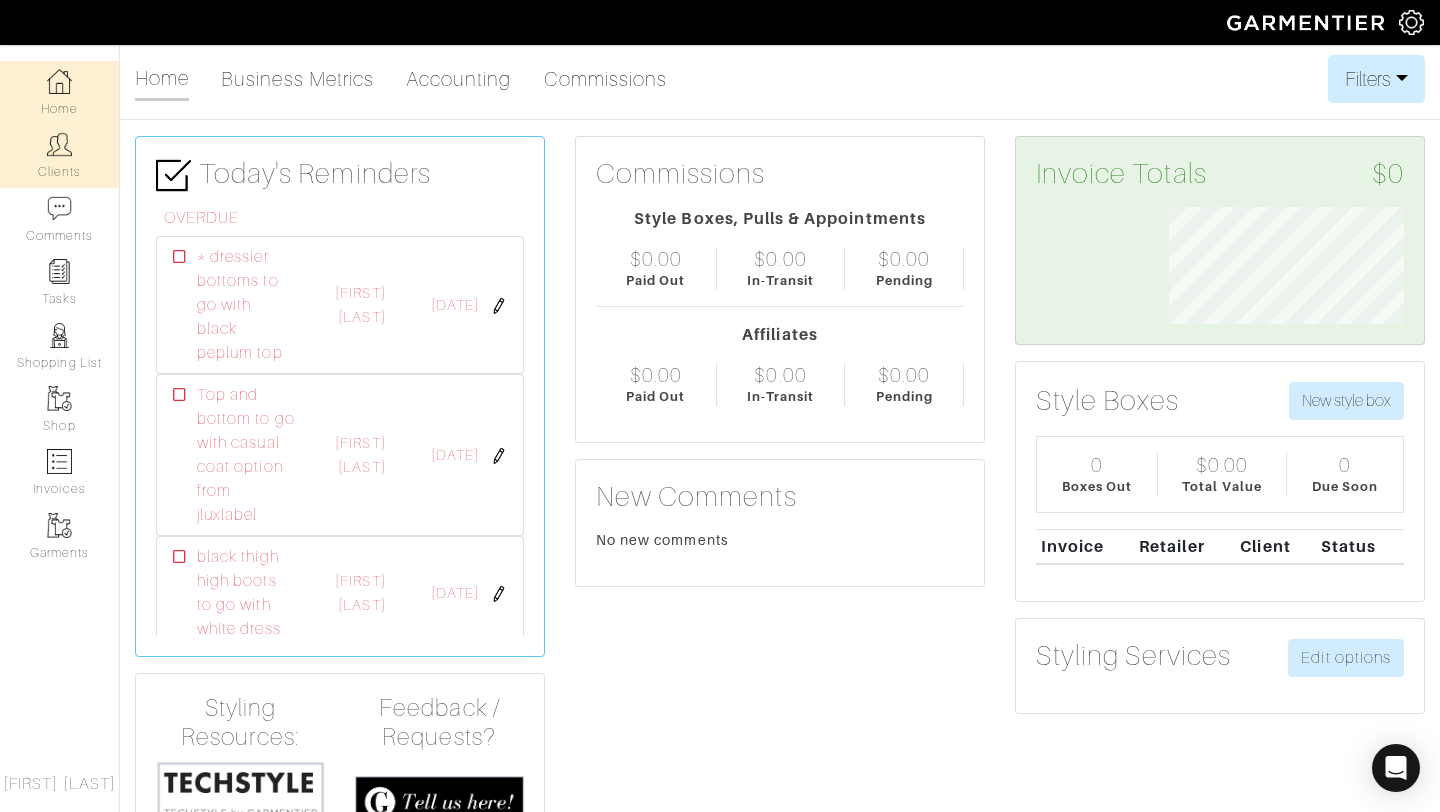 scroll, scrollTop: 999883, scrollLeft: 999734, axis: both 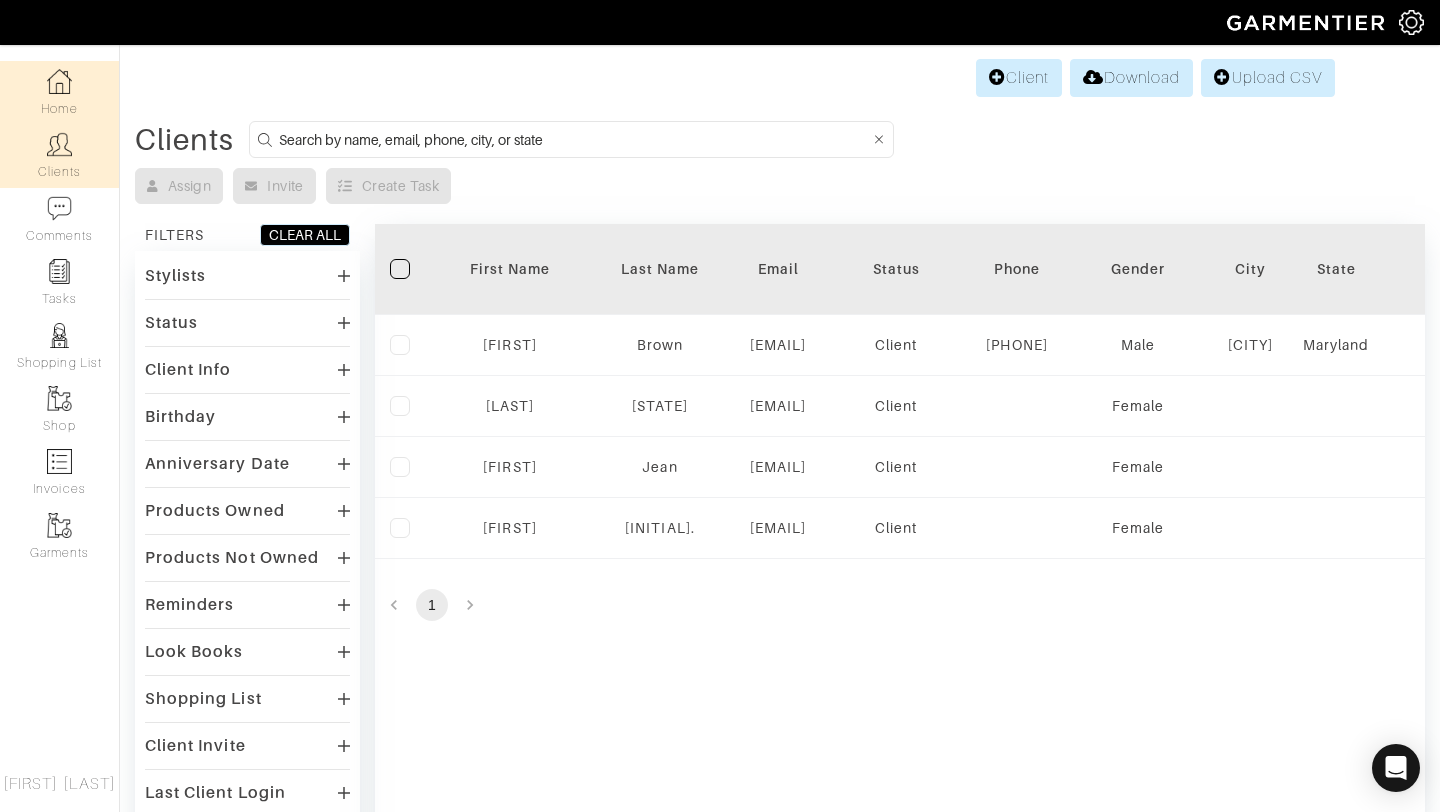 click on "Home" at bounding box center (59, 92) 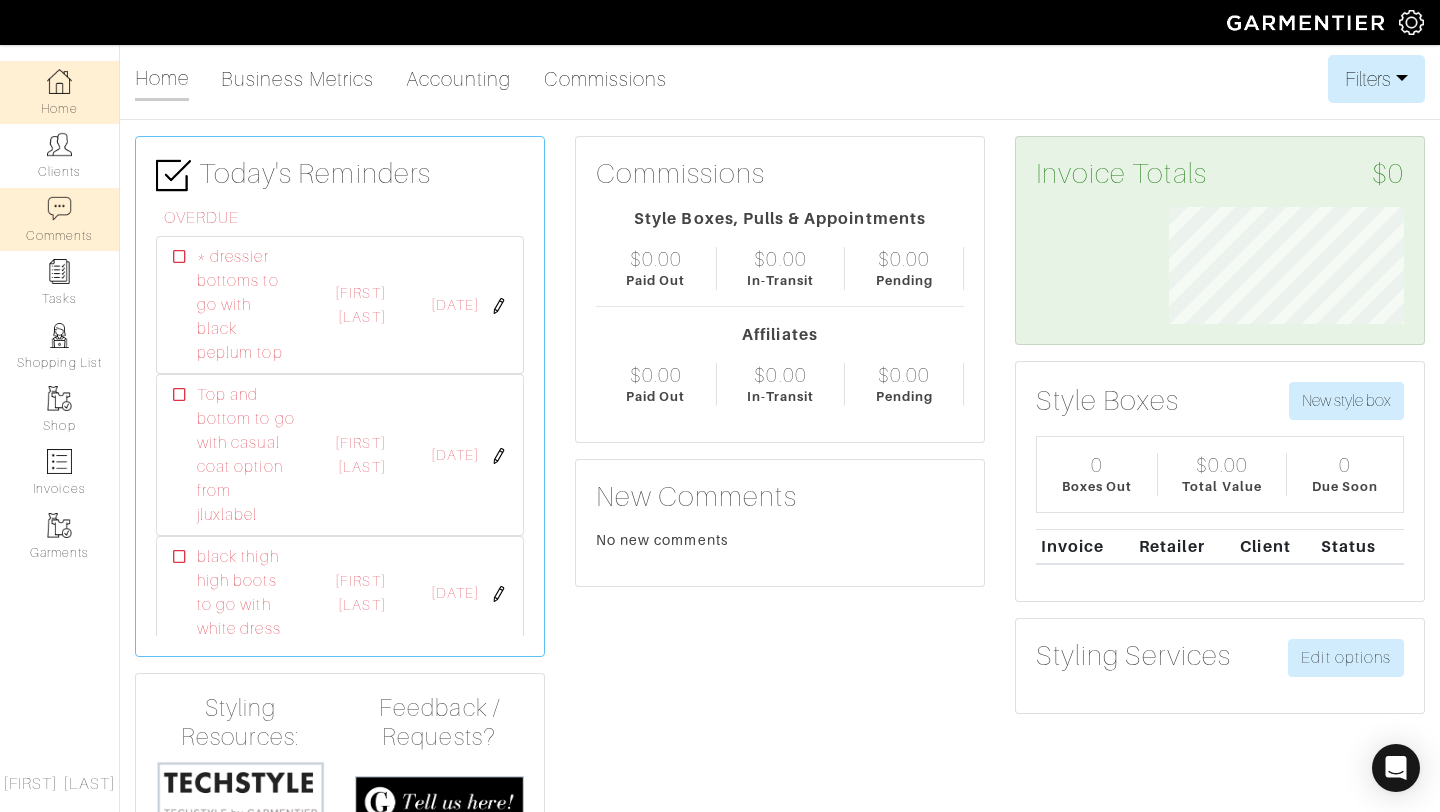 scroll, scrollTop: 999883, scrollLeft: 999734, axis: both 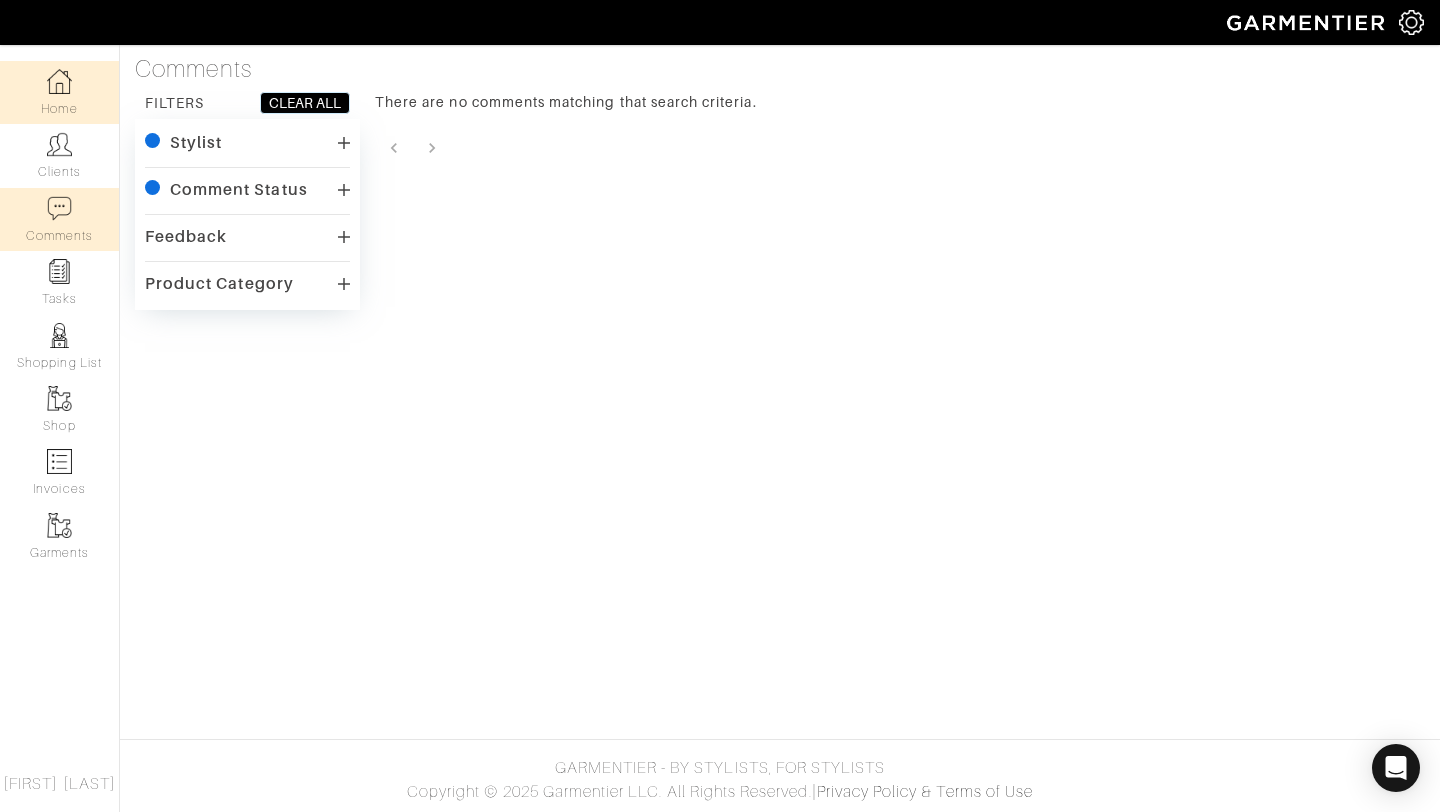 click at bounding box center [59, 81] 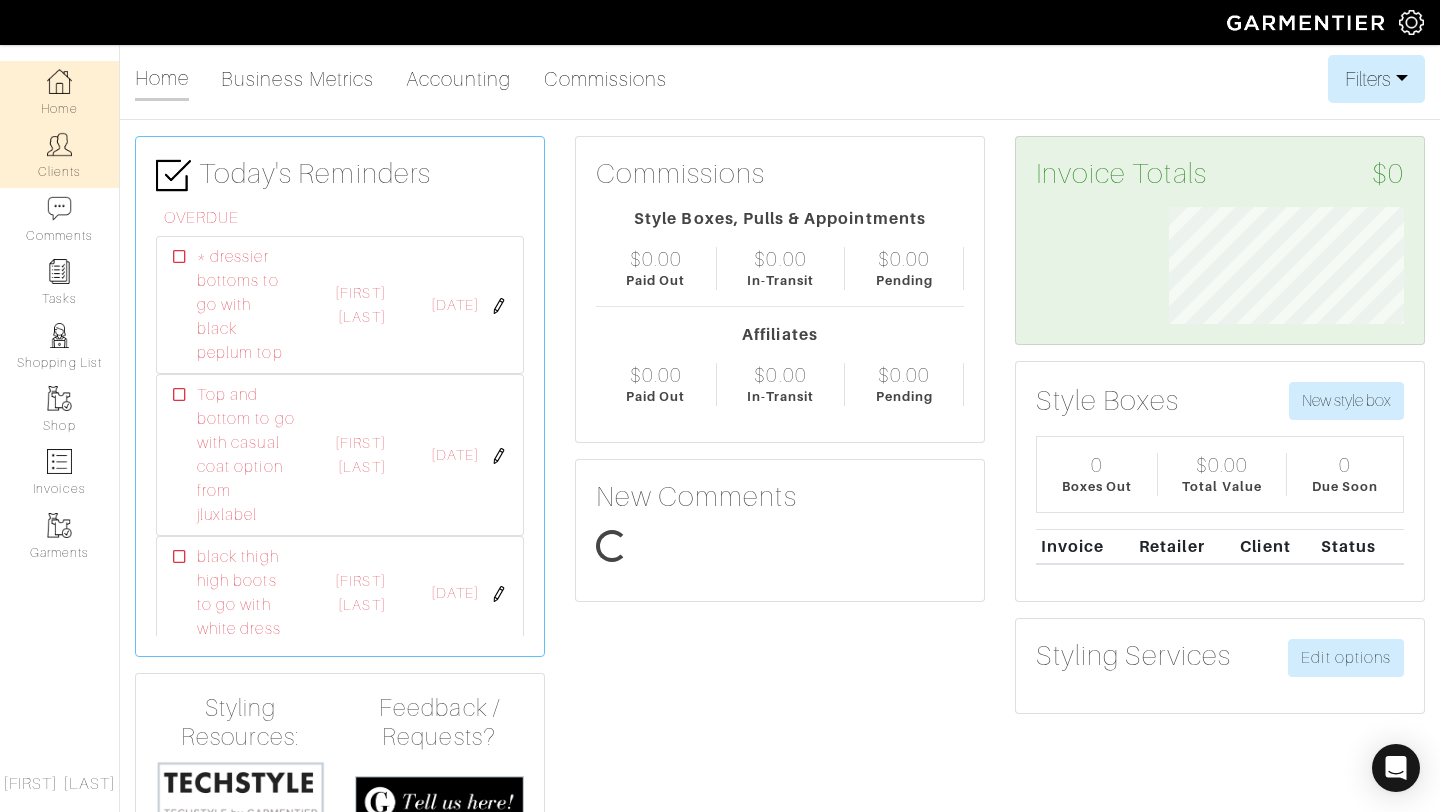 scroll, scrollTop: 999883, scrollLeft: 999734, axis: both 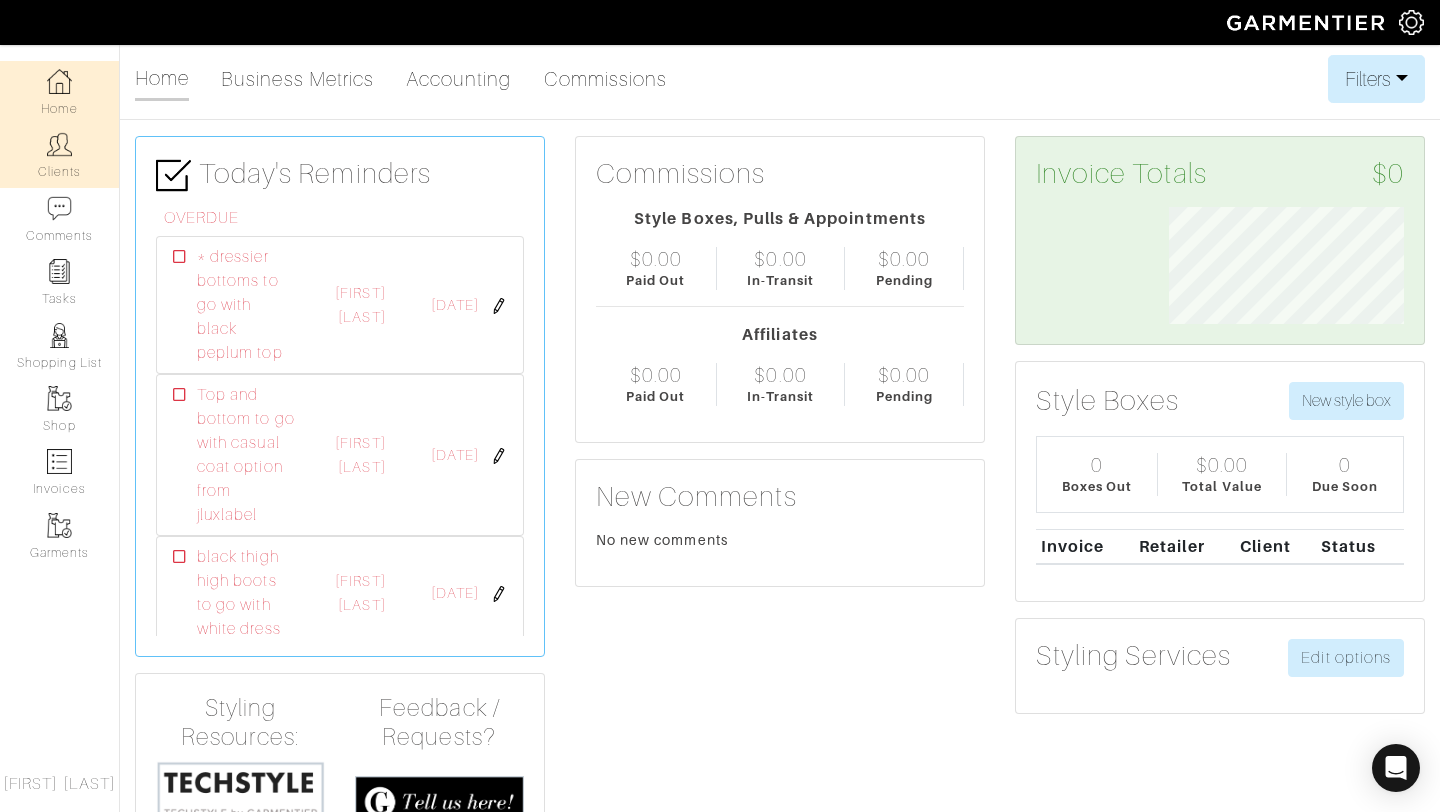click on "Clients" at bounding box center (59, 155) 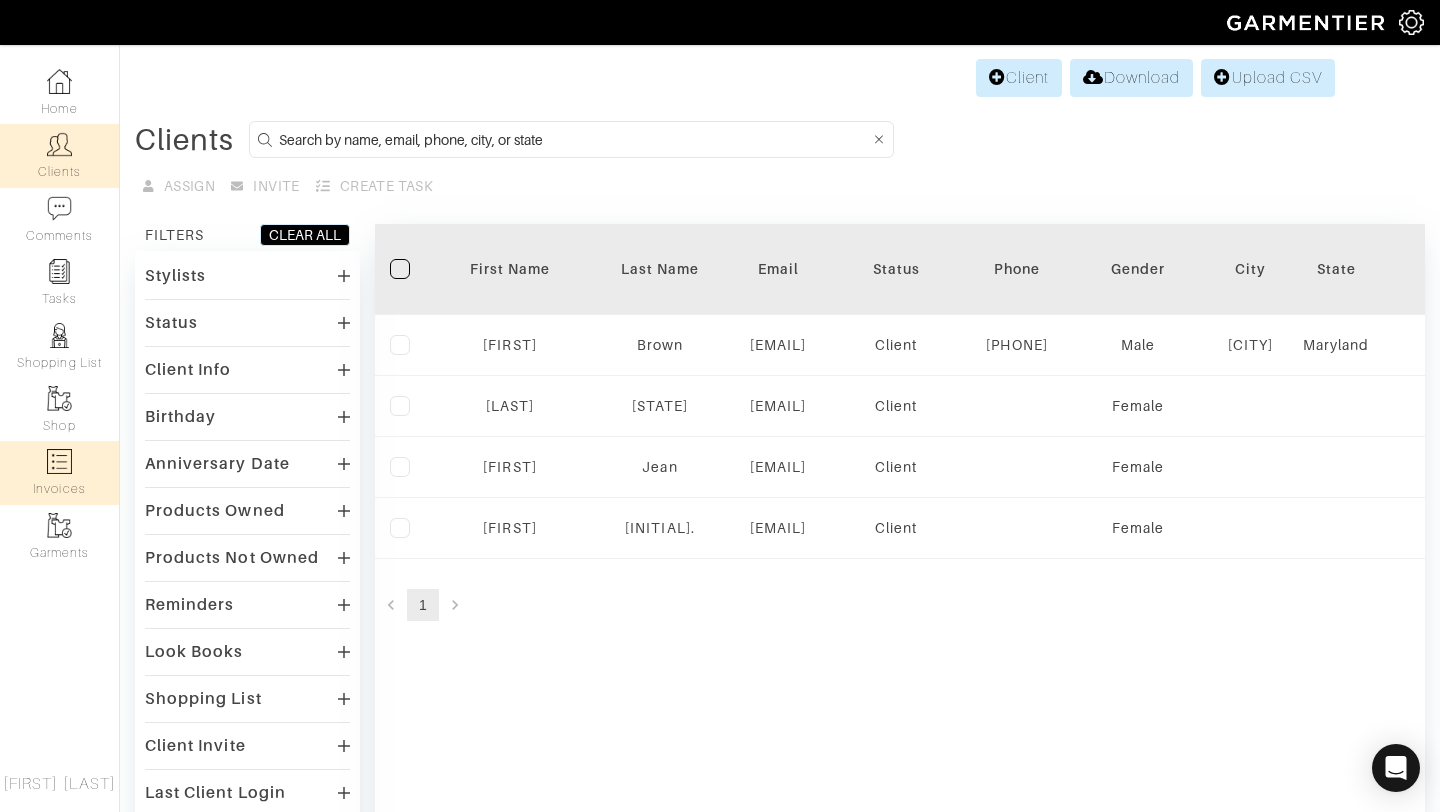click on "Invoices" at bounding box center [59, 472] 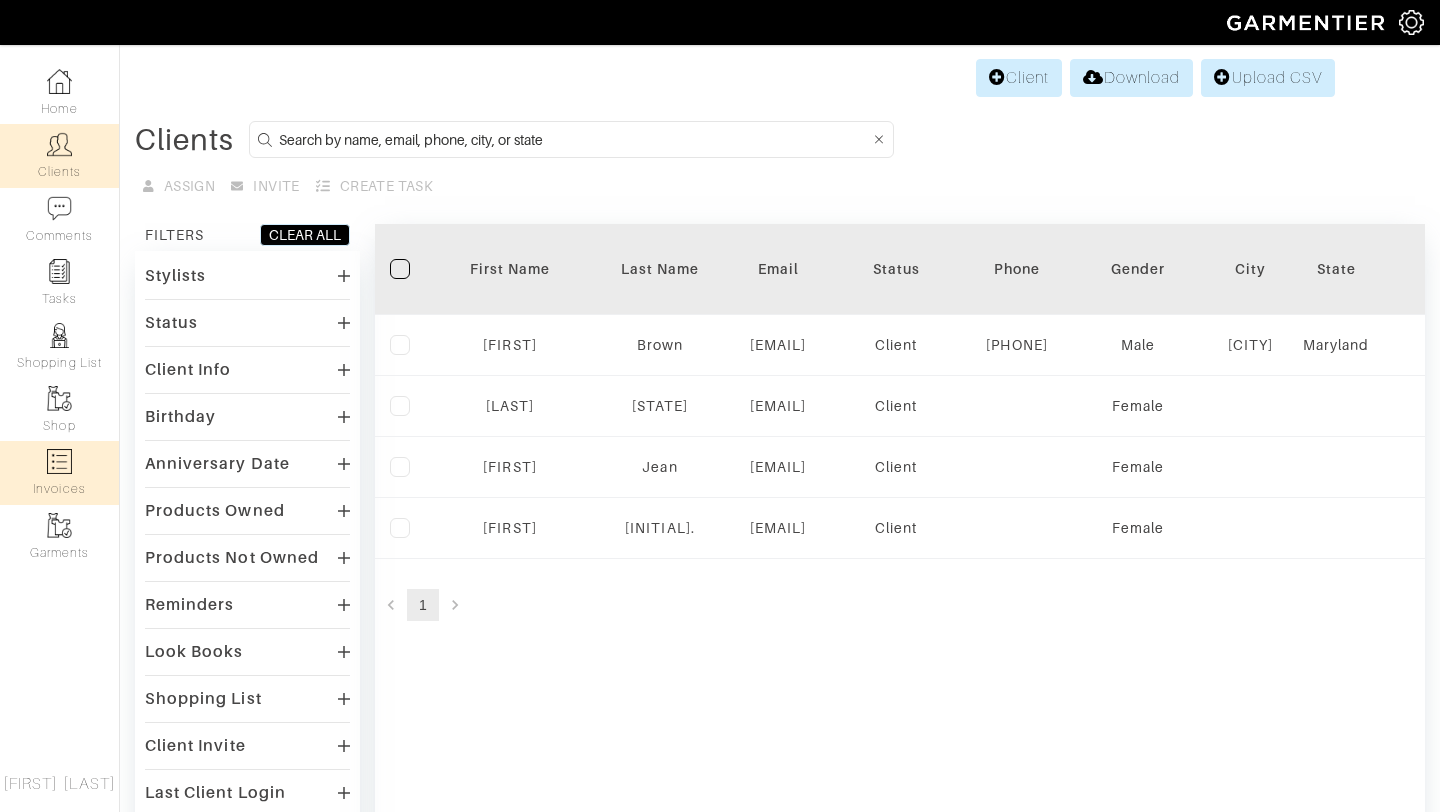 select 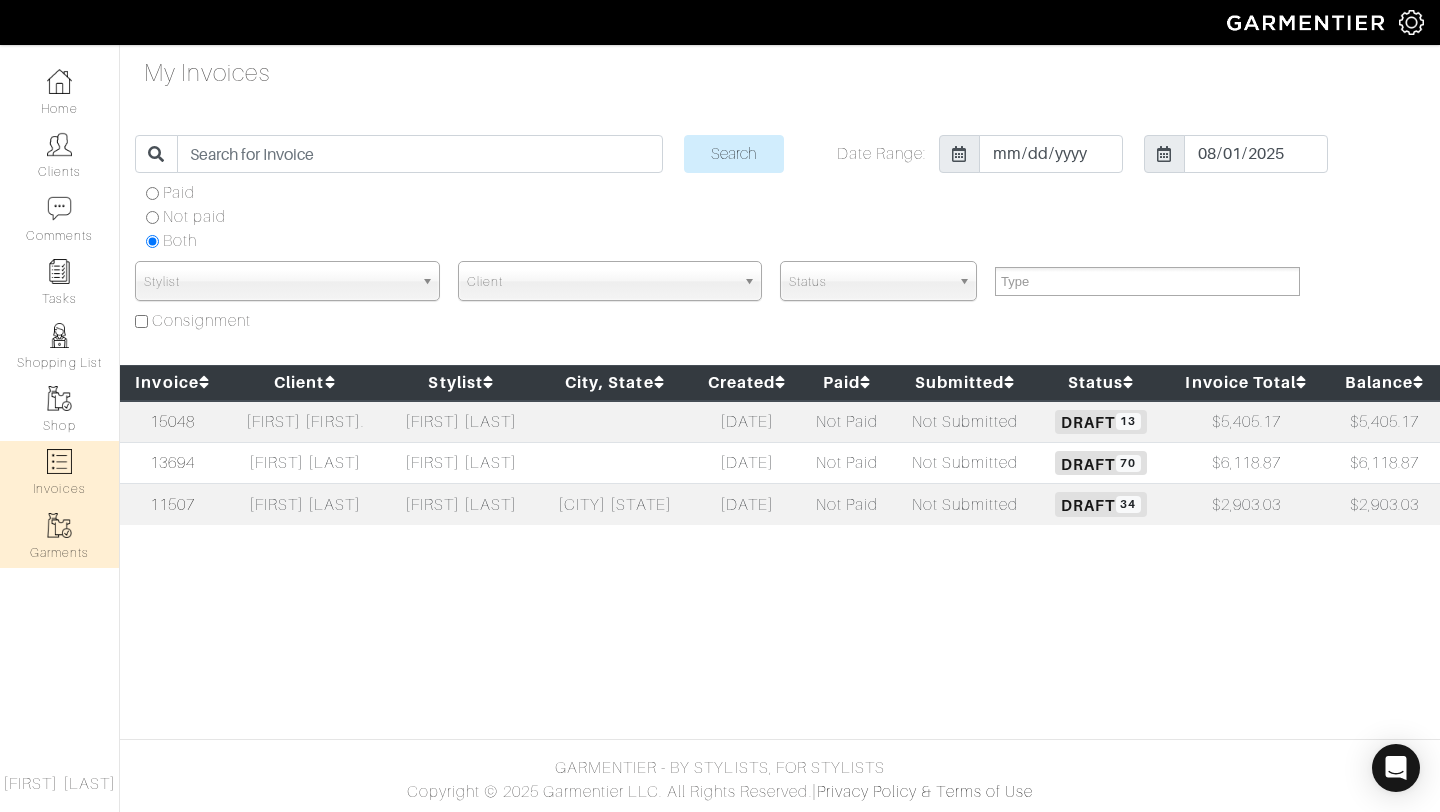 click at bounding box center (59, 525) 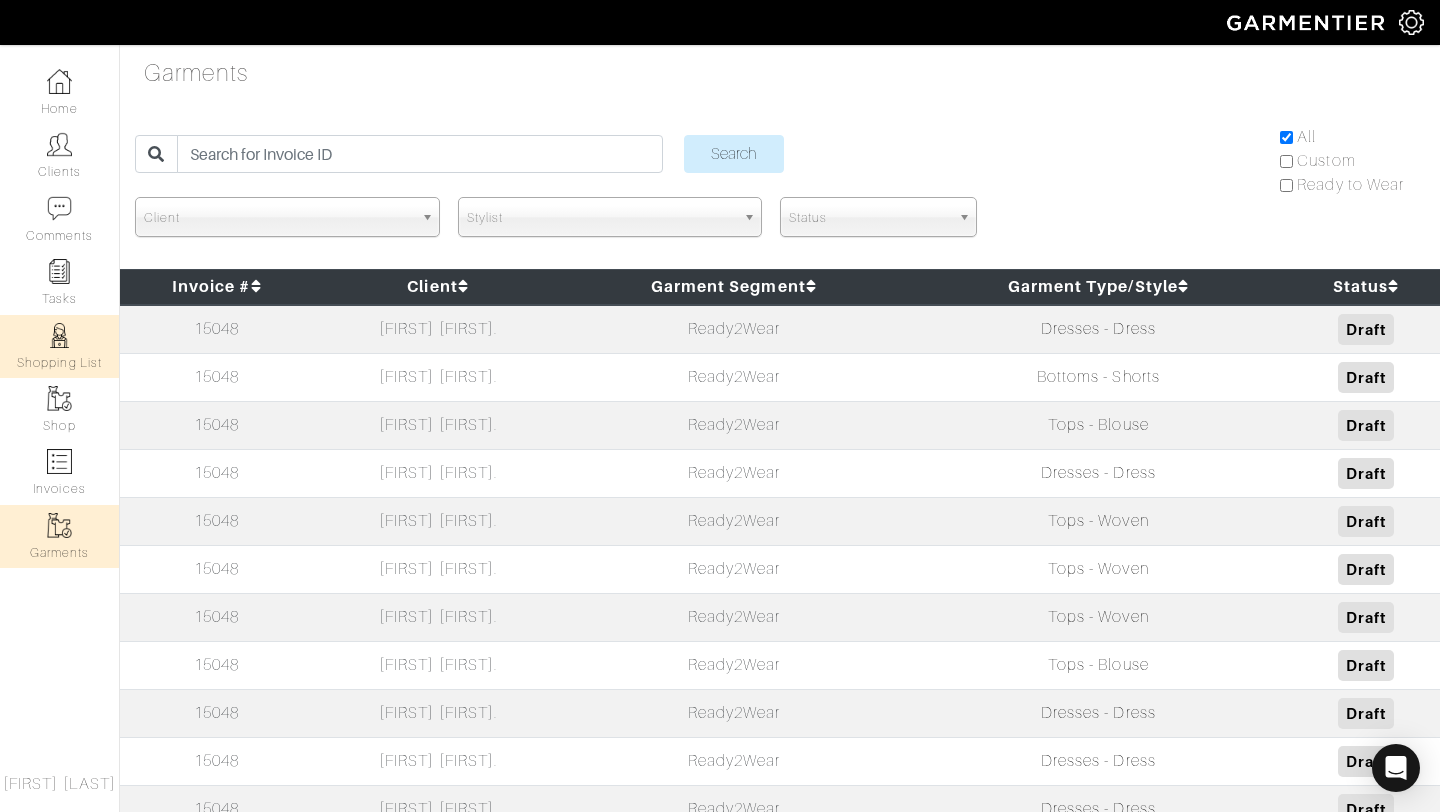click at bounding box center [59, 335] 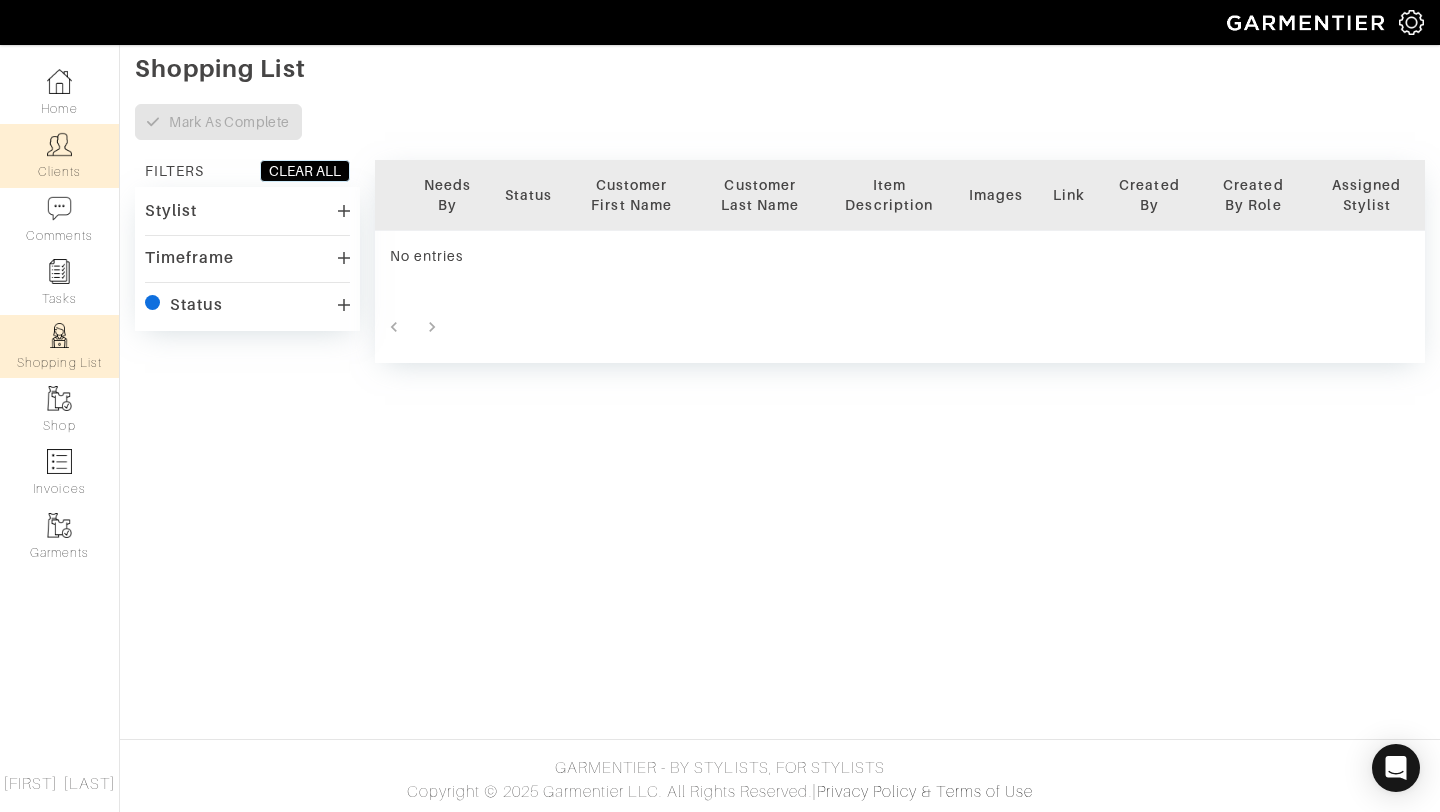 click at bounding box center (59, 144) 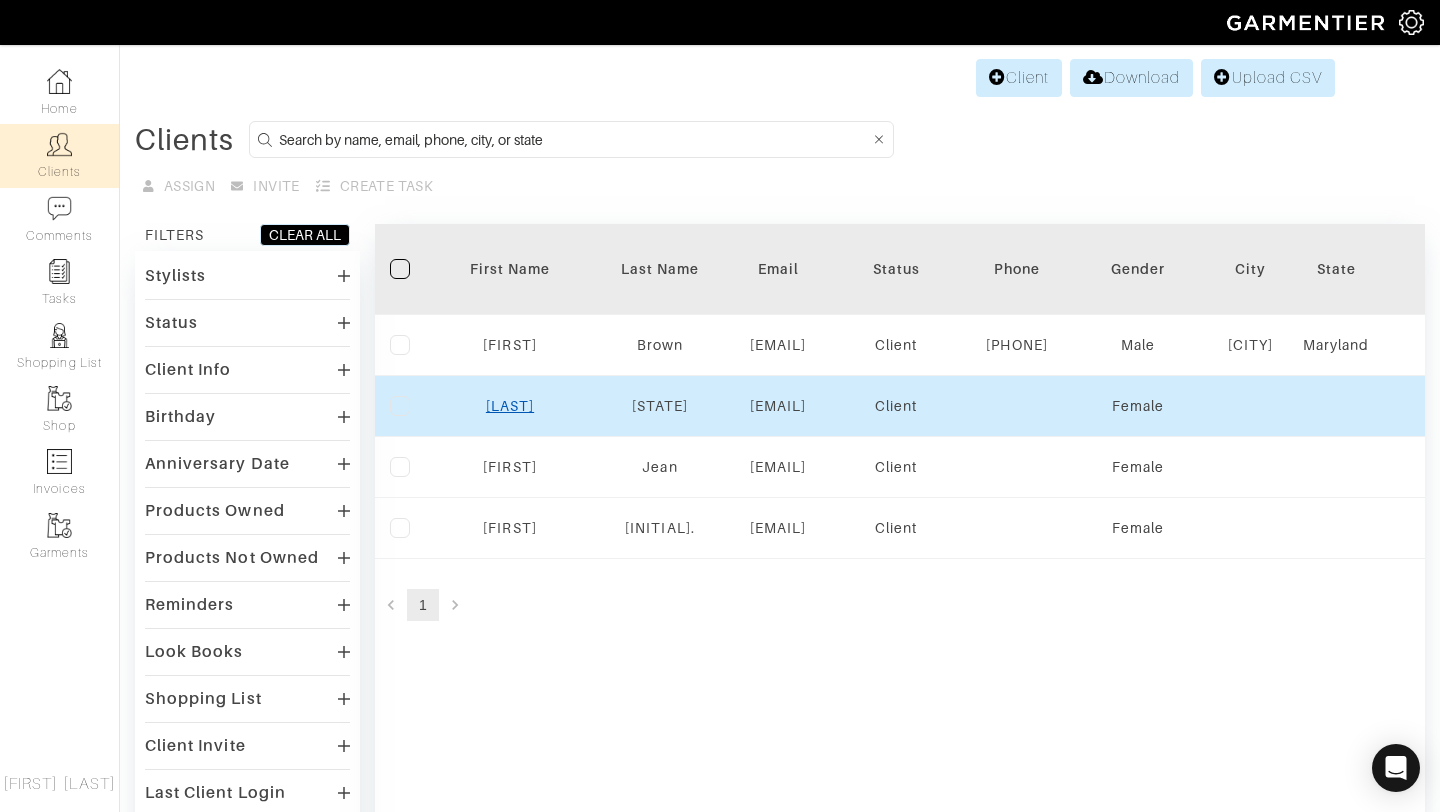 click on "Shar" at bounding box center (510, 406) 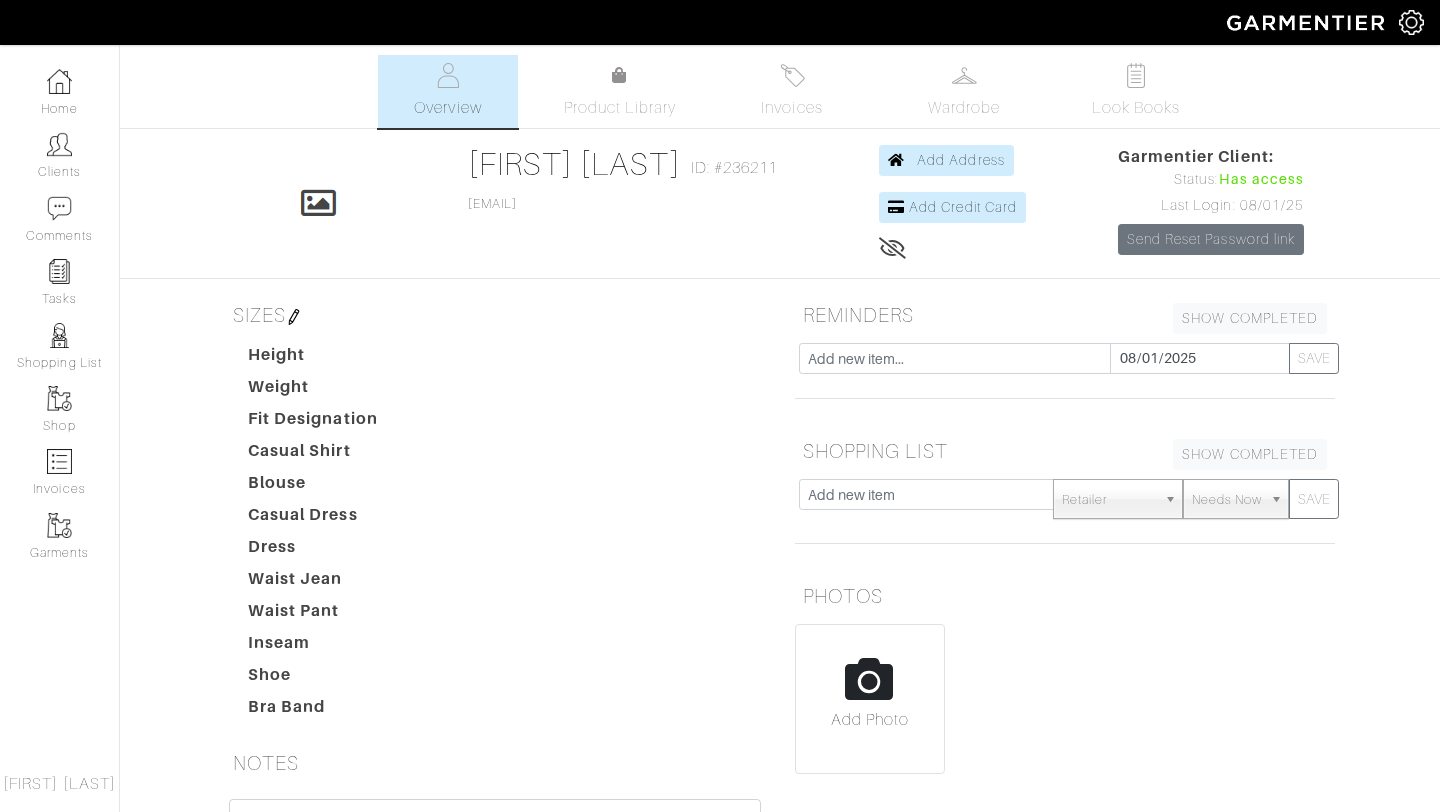scroll, scrollTop: 0, scrollLeft: 0, axis: both 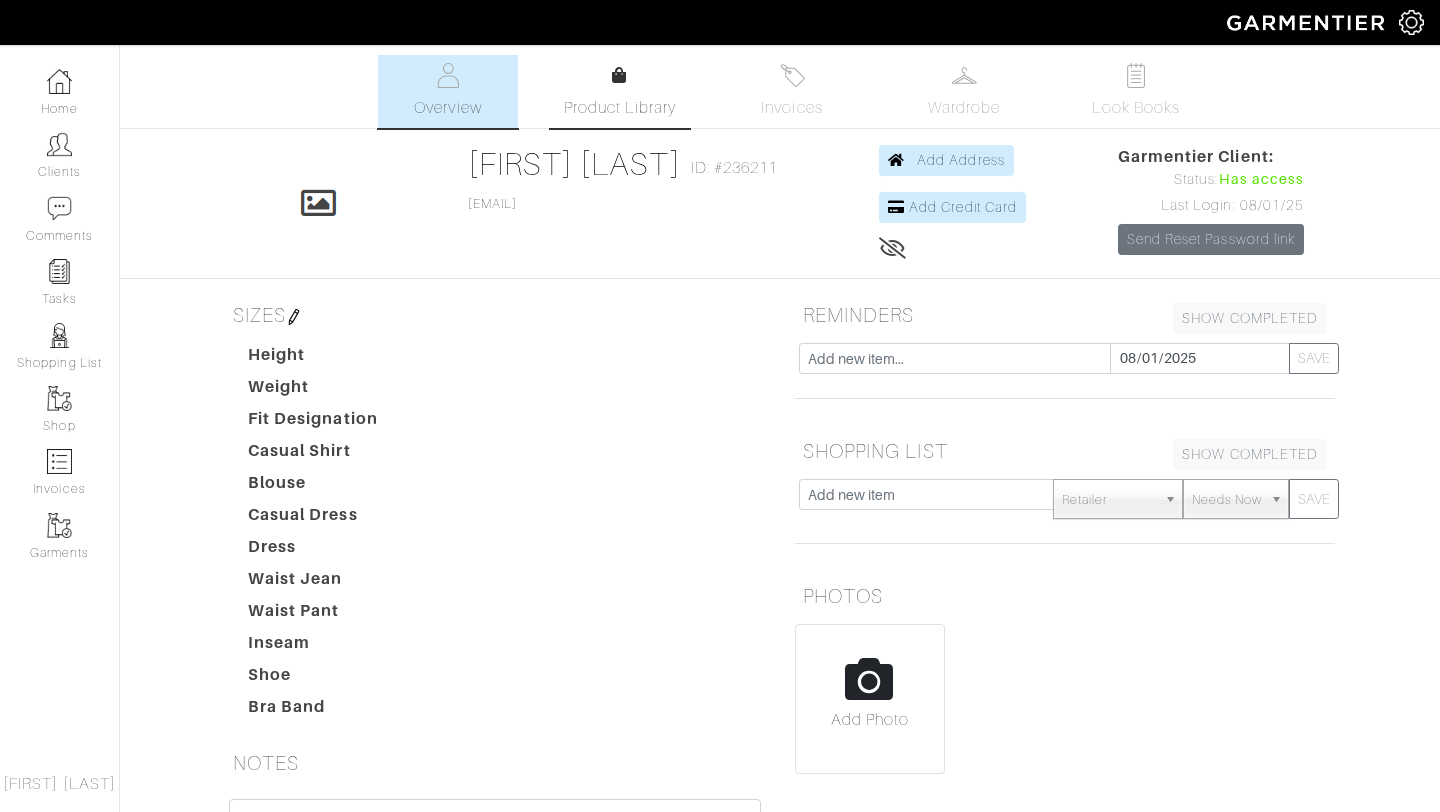 click on "Product Library" at bounding box center (620, 108) 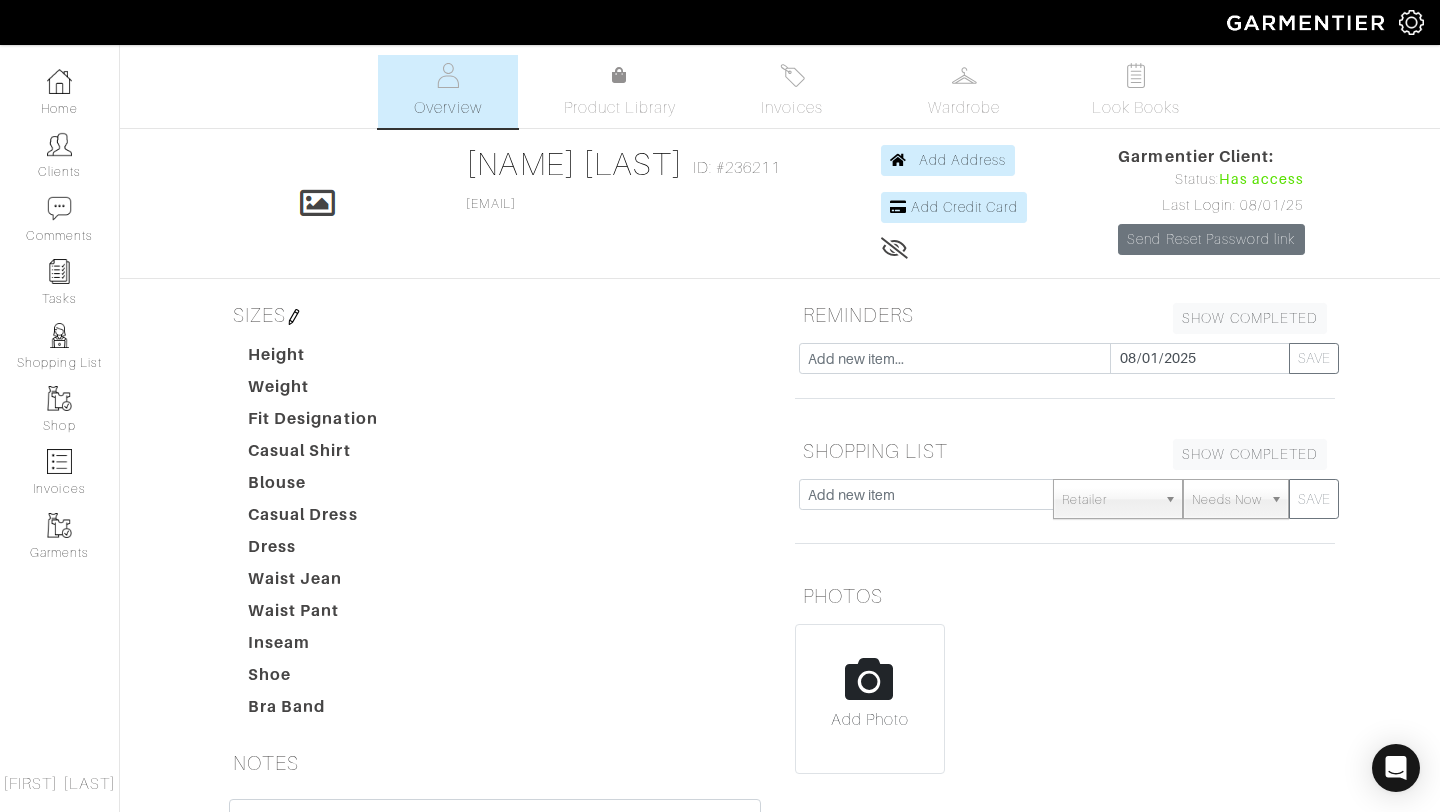scroll, scrollTop: 0, scrollLeft: 0, axis: both 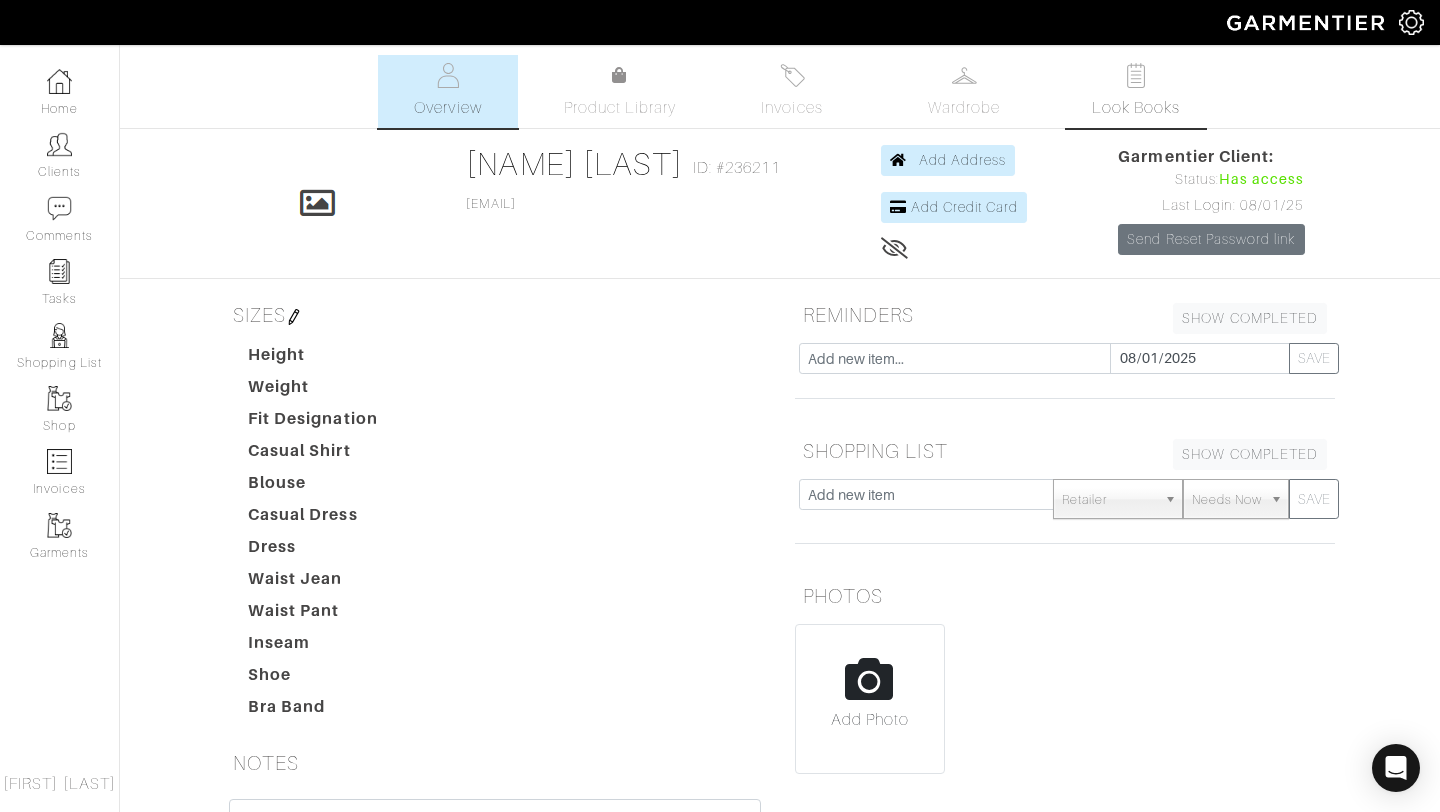 click on "Look Books" at bounding box center [1136, 91] 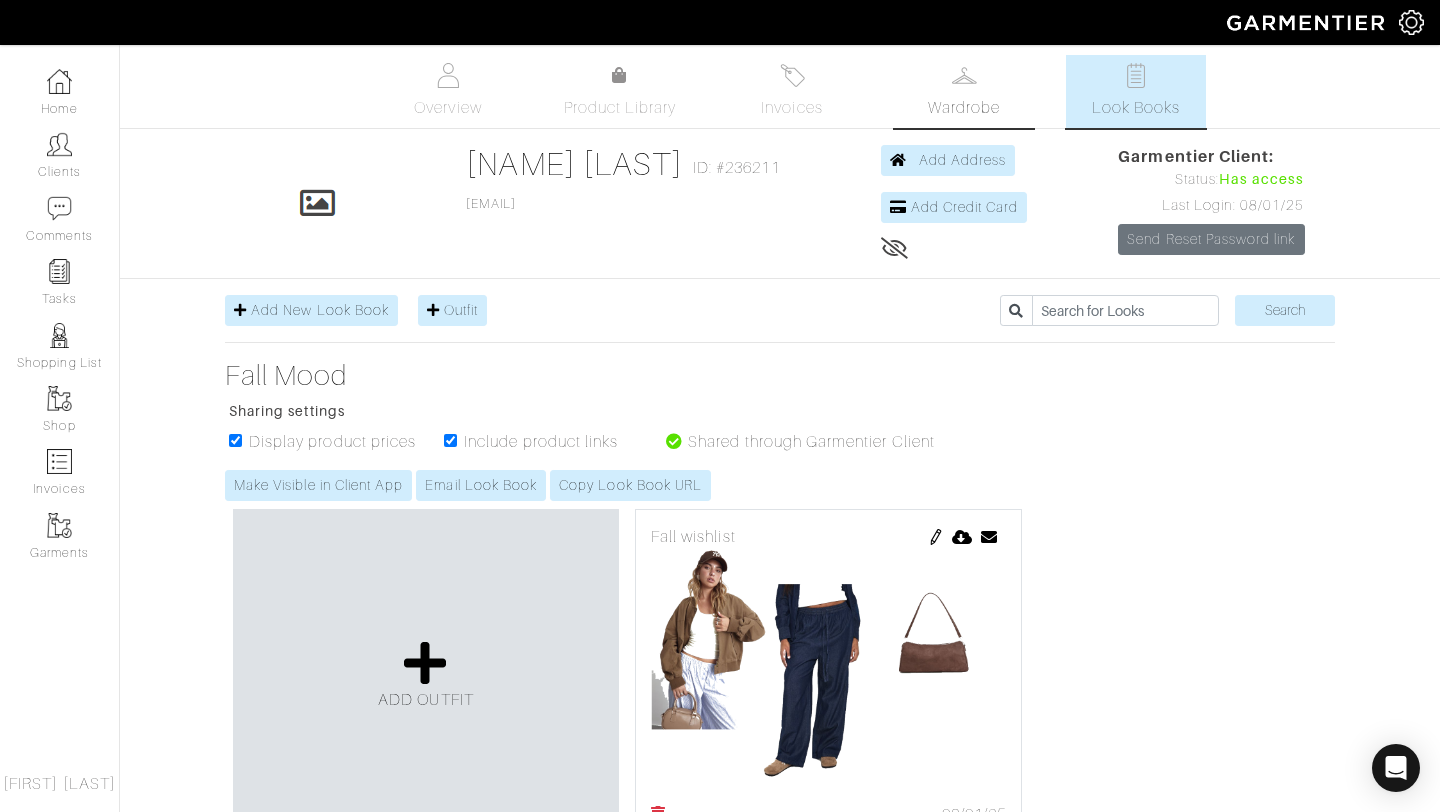 click on "Wardrobe" at bounding box center (964, 91) 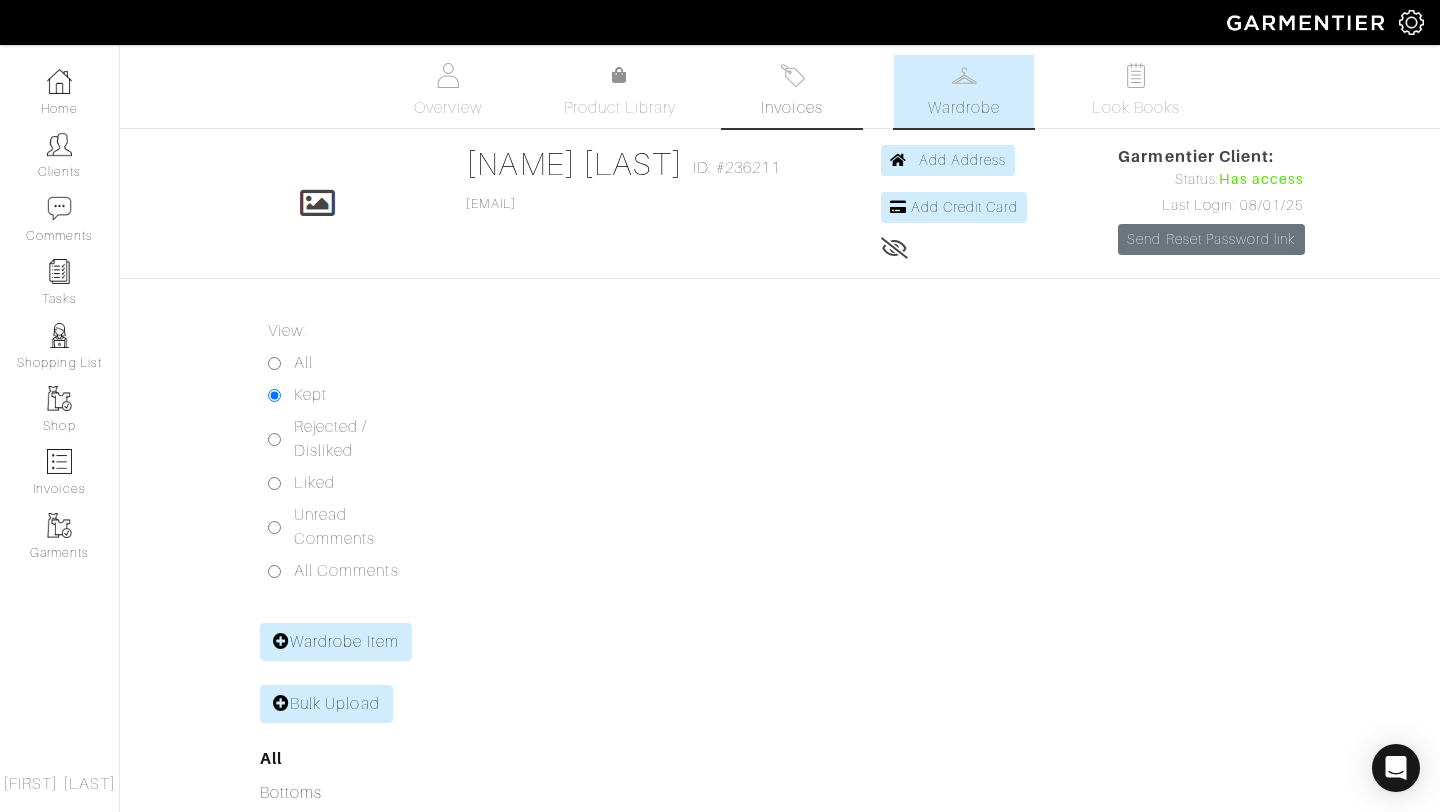 click on "Invoices" at bounding box center (791, 108) 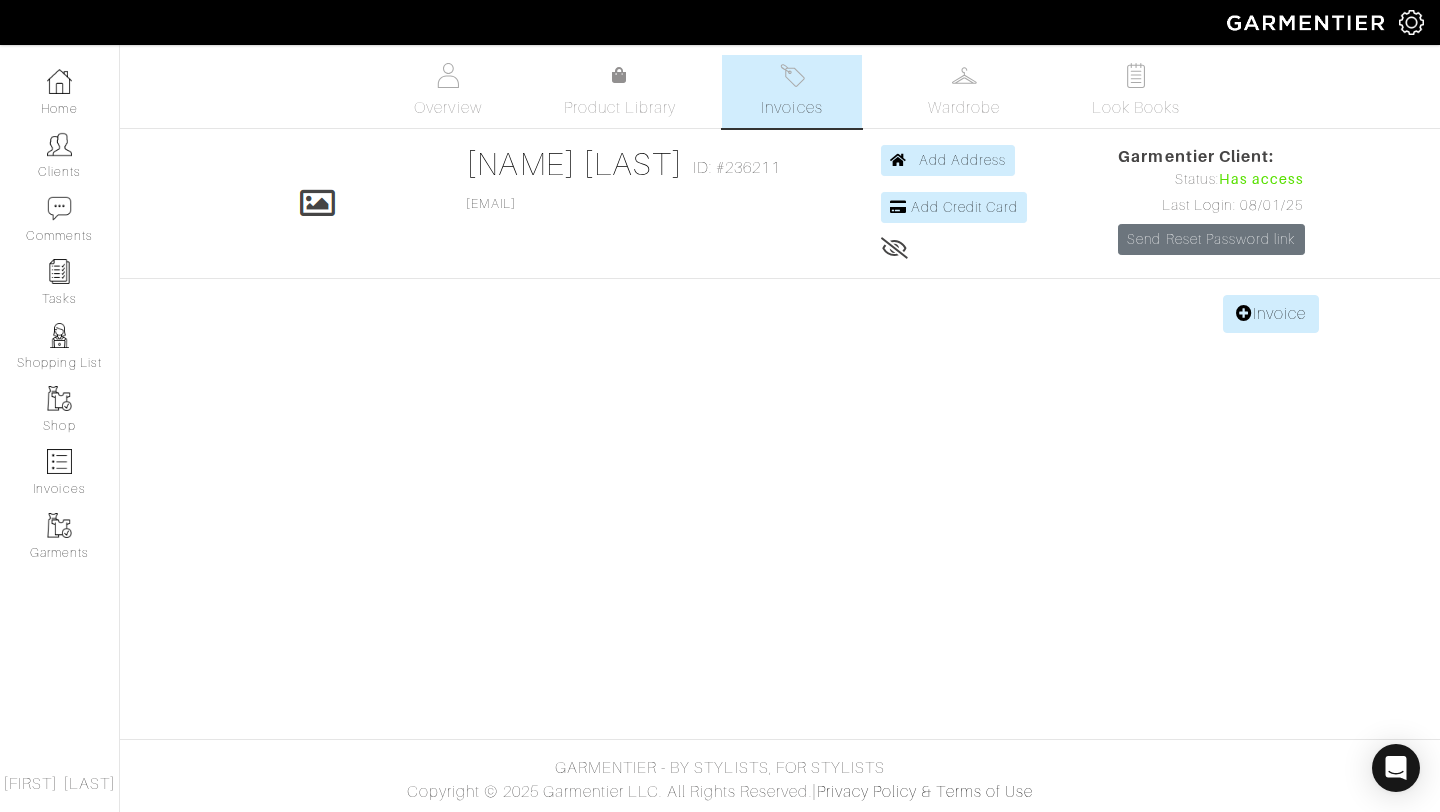 click on "Overview
Product Library
Invoices
Wardrobe
Look Books" at bounding box center [780, 91] 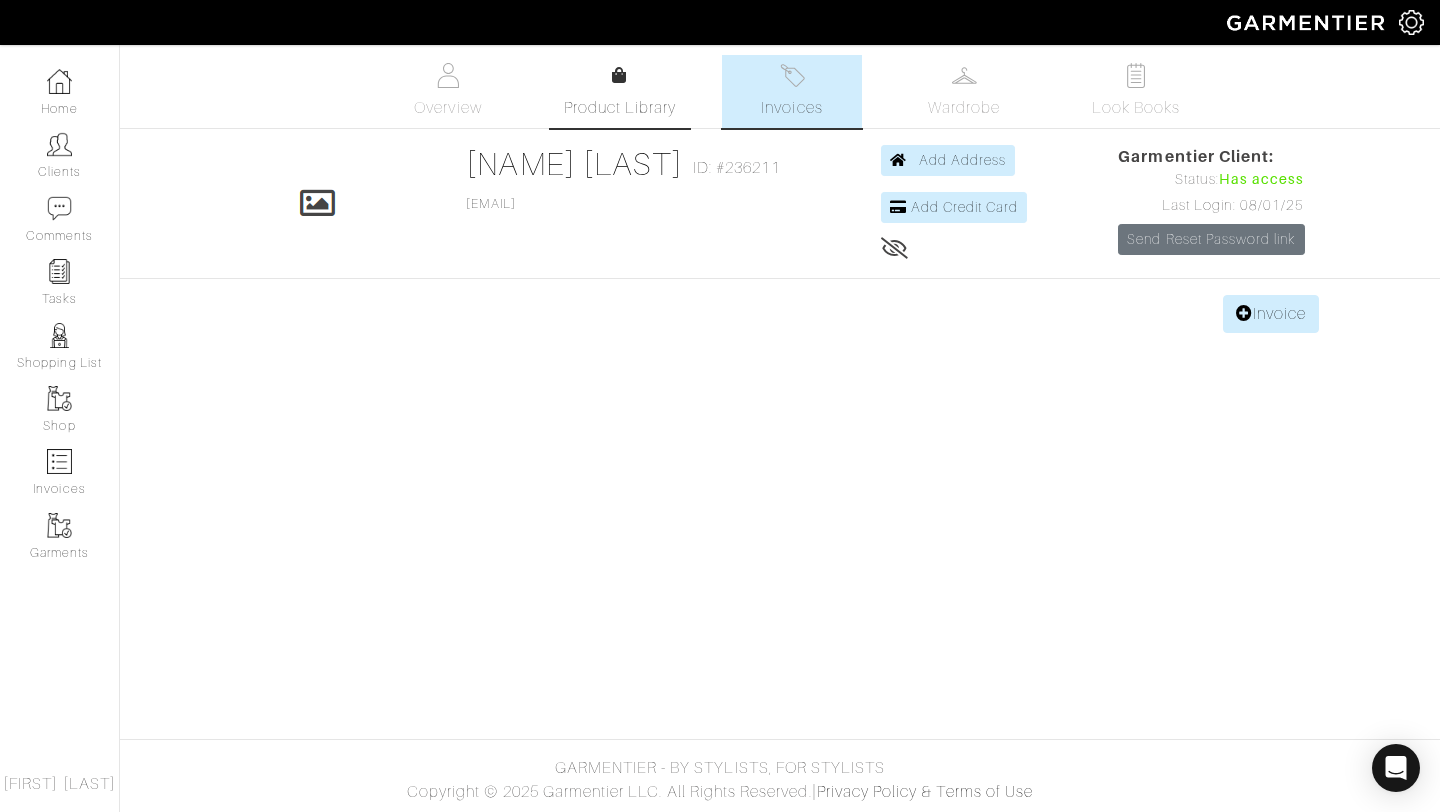 click on "Product Library" at bounding box center (620, 92) 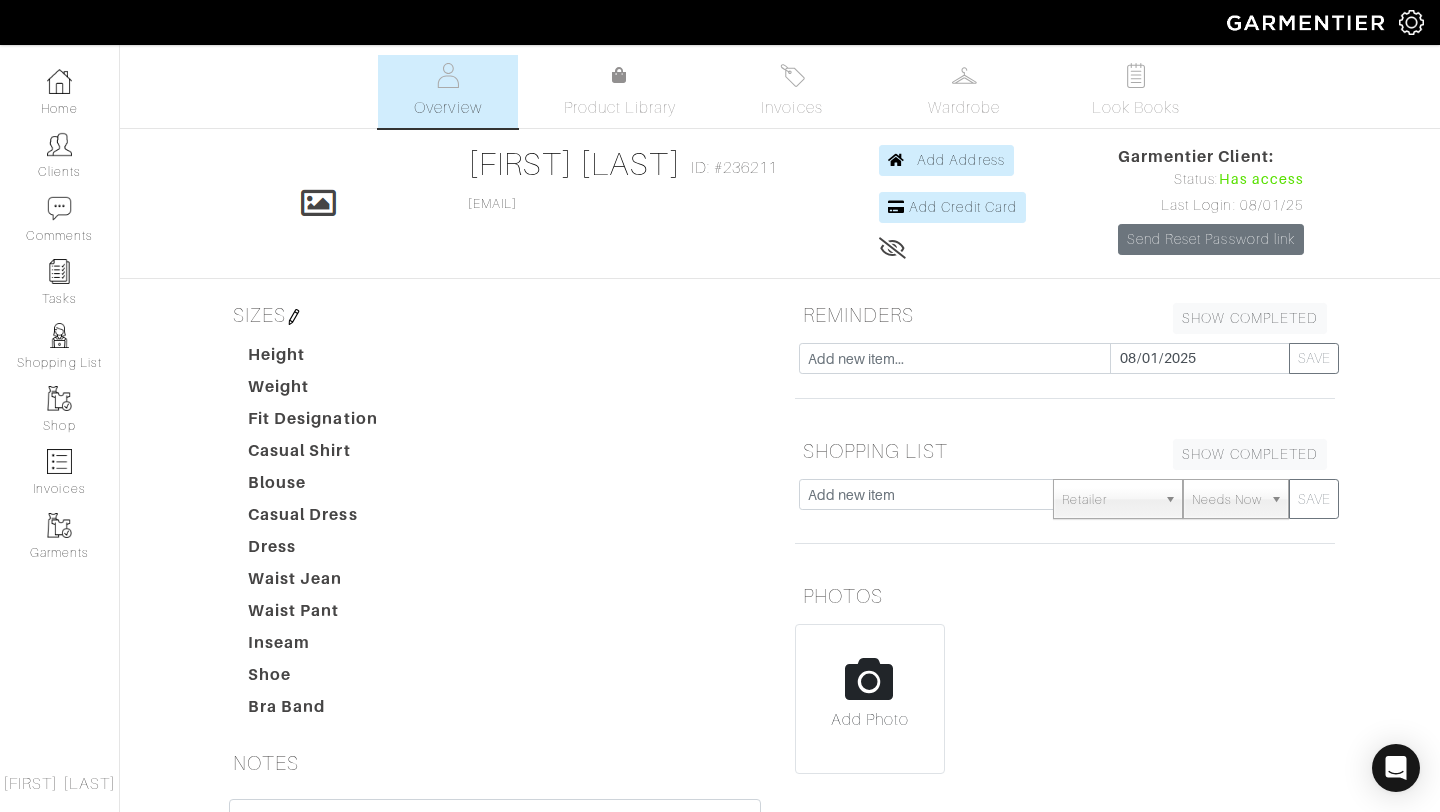 scroll, scrollTop: 0, scrollLeft: 0, axis: both 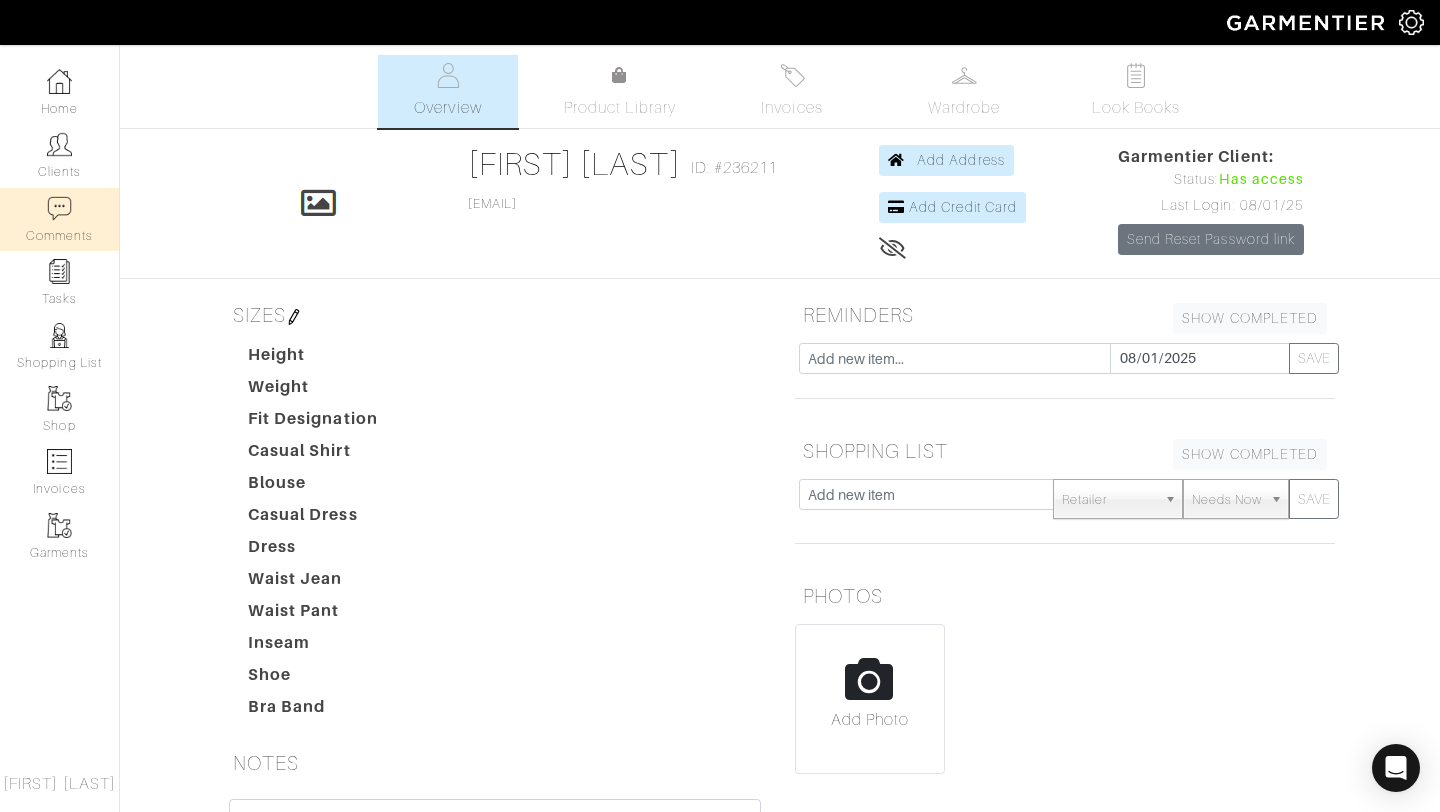 click at bounding box center (59, 208) 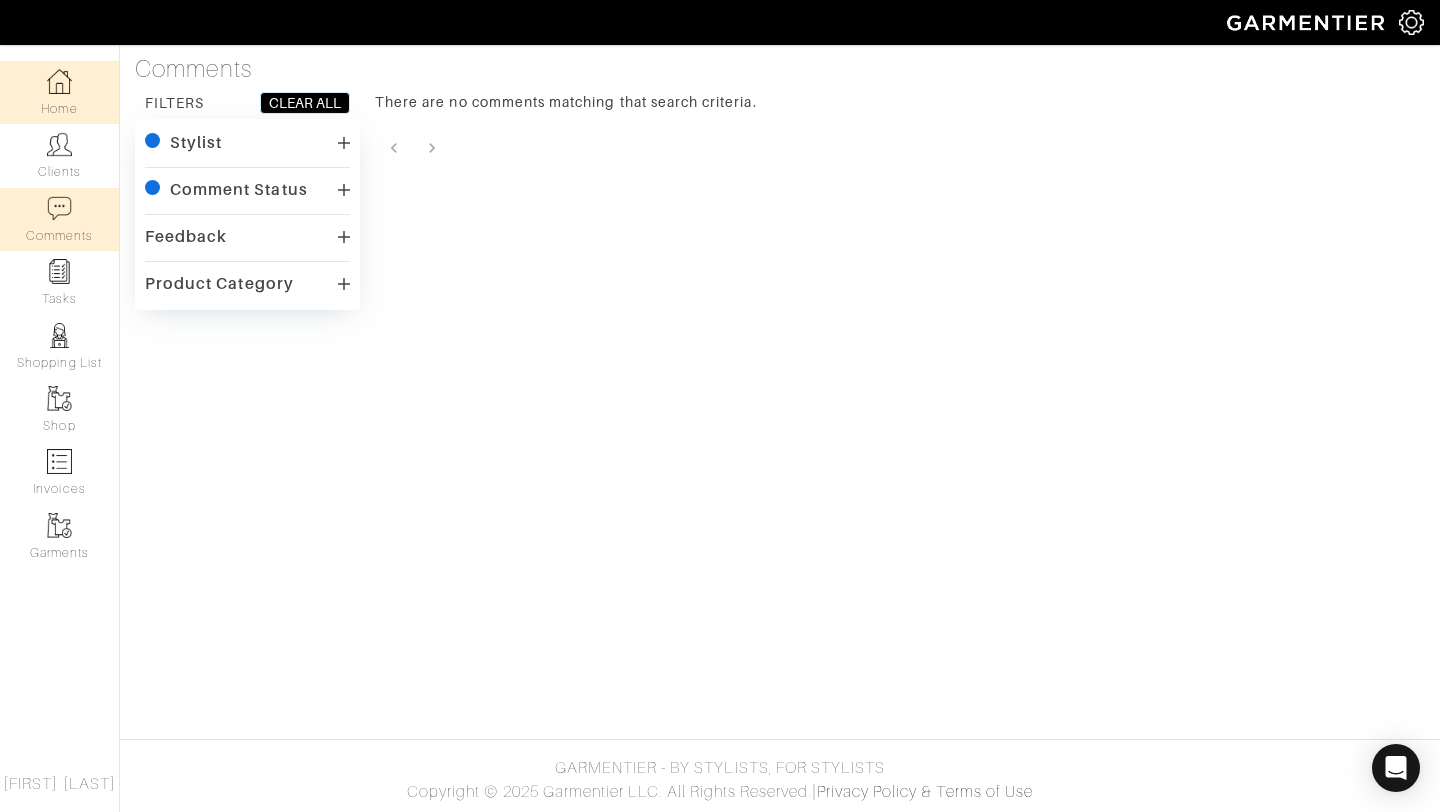 click on "Home" at bounding box center (59, 92) 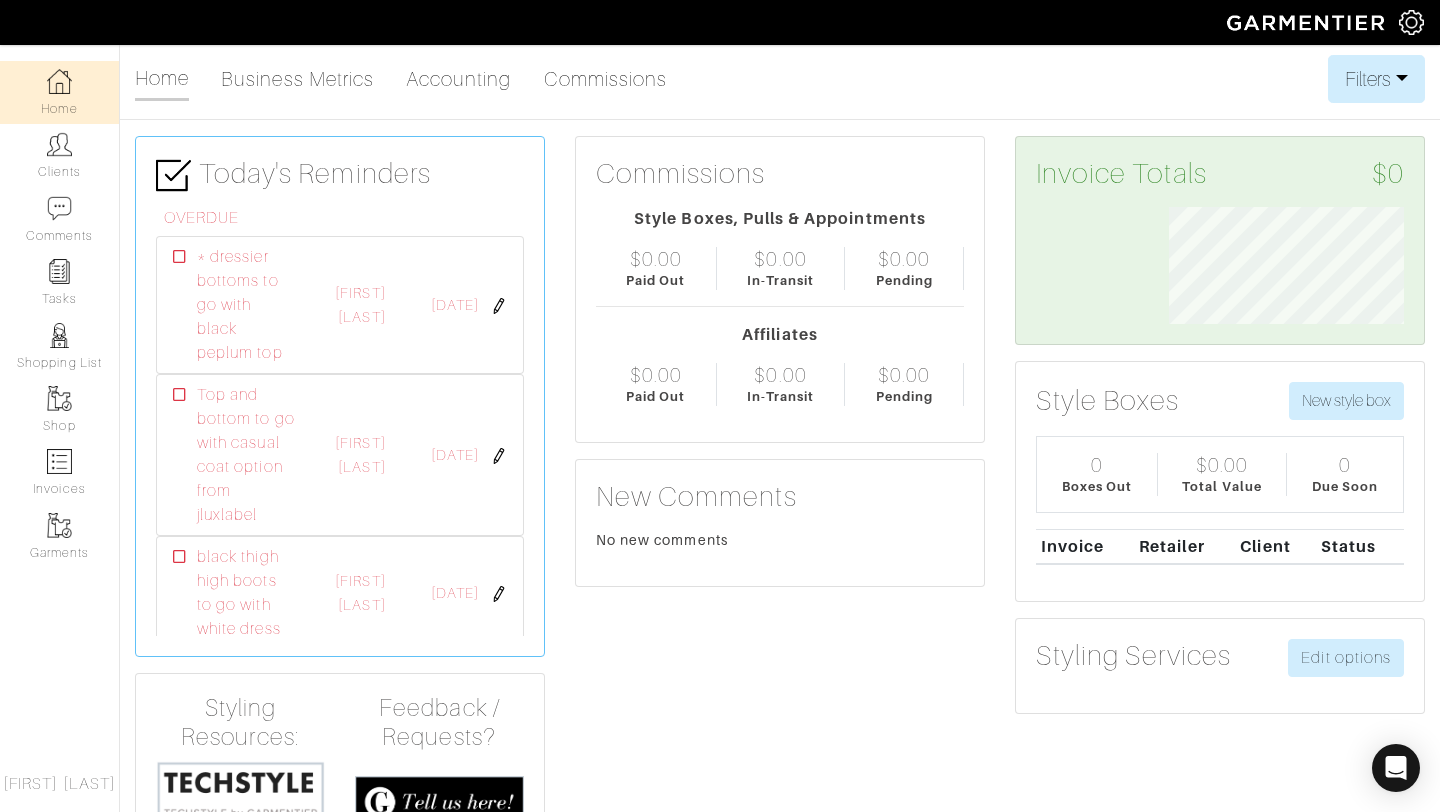 scroll, scrollTop: 999883, scrollLeft: 999734, axis: both 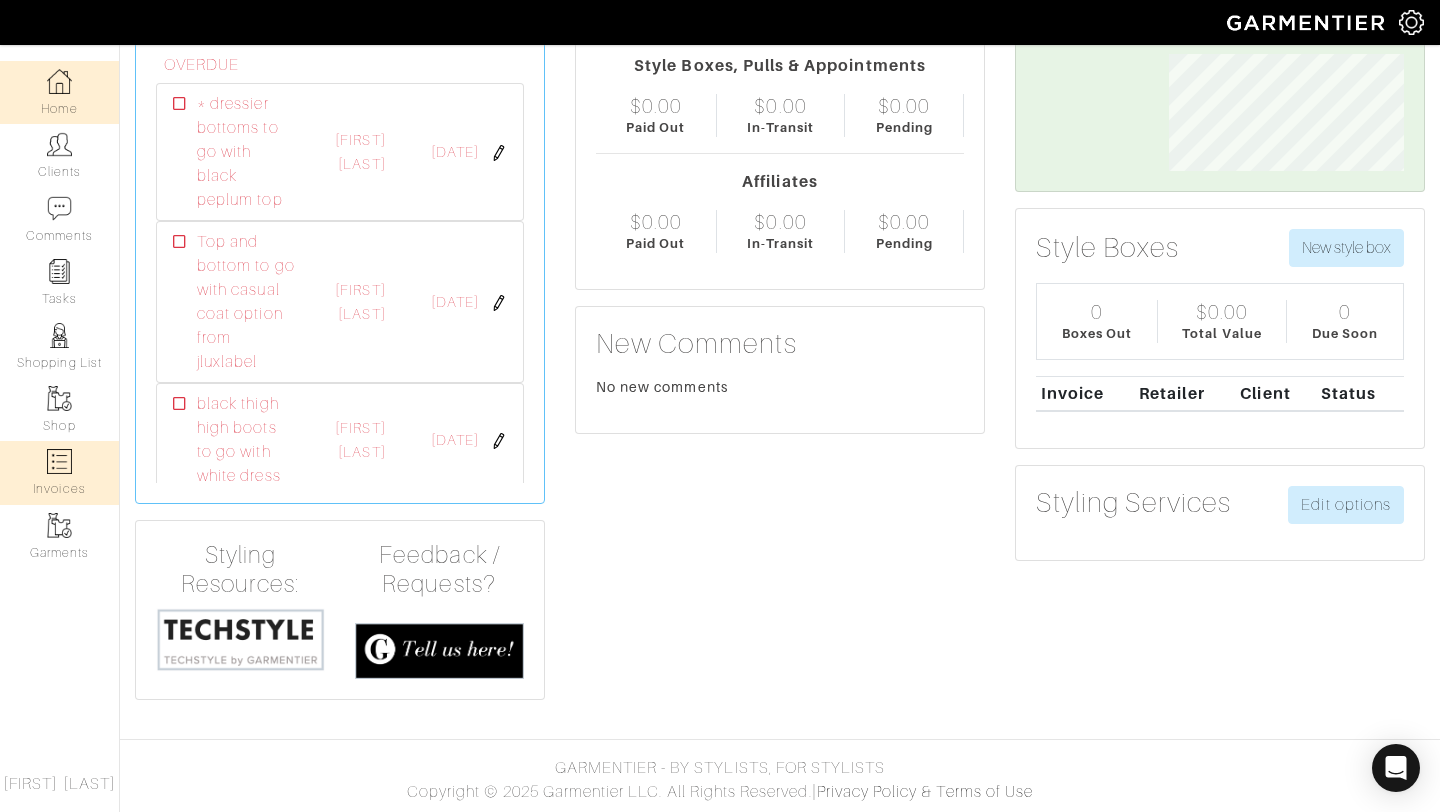 click on "Invoices" at bounding box center (59, 472) 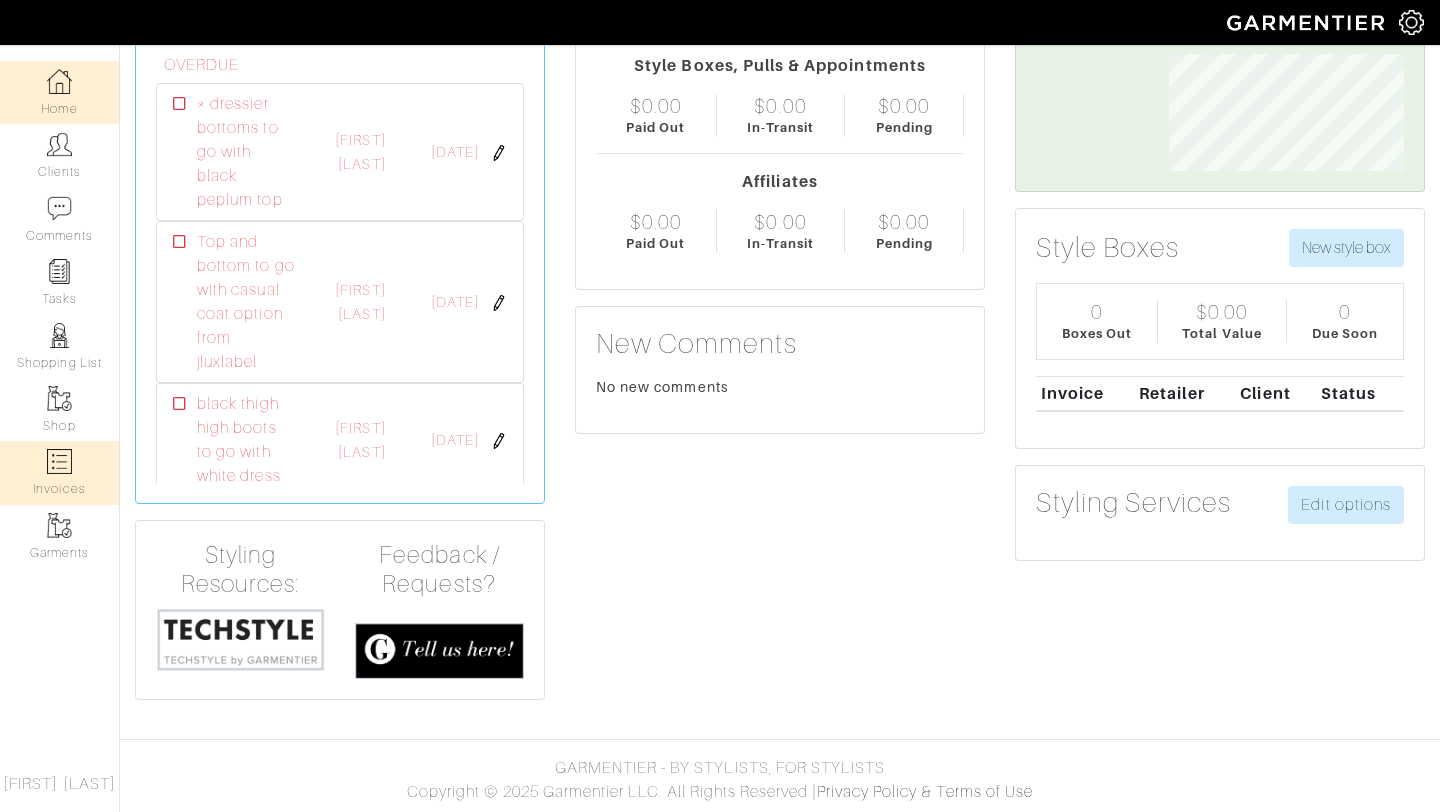 scroll, scrollTop: 0, scrollLeft: 0, axis: both 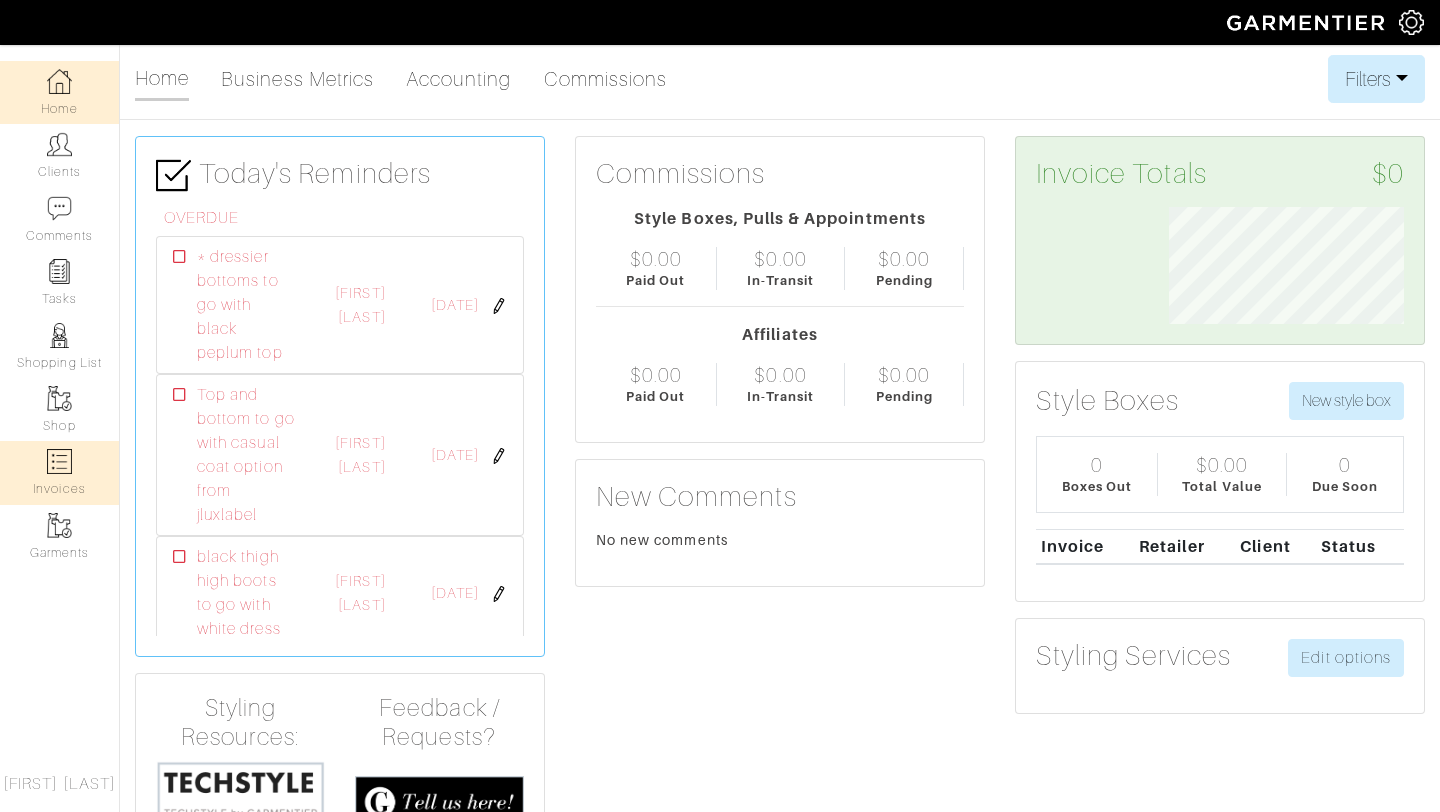 select 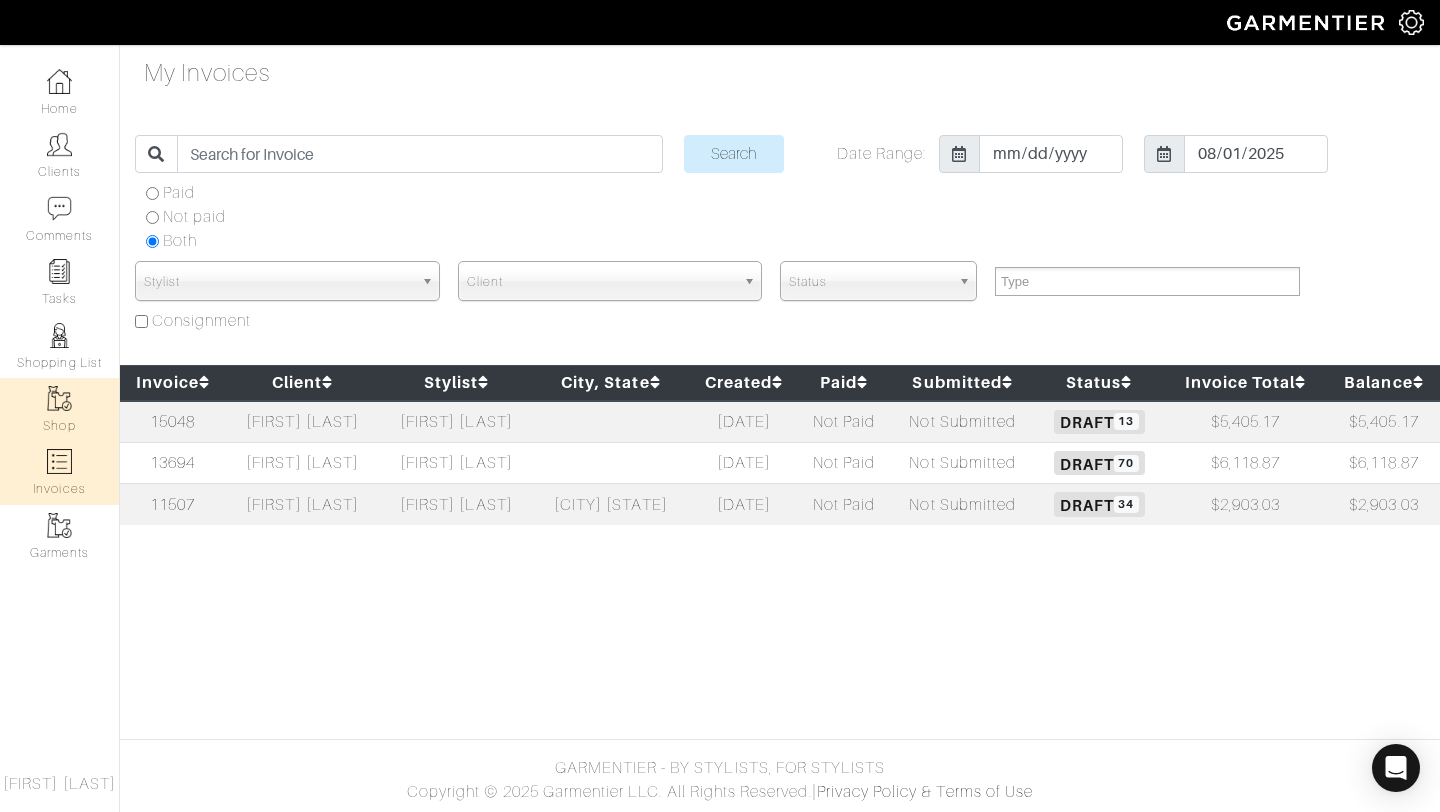 click at bounding box center (59, 398) 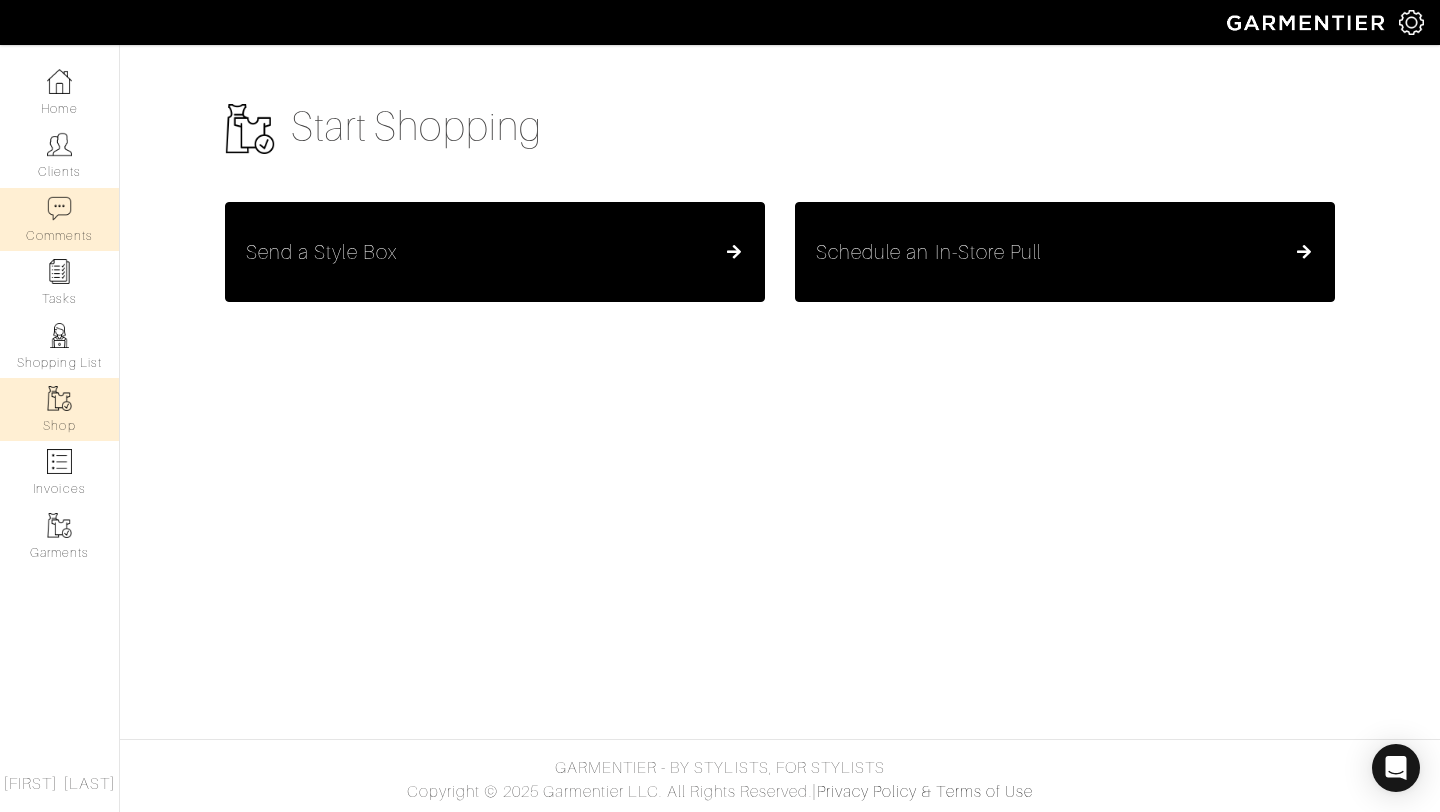 click on "Comments" at bounding box center [59, 219] 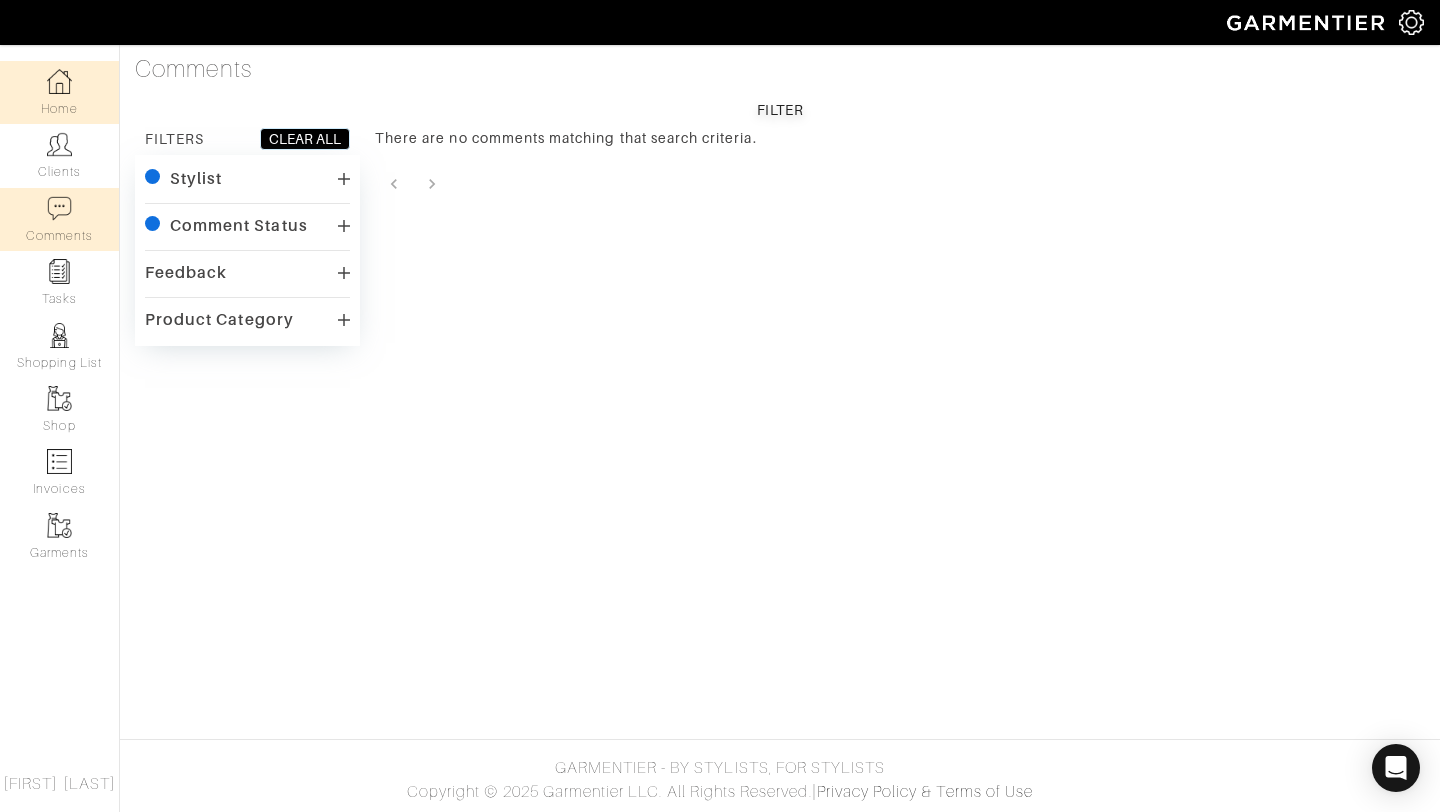 click on "Home" at bounding box center [59, 92] 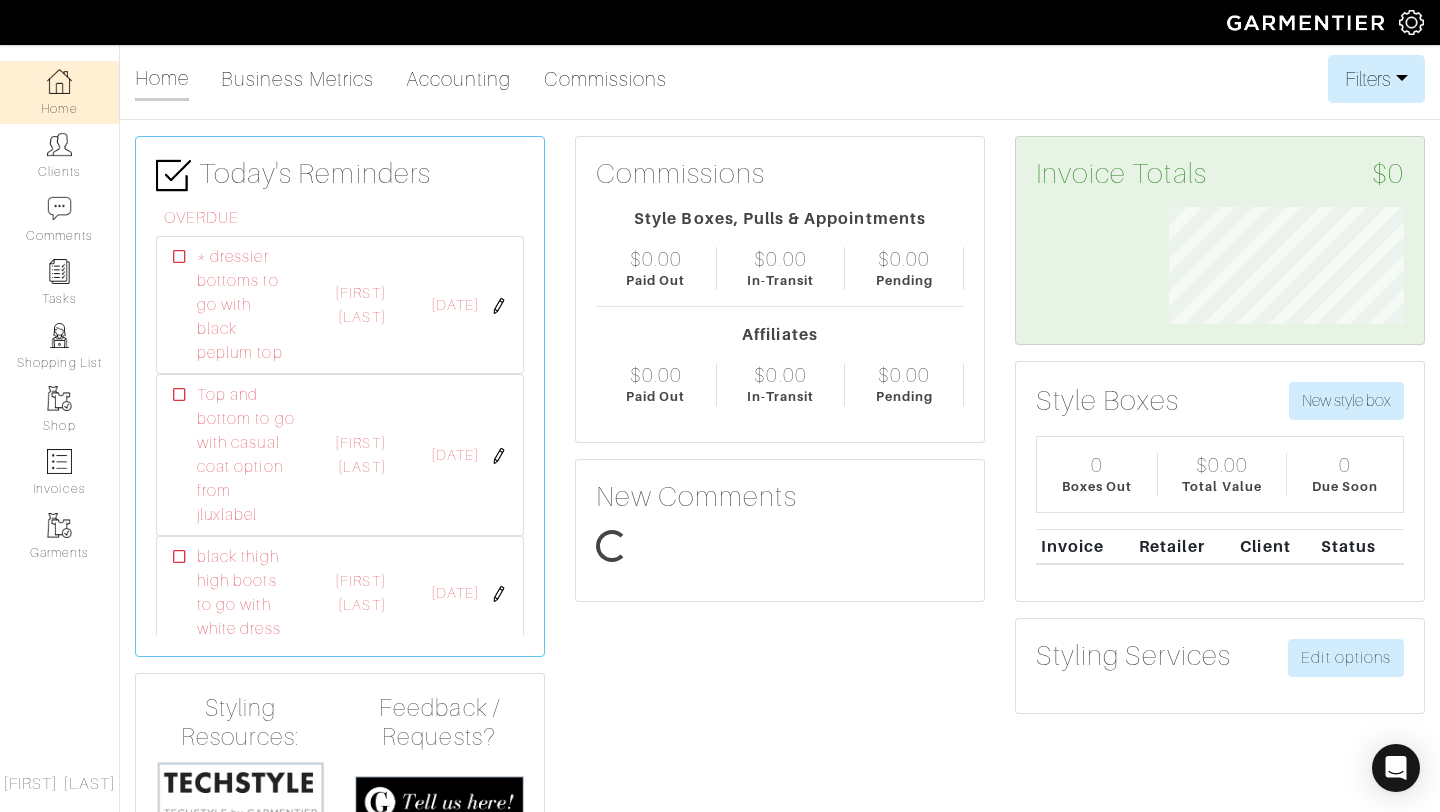 scroll, scrollTop: 999883, scrollLeft: 999734, axis: both 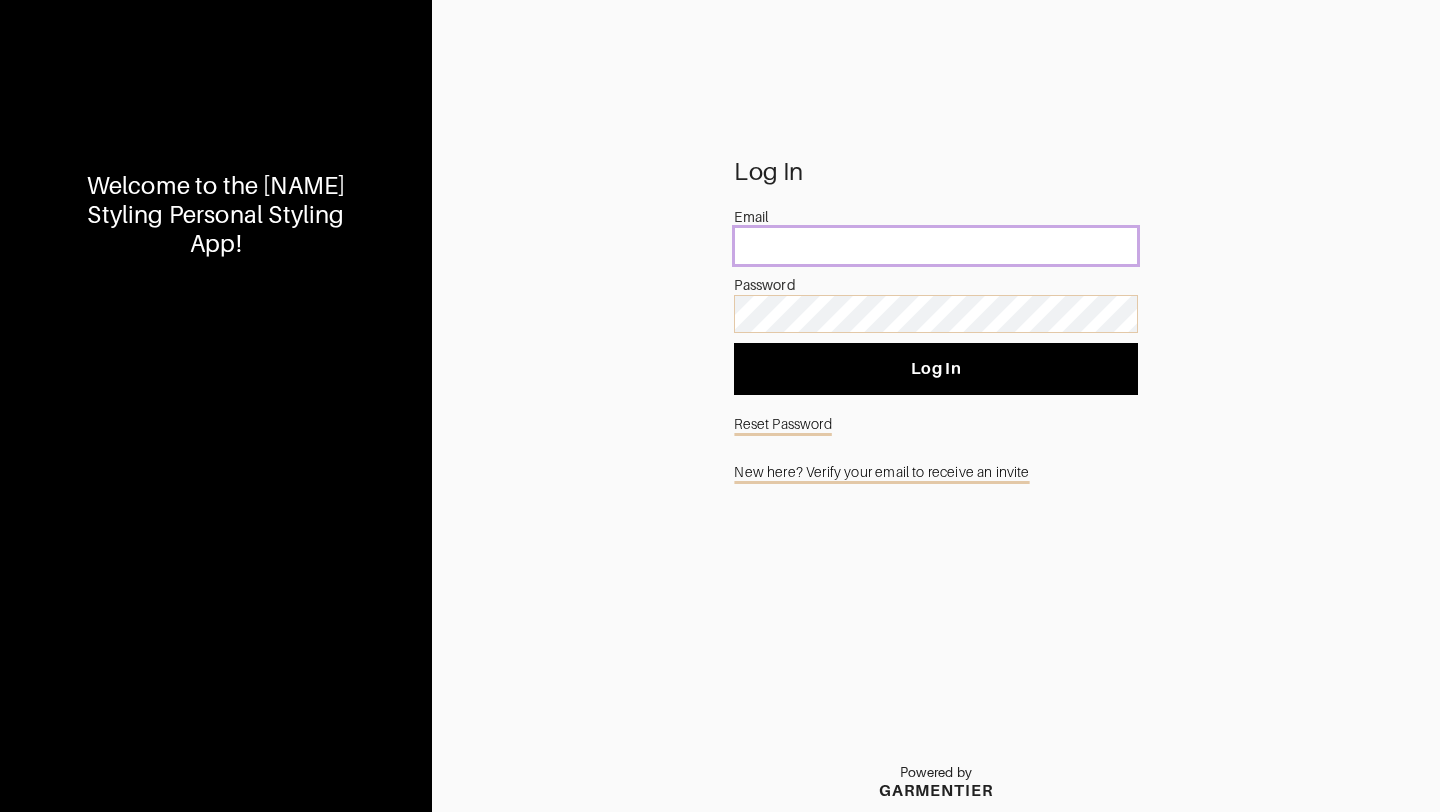 click at bounding box center [935, 246] 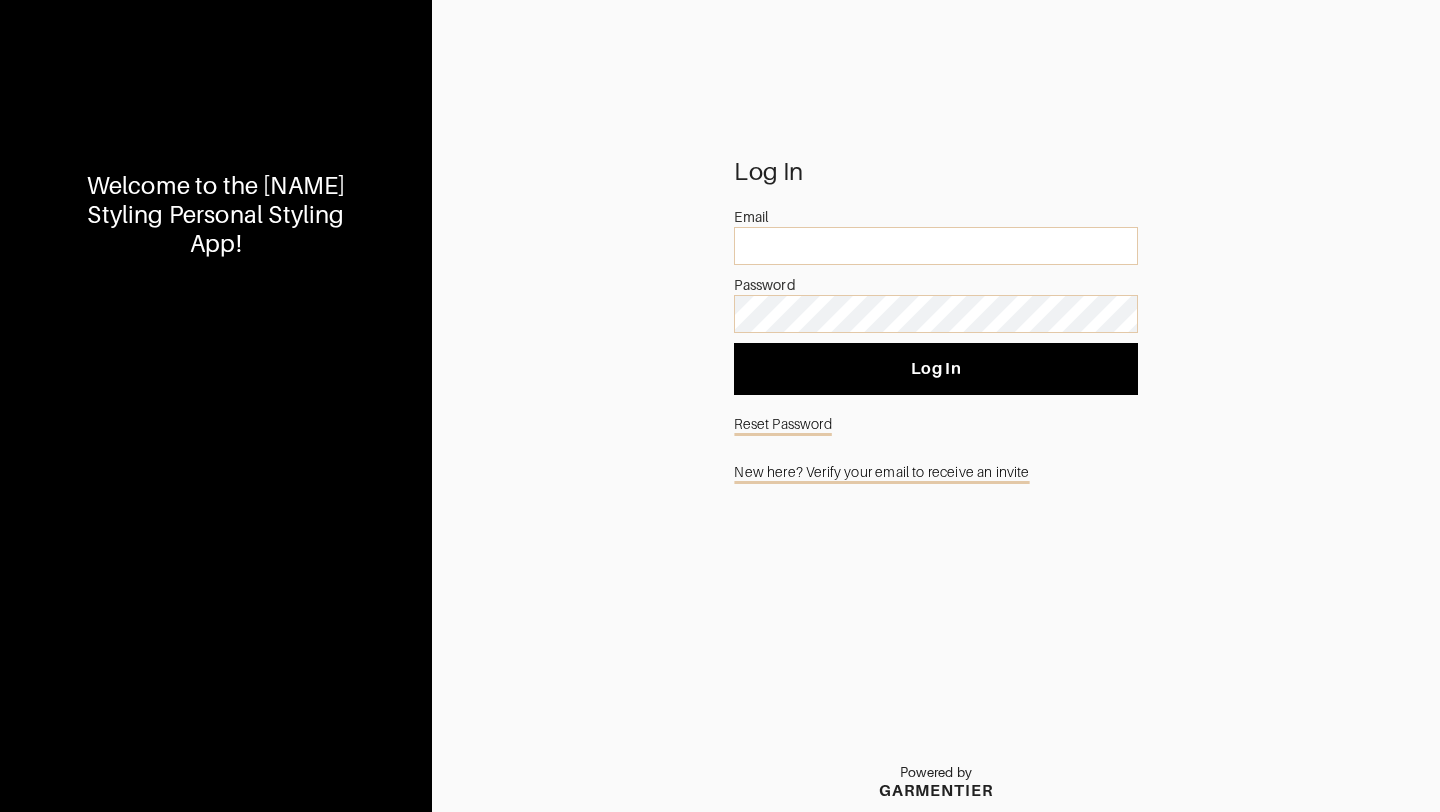 click on "Welcome to the Sharra Greene Styling  Personal Styling App! Log In Email Password Log In Reset Password New here? Verify your email to receive an invite Powered by GARMENTIER" at bounding box center (720, 406) 